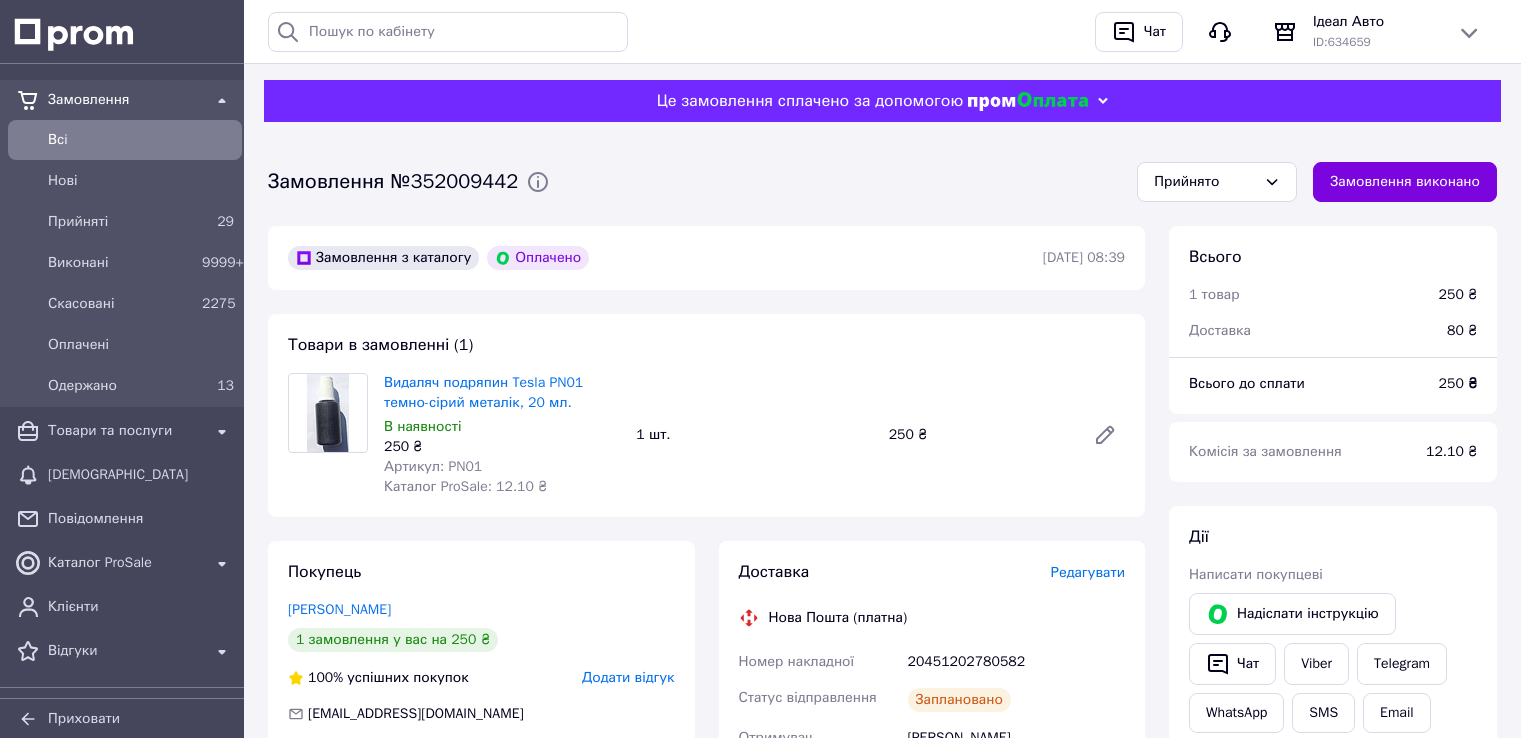 scroll, scrollTop: 0, scrollLeft: 0, axis: both 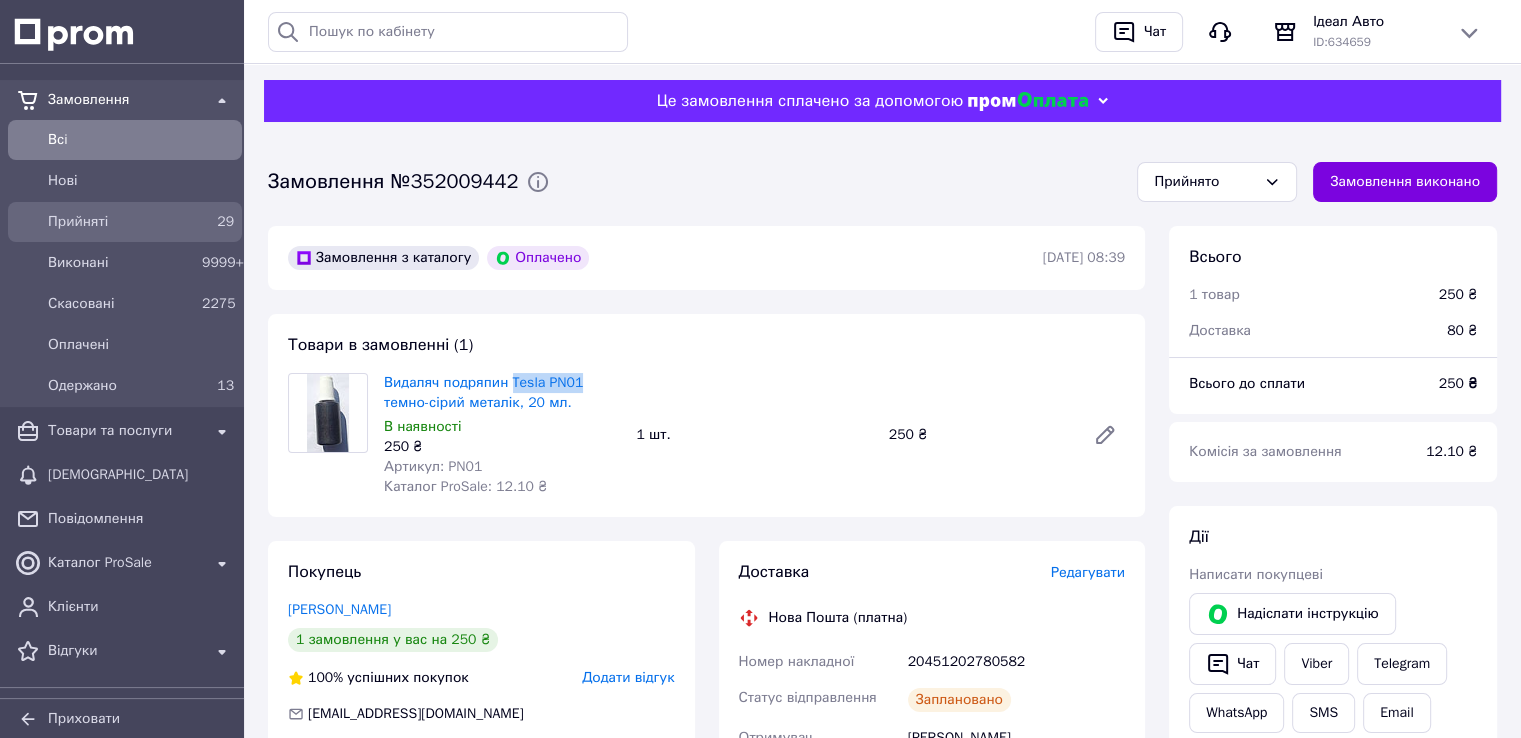 click on "Прийняті" at bounding box center [121, 222] 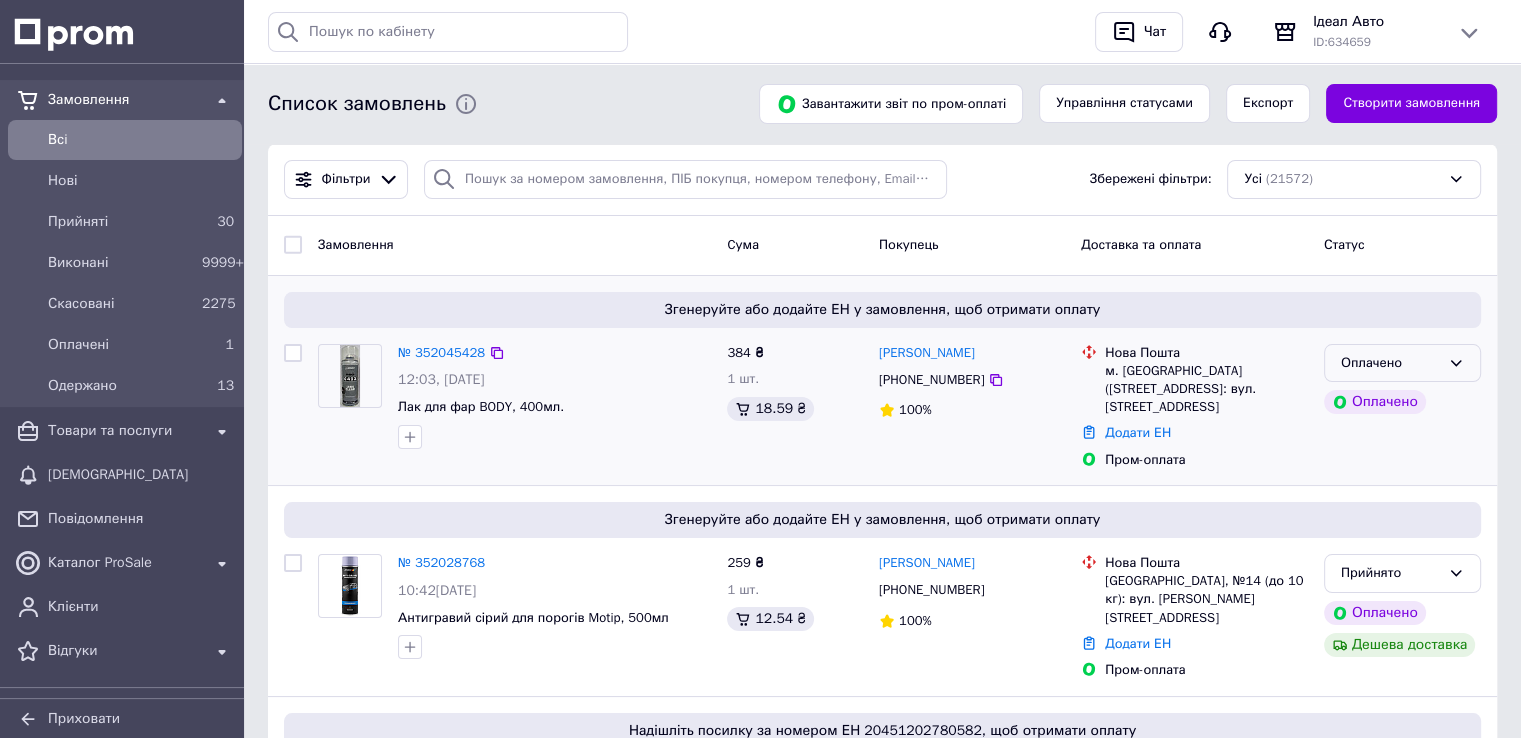 click on "Оплачено" at bounding box center (1402, 363) 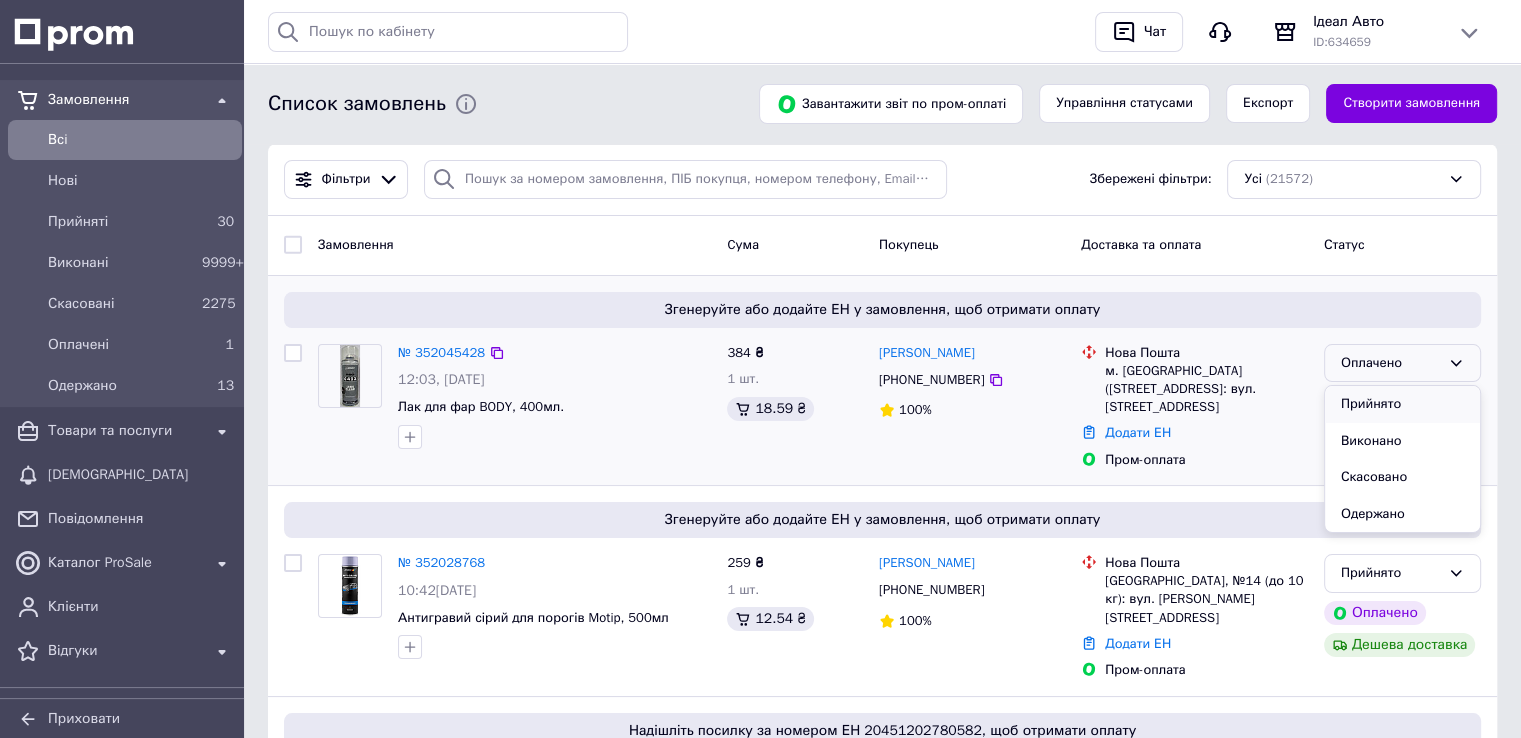 click on "Прийнято" at bounding box center [1402, 404] 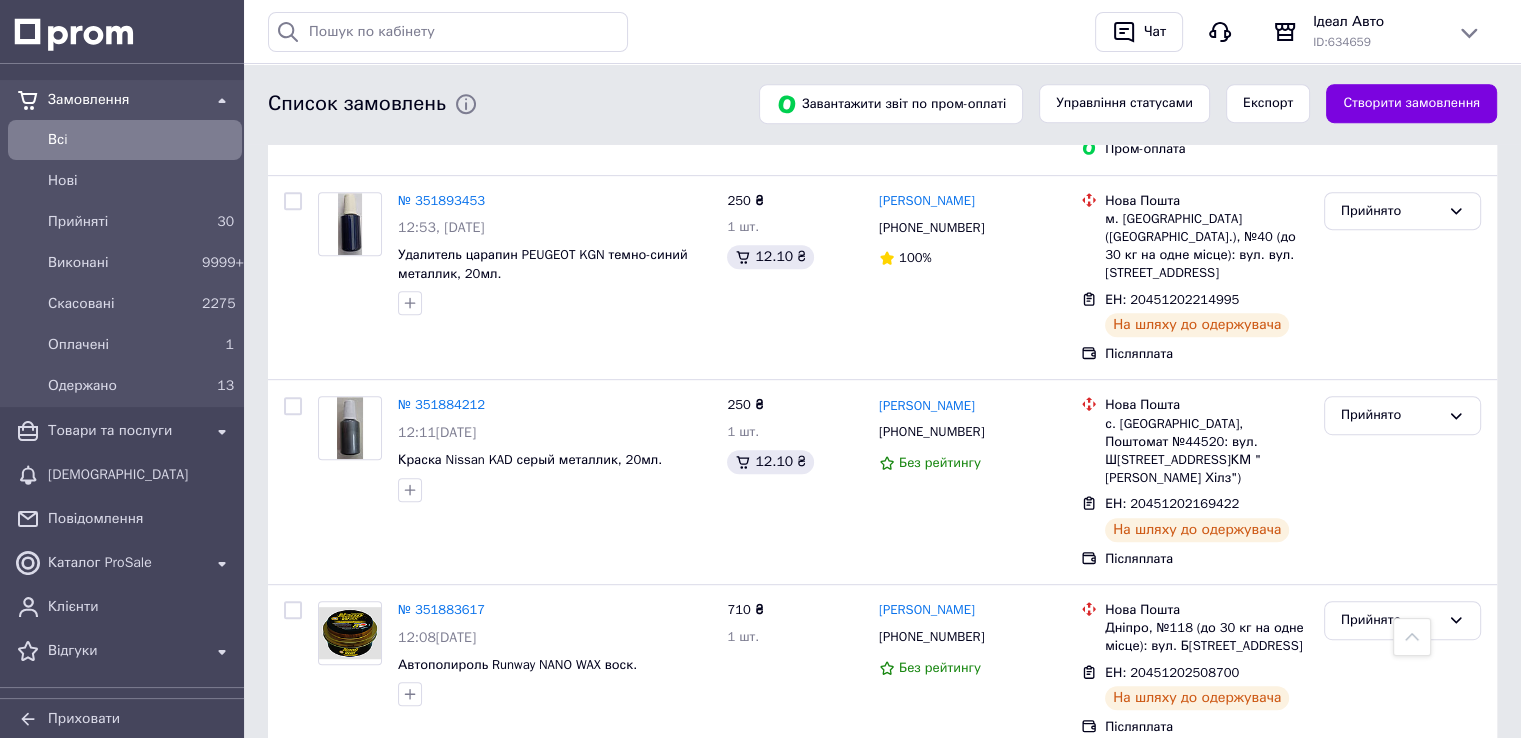 scroll, scrollTop: 900, scrollLeft: 0, axis: vertical 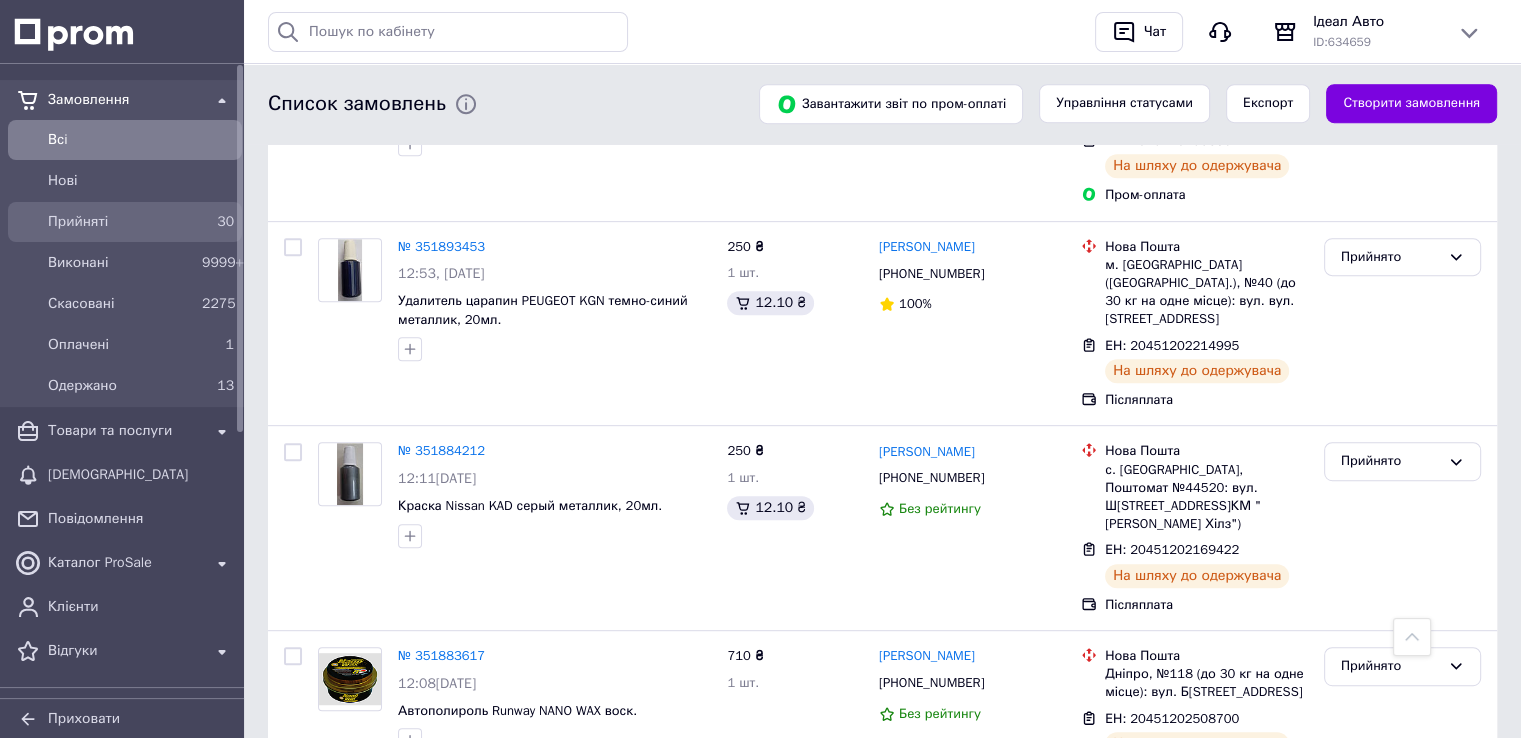click on "Прийняті" at bounding box center (121, 222) 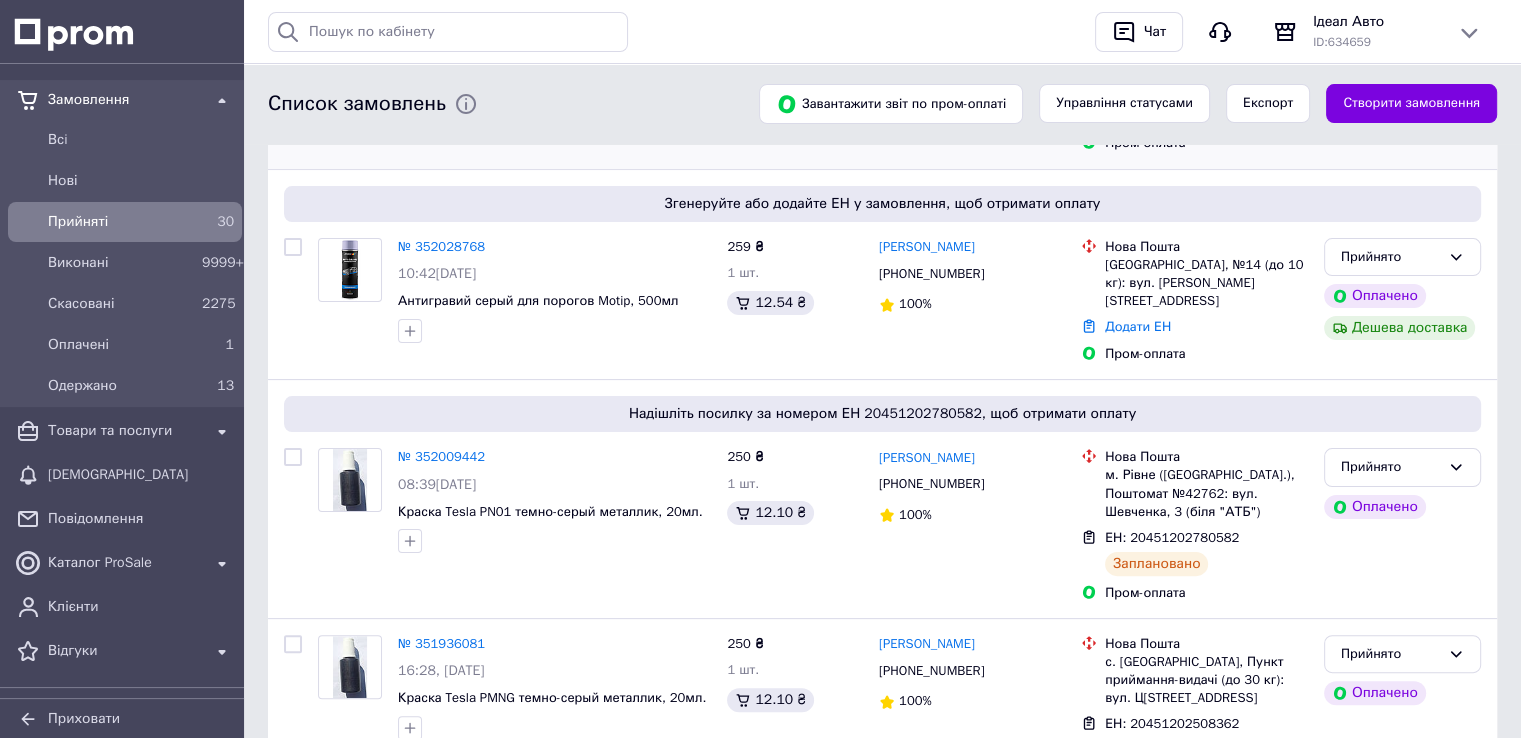 scroll, scrollTop: 600, scrollLeft: 0, axis: vertical 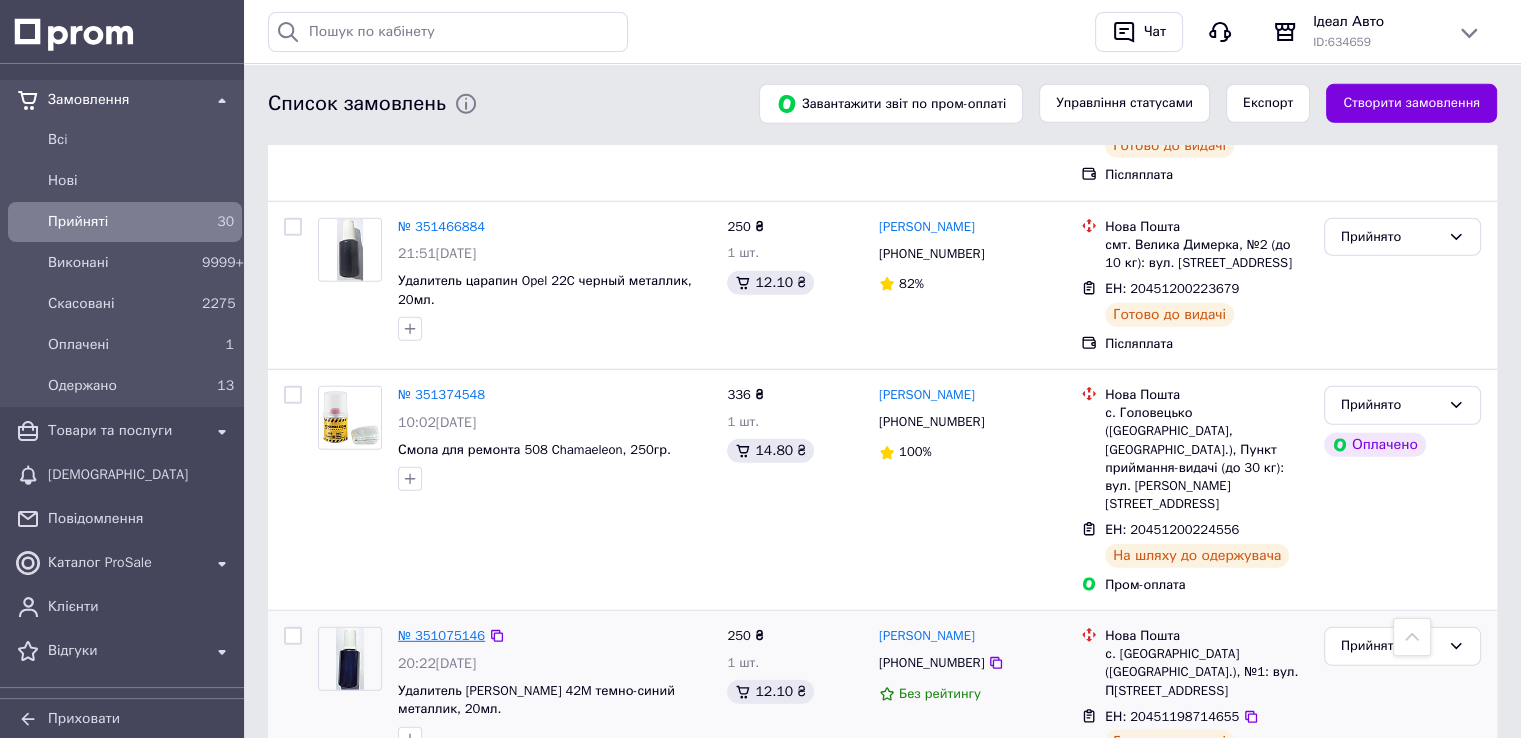 click on "№ 351075146" at bounding box center [441, 635] 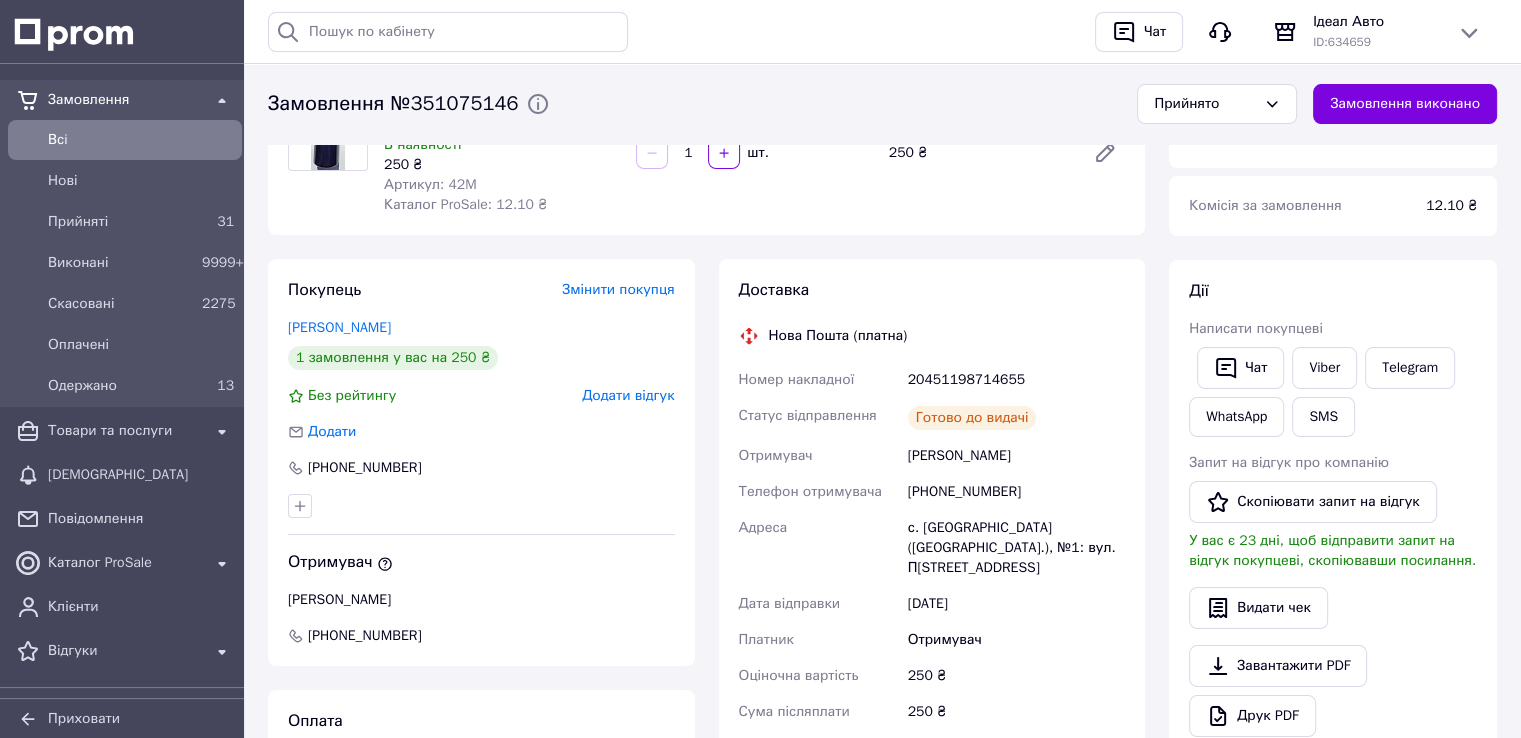 scroll, scrollTop: 0, scrollLeft: 0, axis: both 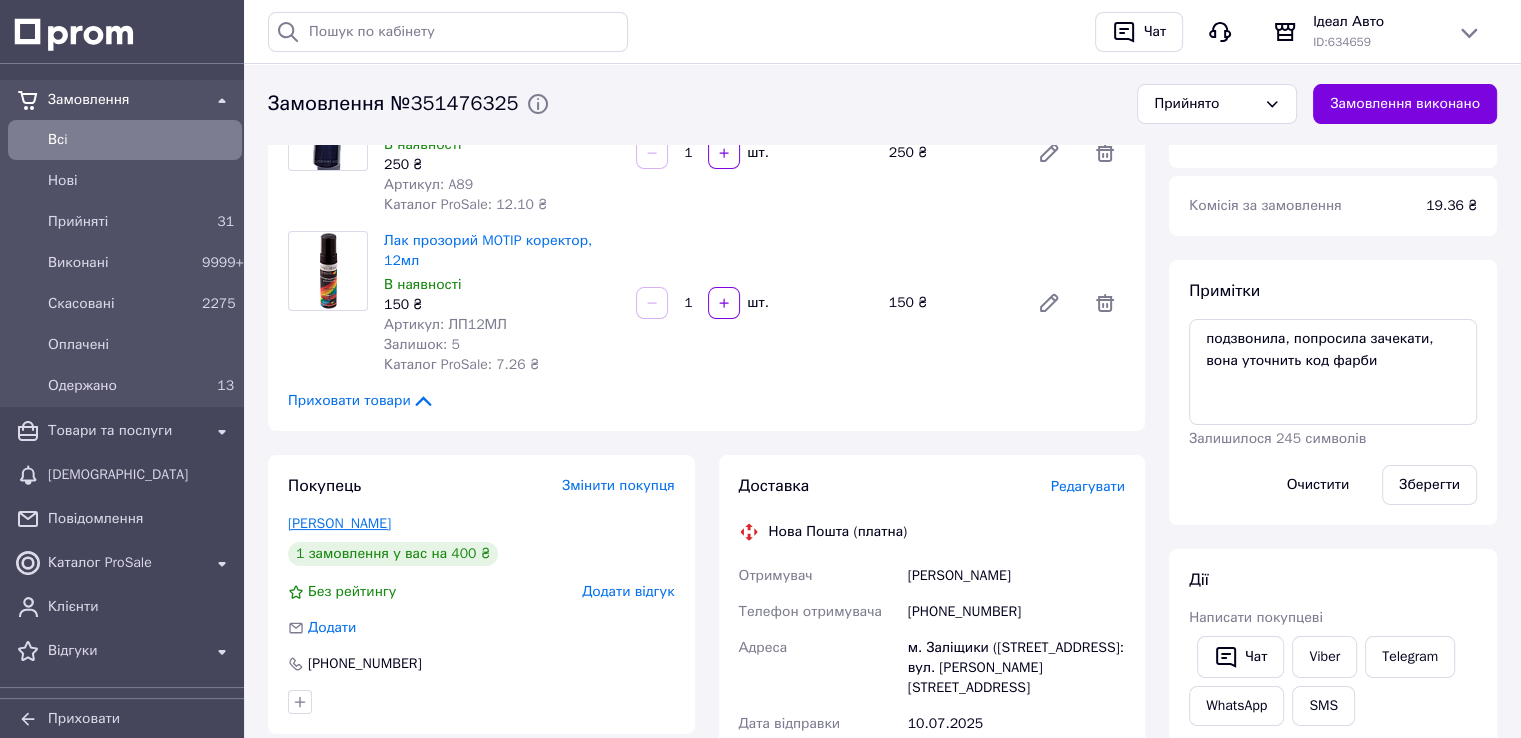 click on "[PERSON_NAME]" at bounding box center (339, 523) 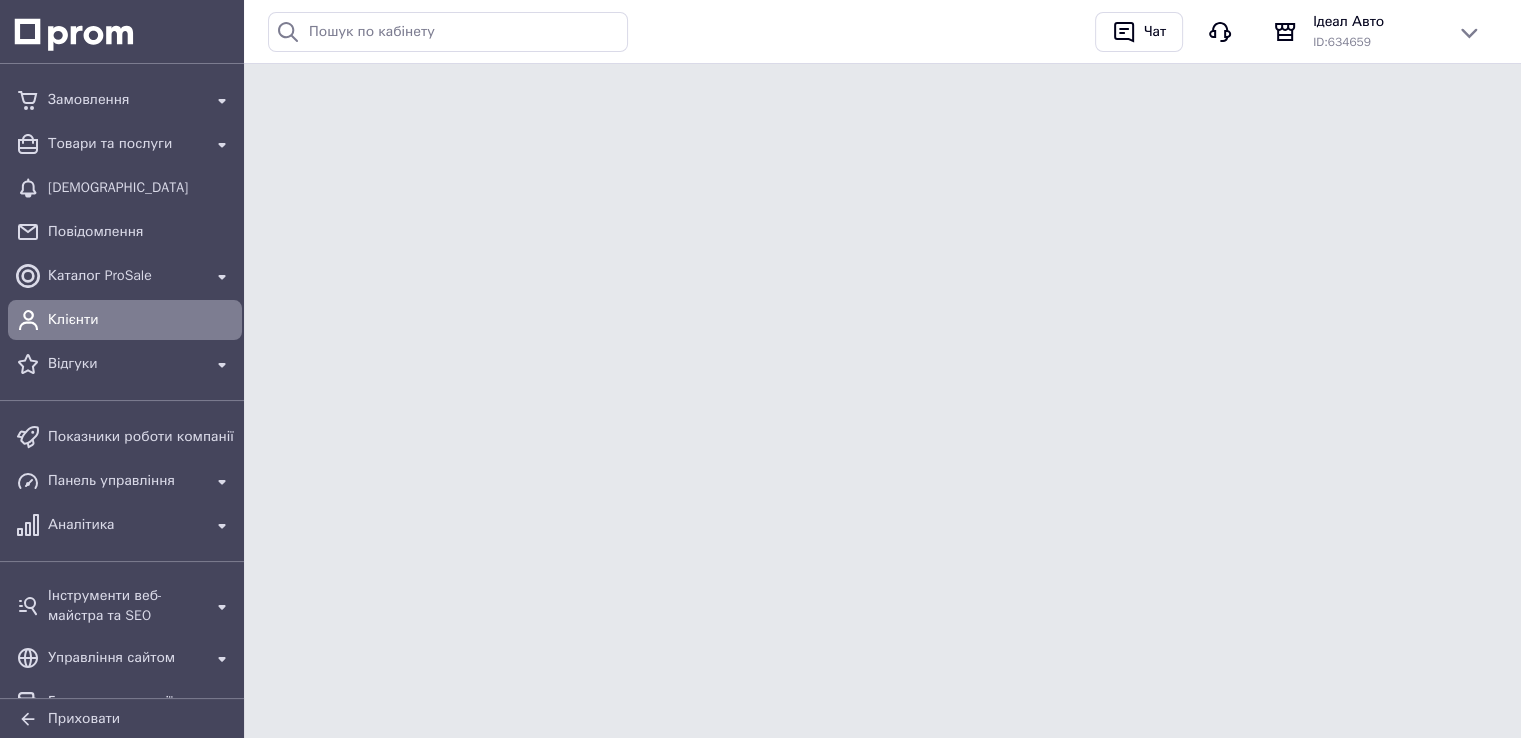 scroll, scrollTop: 0, scrollLeft: 0, axis: both 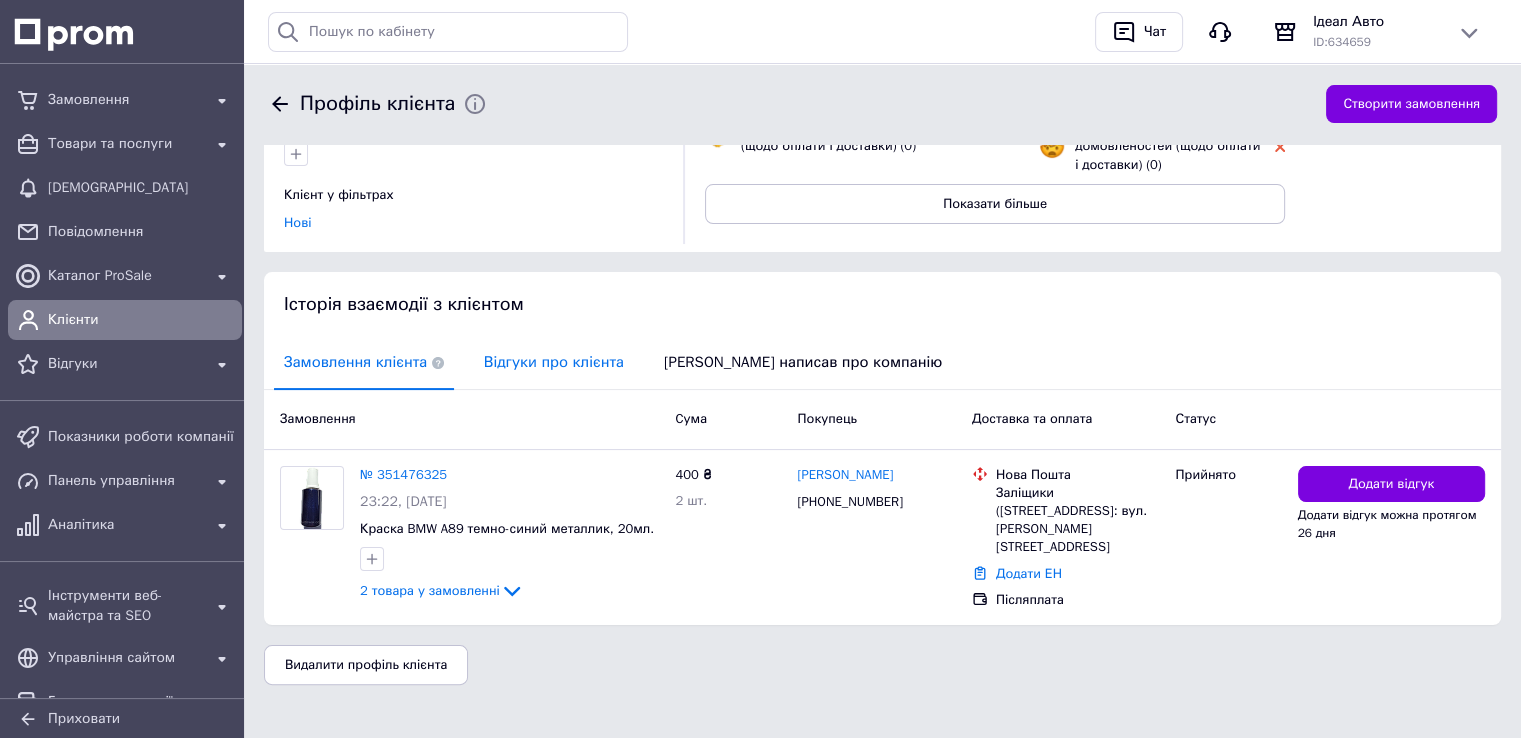 click on "Відгуки про клієнта" at bounding box center (554, 362) 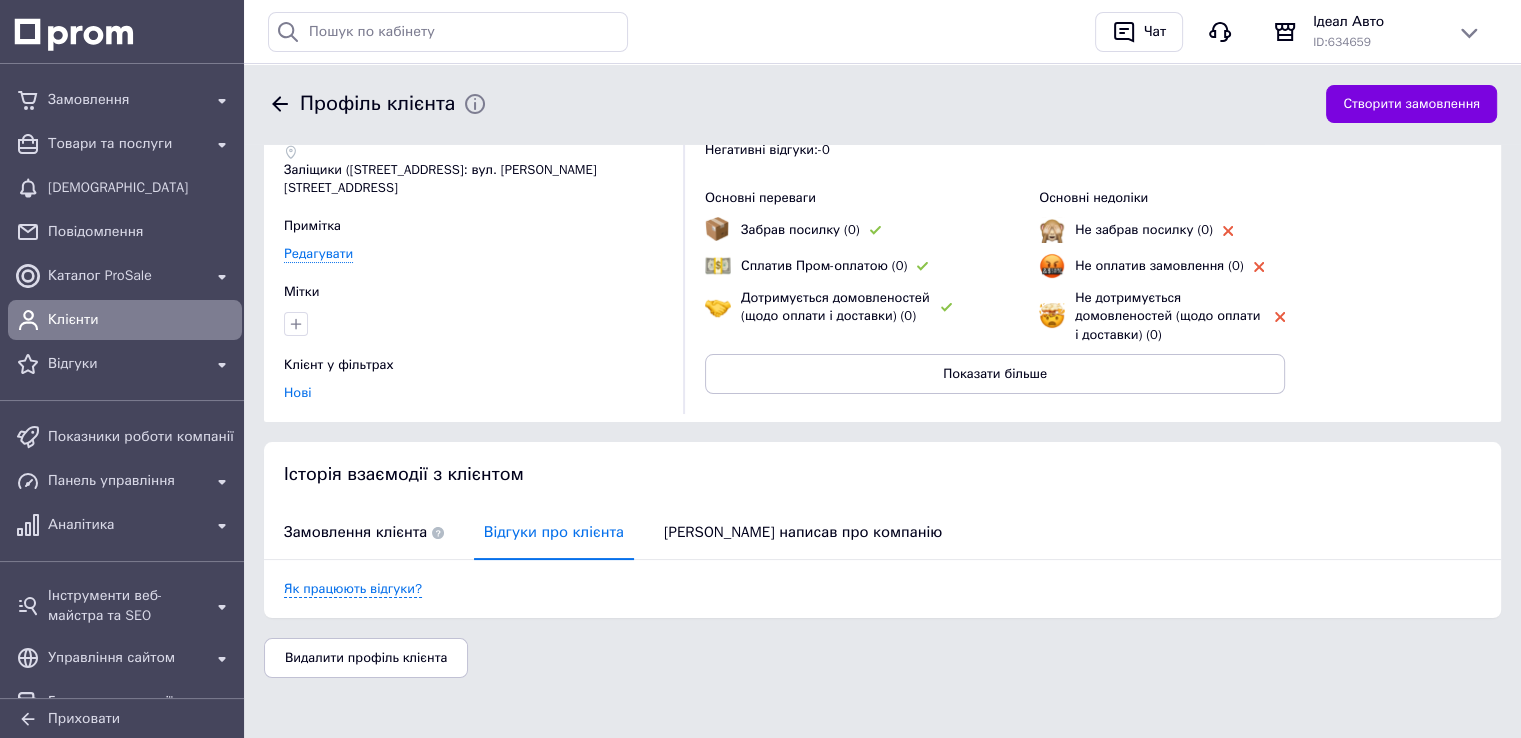 scroll, scrollTop: 105, scrollLeft: 0, axis: vertical 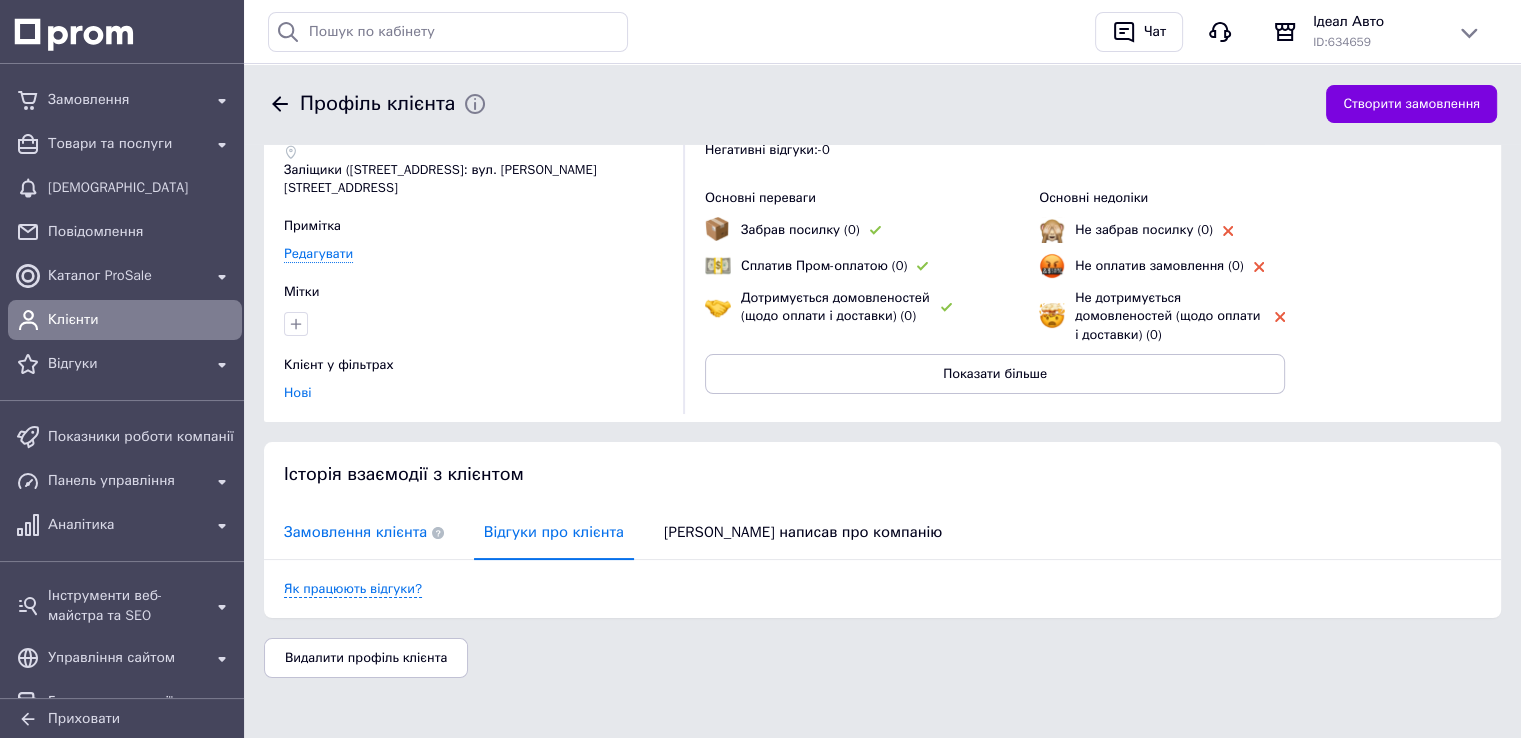 click on "Замовлення клієнта" at bounding box center [364, 532] 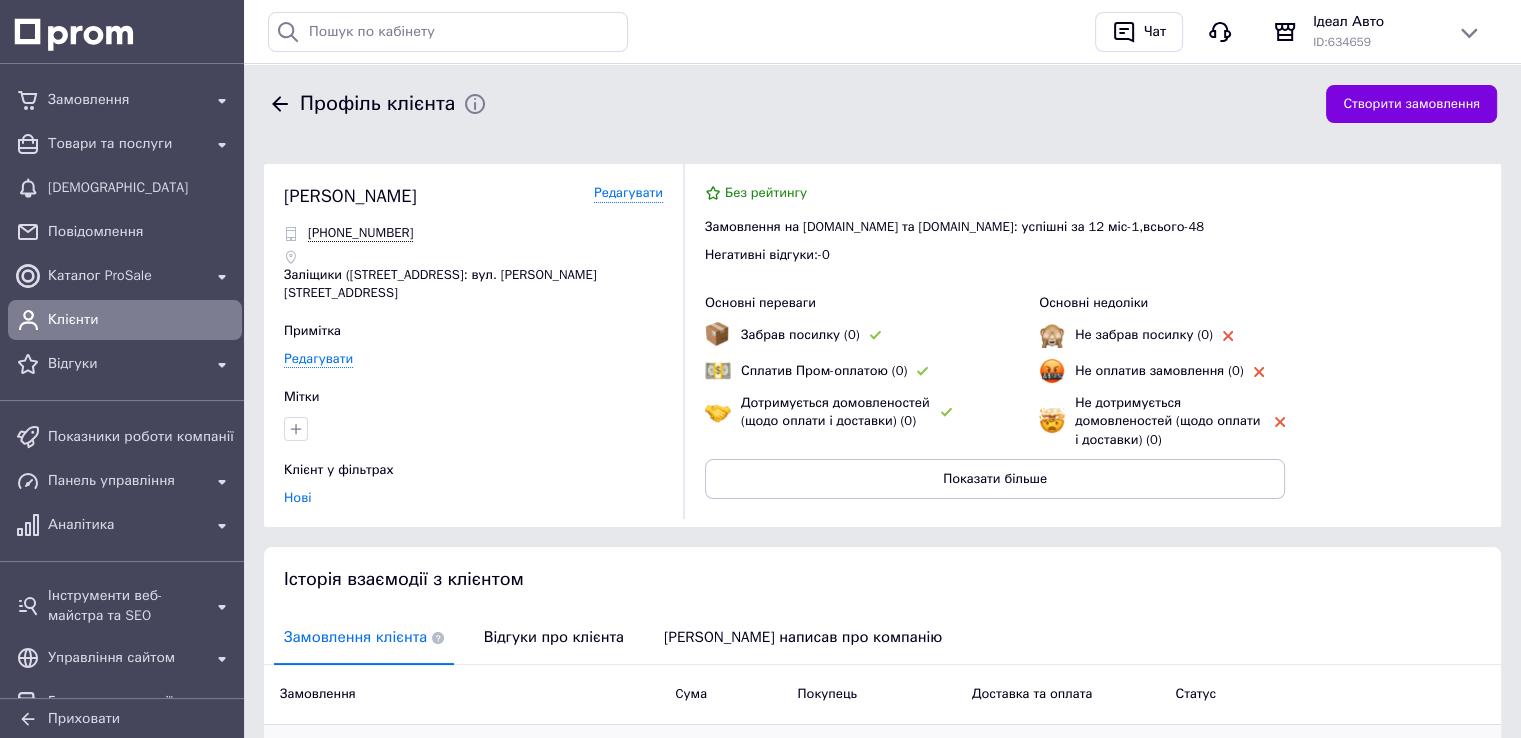 scroll, scrollTop: 275, scrollLeft: 0, axis: vertical 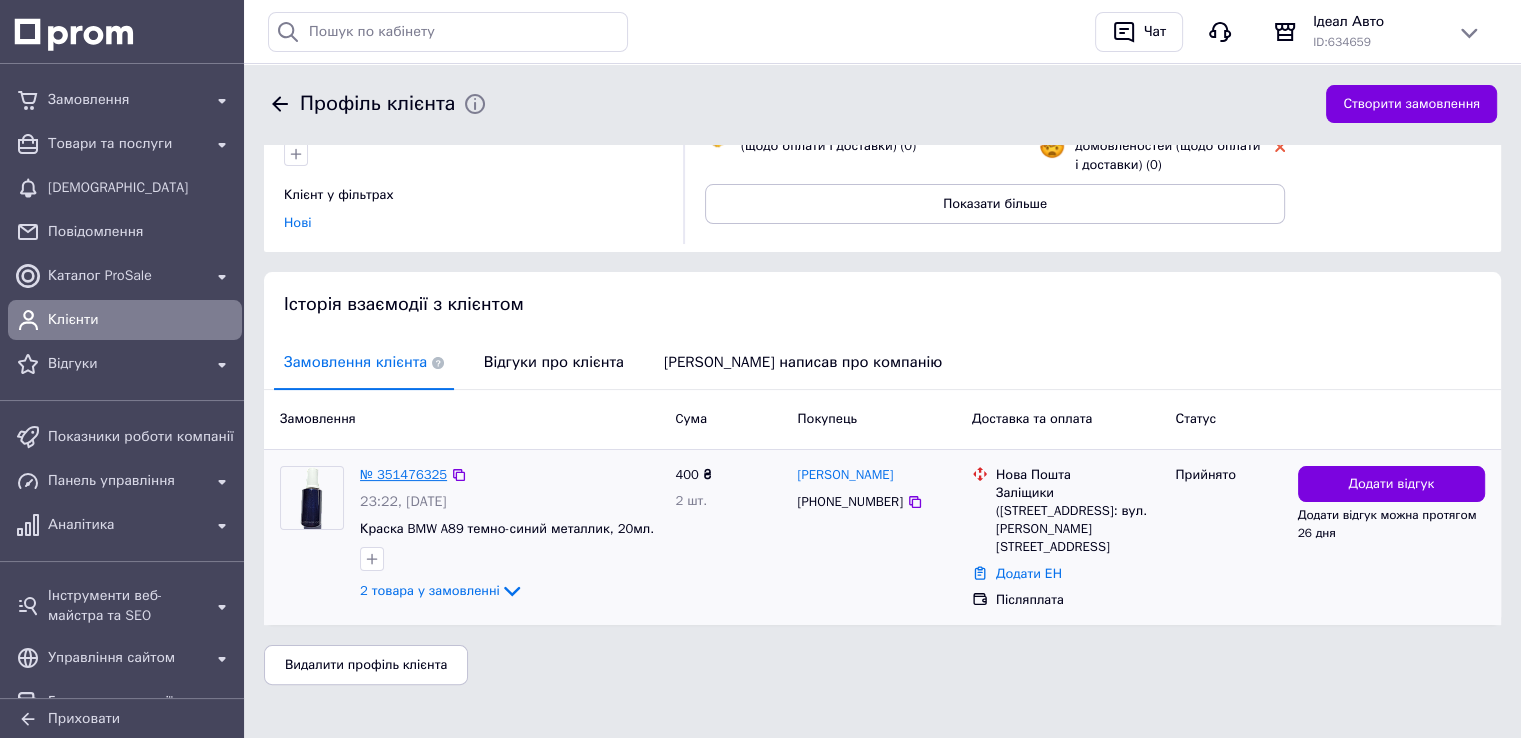 click on "№ 351476325" at bounding box center [403, 474] 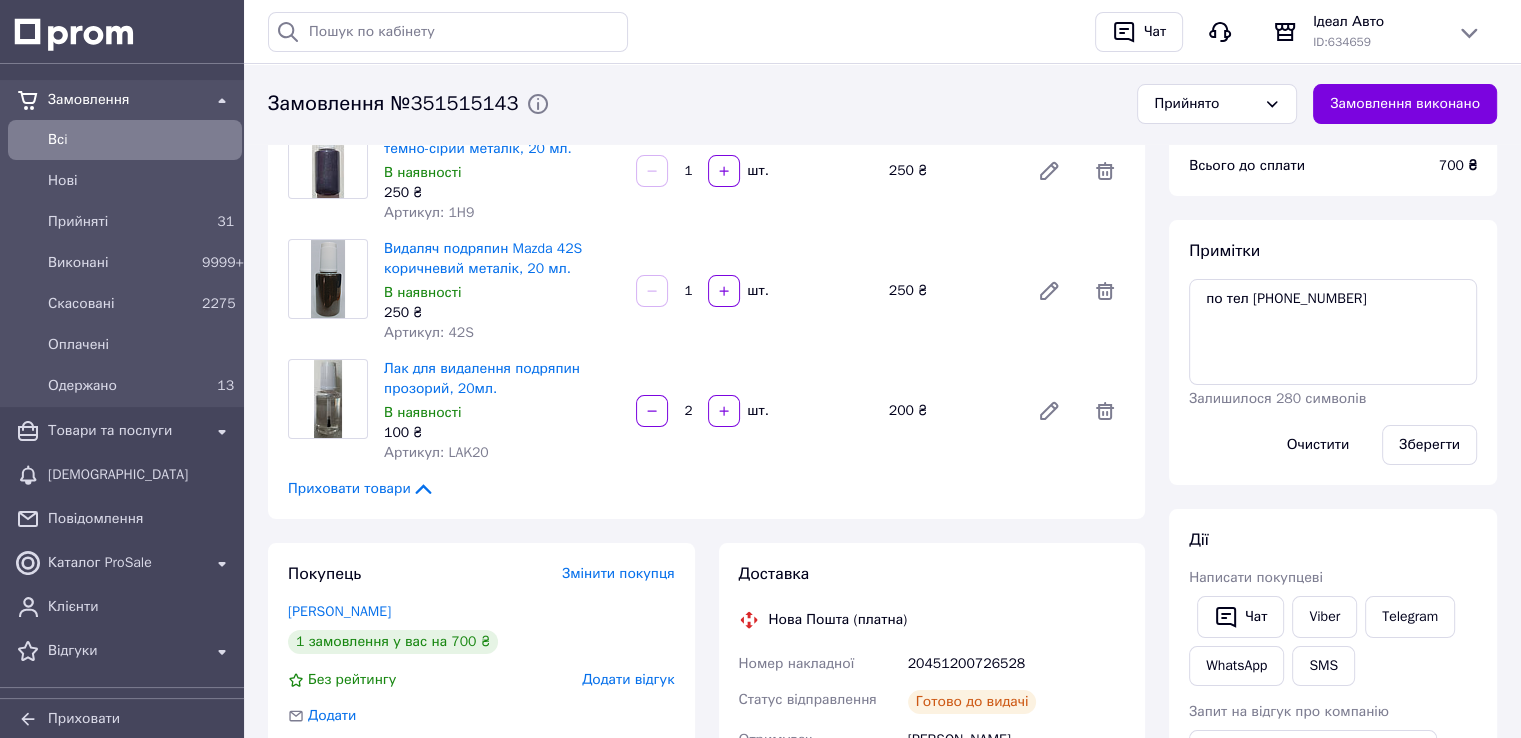 scroll, scrollTop: 0, scrollLeft: 0, axis: both 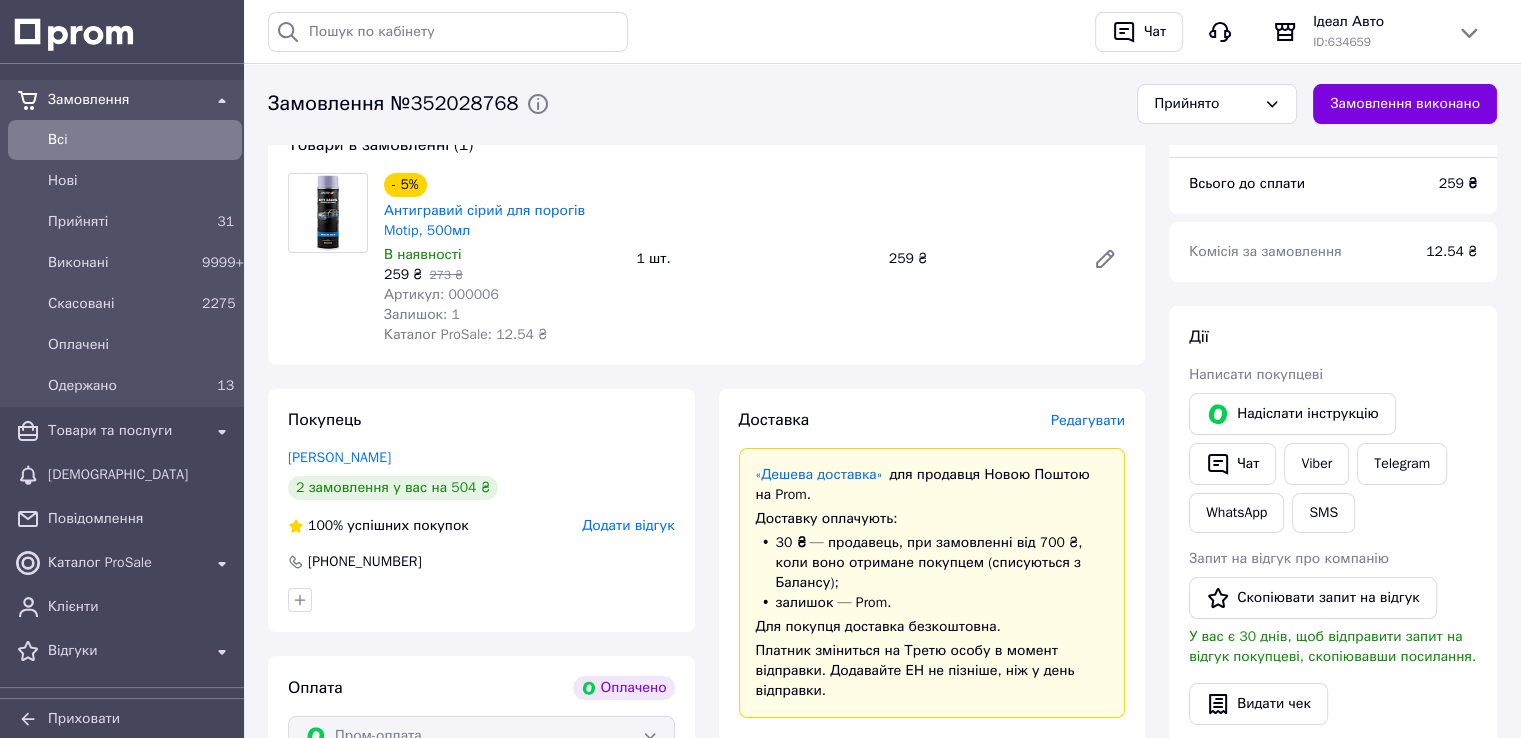 click on "Редагувати" at bounding box center (1088, 420) 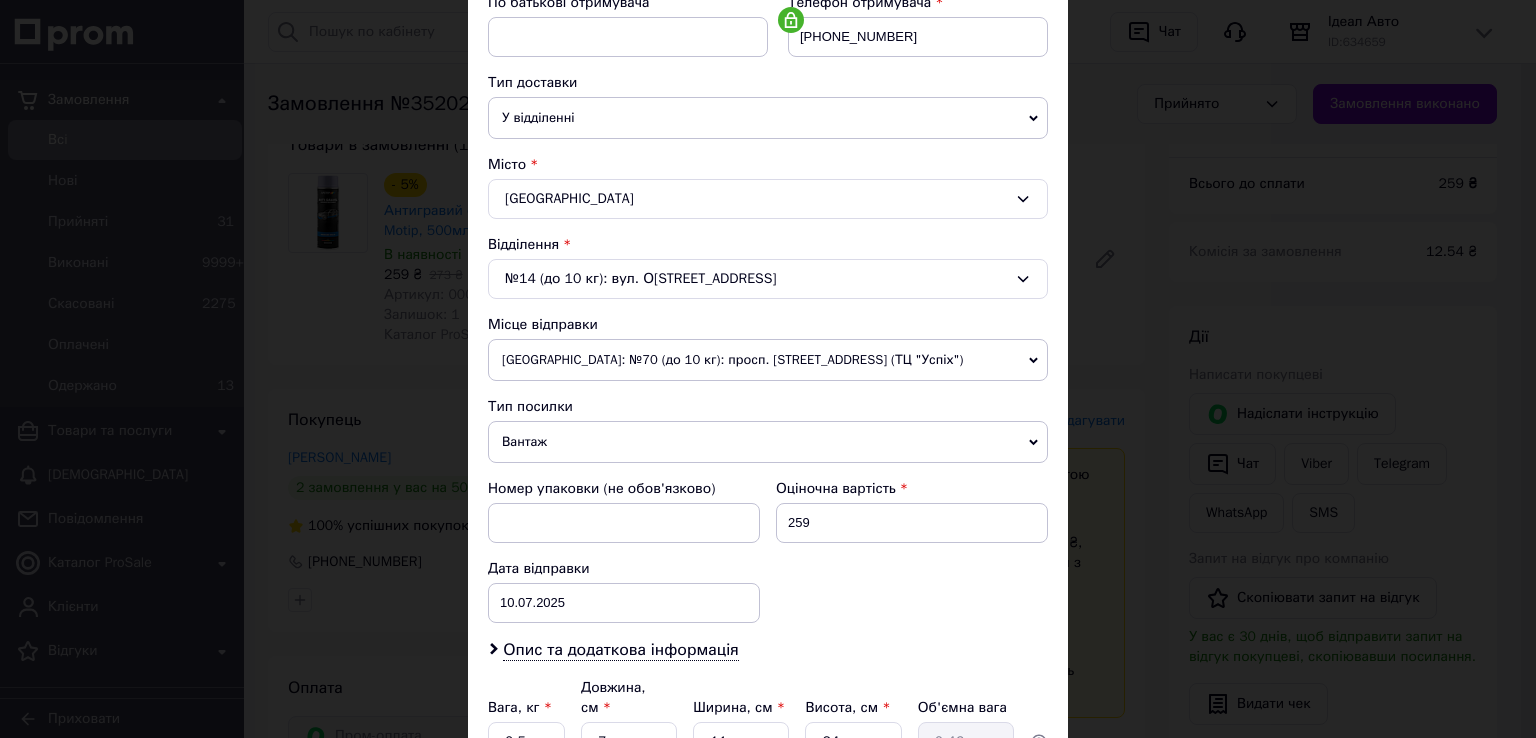 scroll, scrollTop: 584, scrollLeft: 0, axis: vertical 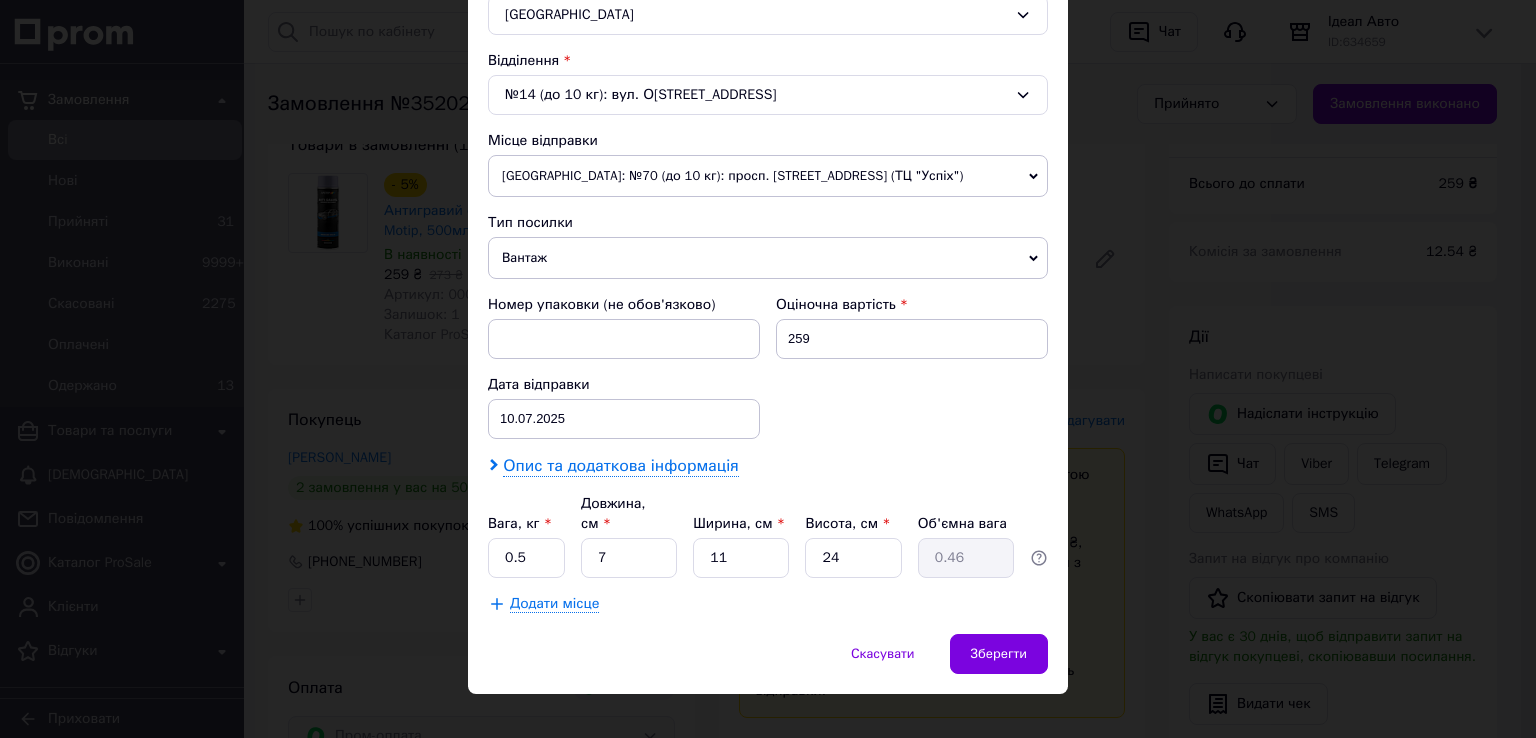 click on "Опис та додаткова інформація" at bounding box center [620, 466] 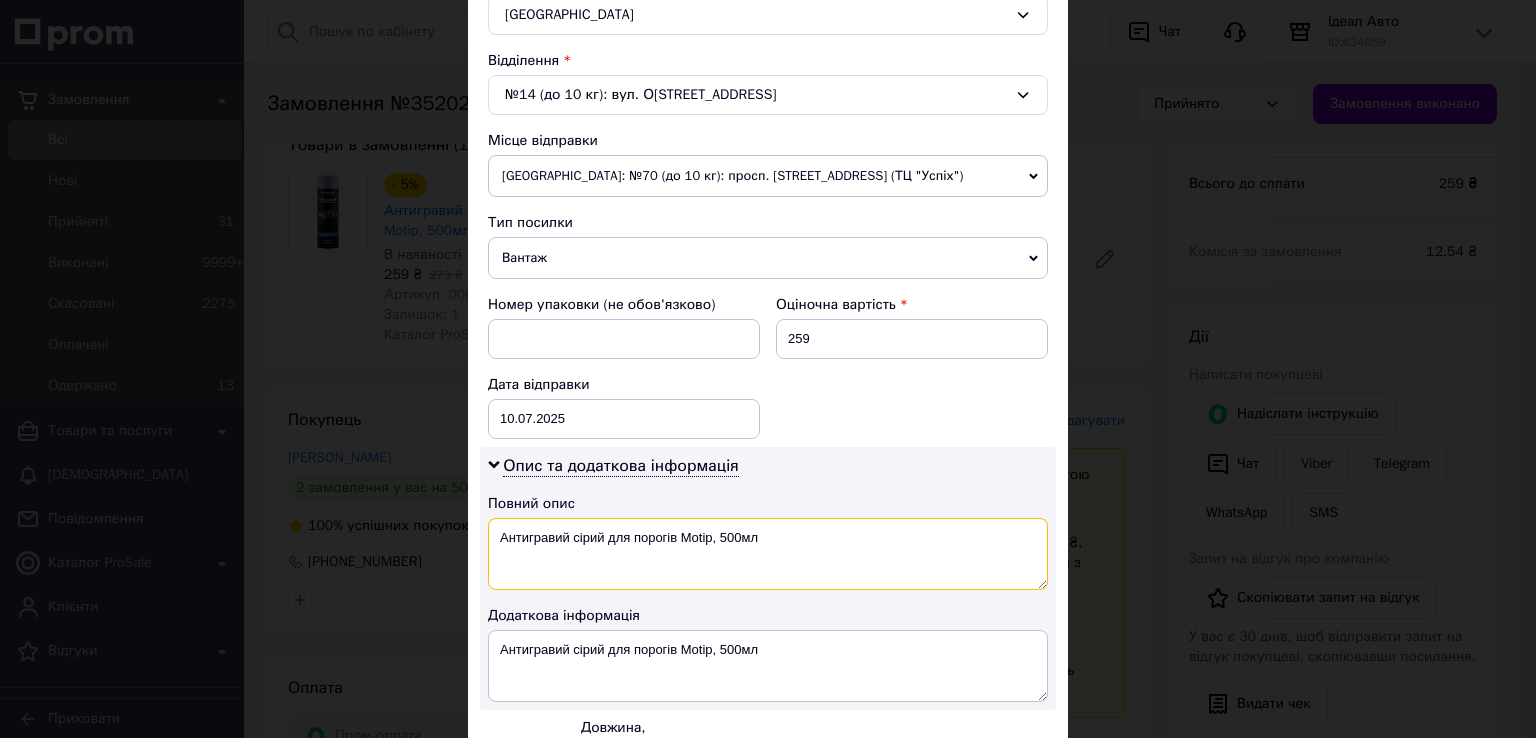 click on "Антигравий сірий для порогів Motip, 500мл" at bounding box center (768, 554) 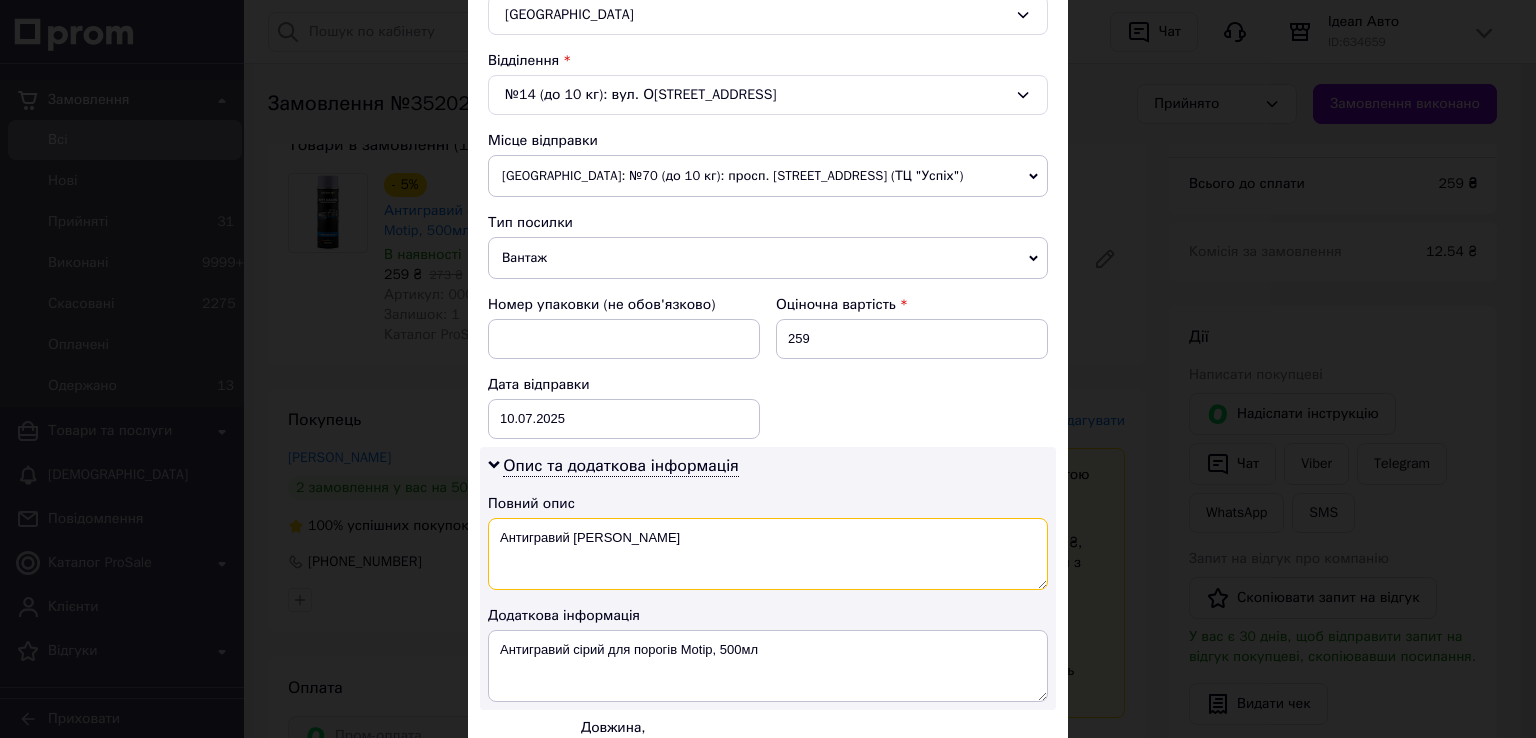 type on "Антигравий [PERSON_NAME]" 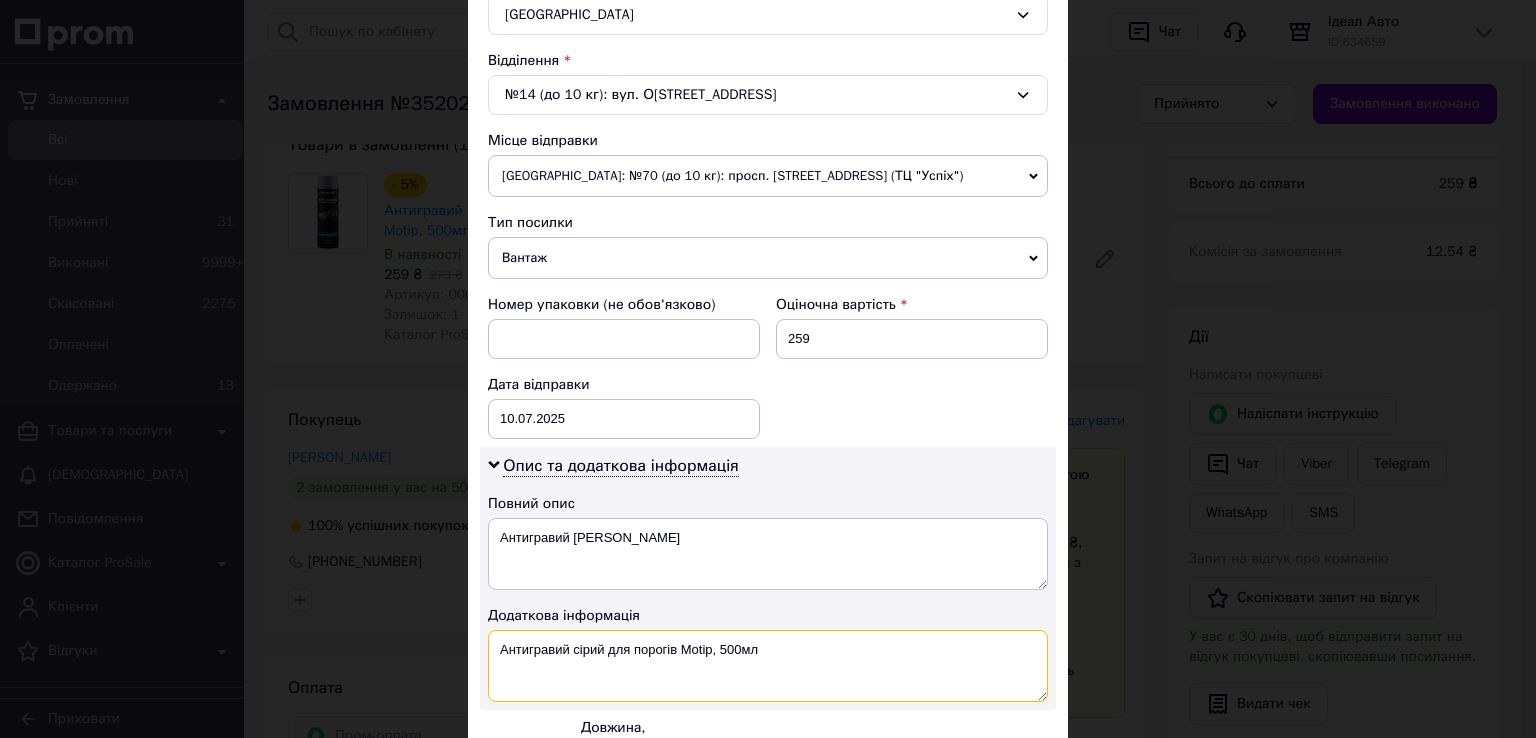 paste on "Motip" 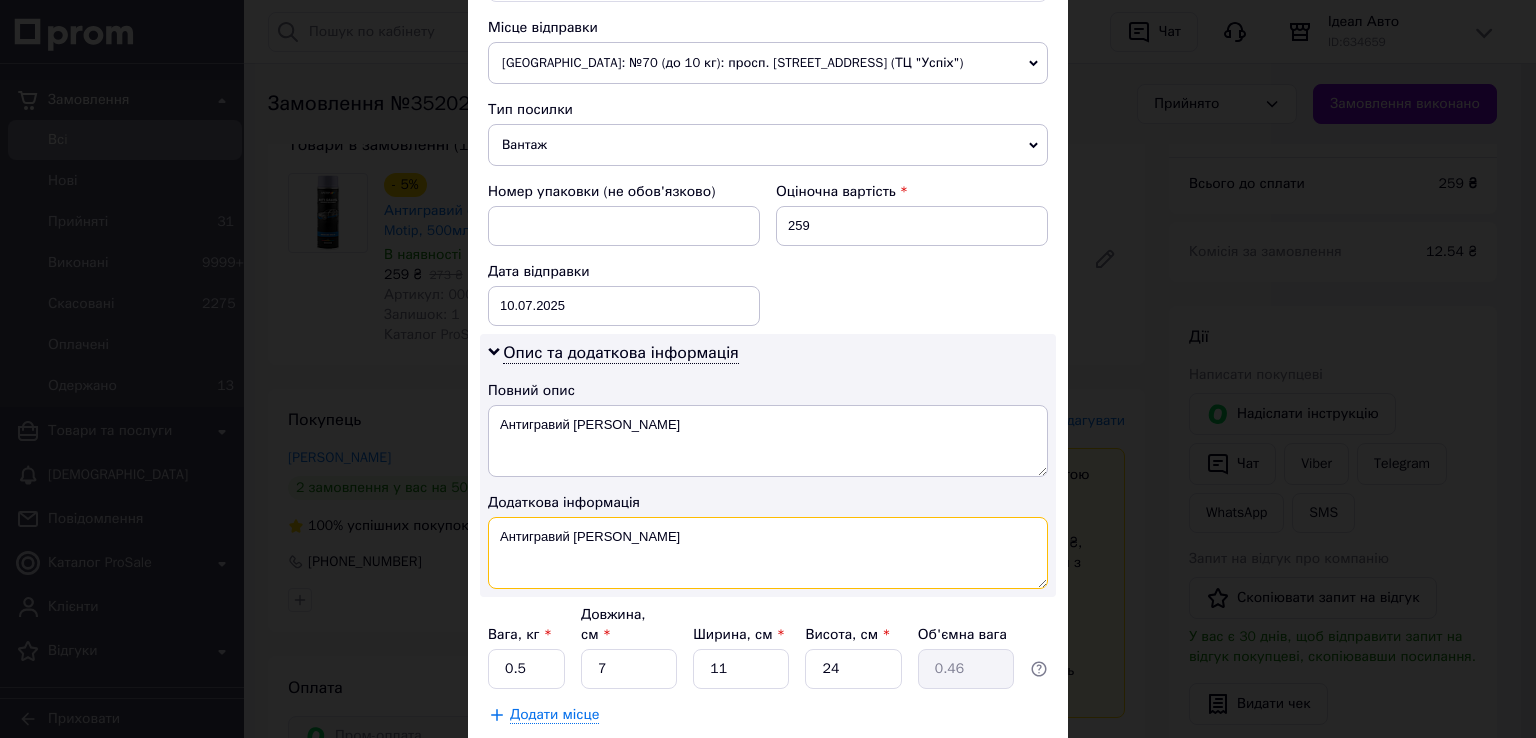 scroll, scrollTop: 808, scrollLeft: 0, axis: vertical 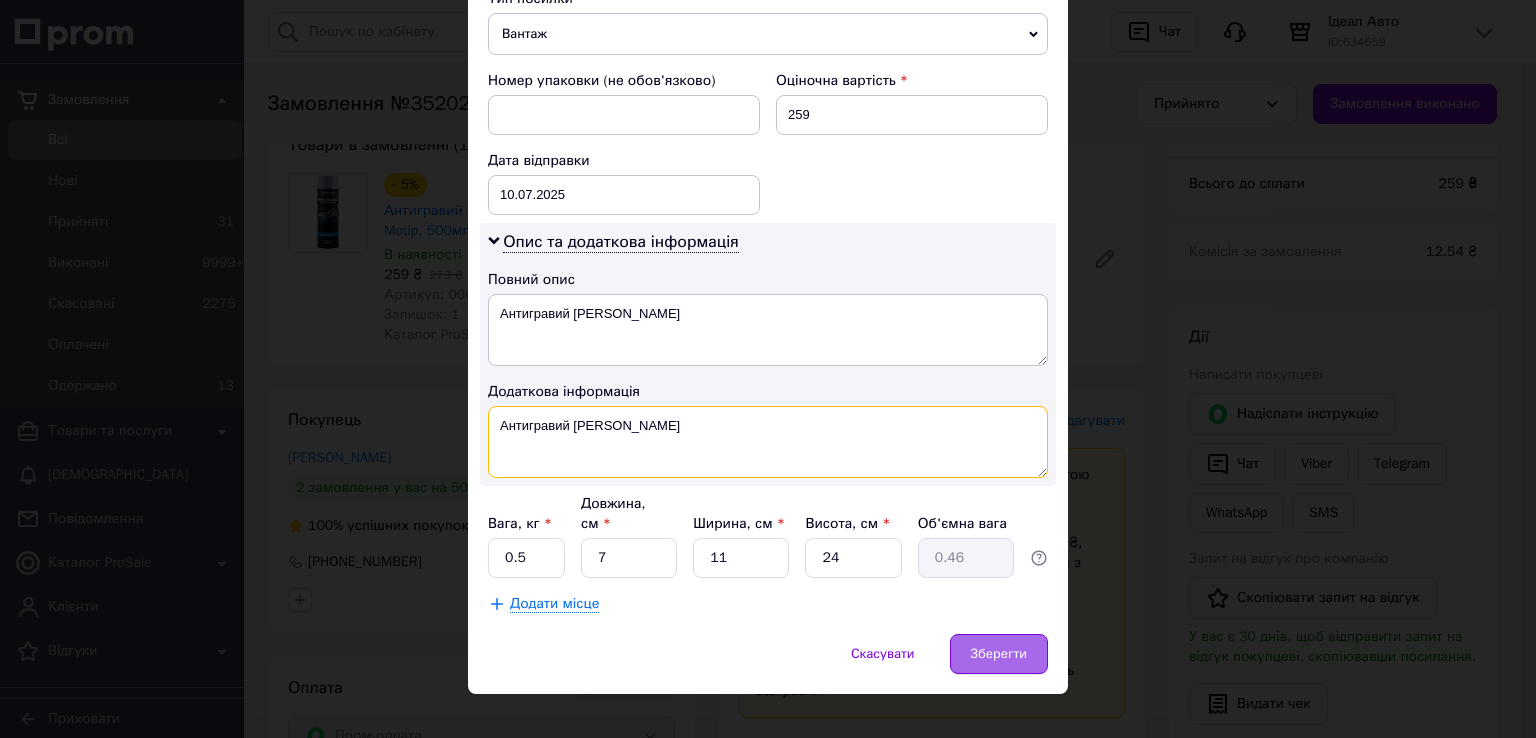 type on "Антигравий [PERSON_NAME]" 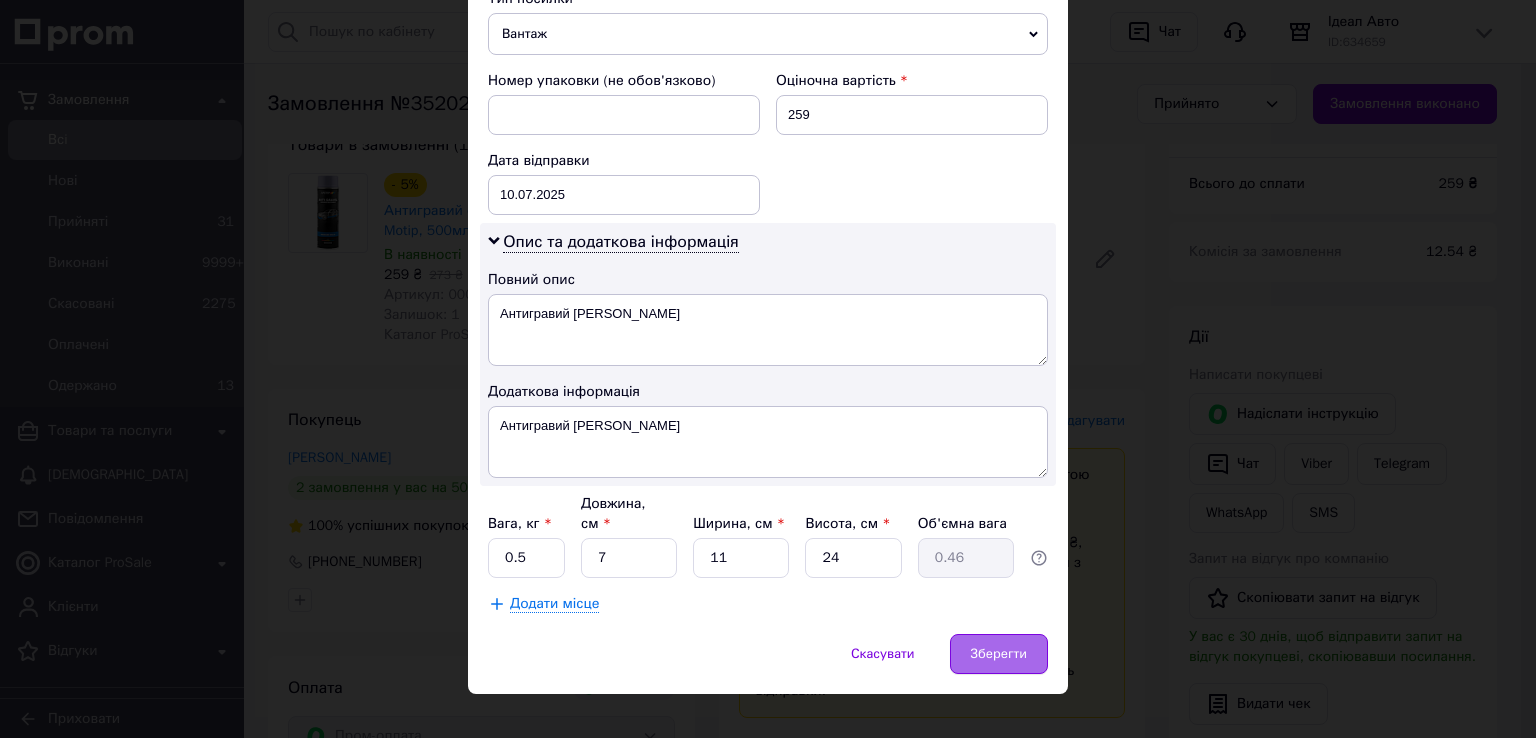 click on "Зберегти" at bounding box center (999, 654) 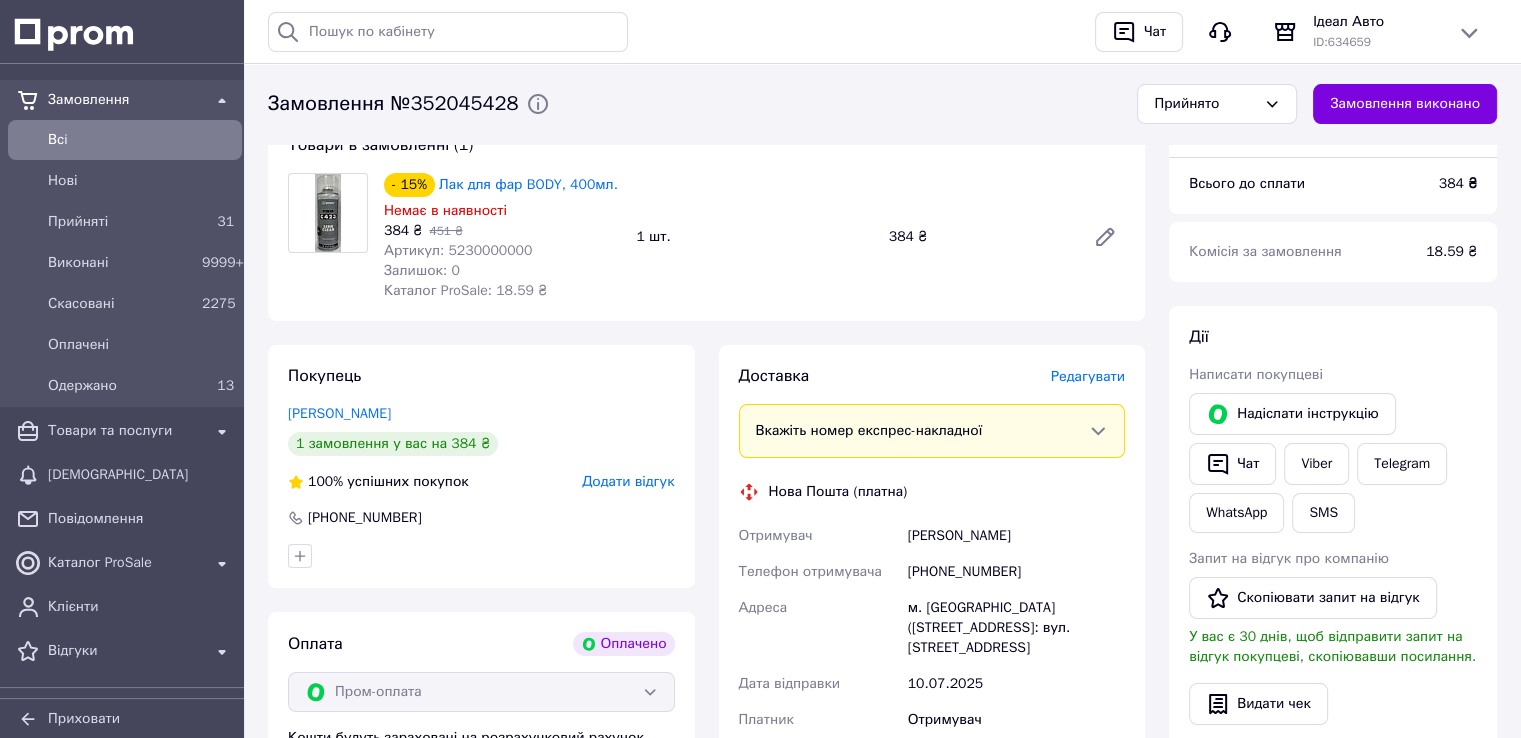 click on "Редагувати" at bounding box center [1088, 376] 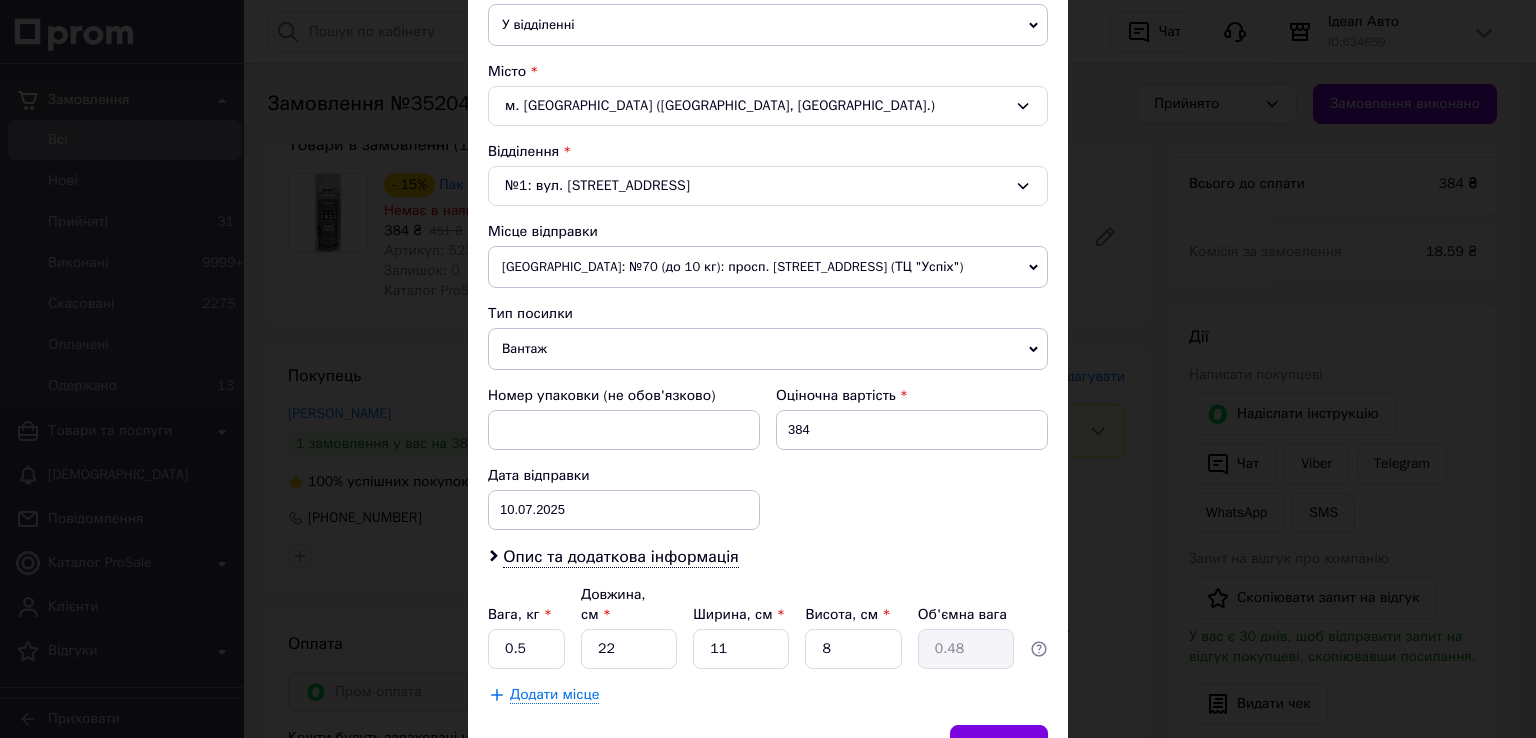 scroll, scrollTop: 584, scrollLeft: 0, axis: vertical 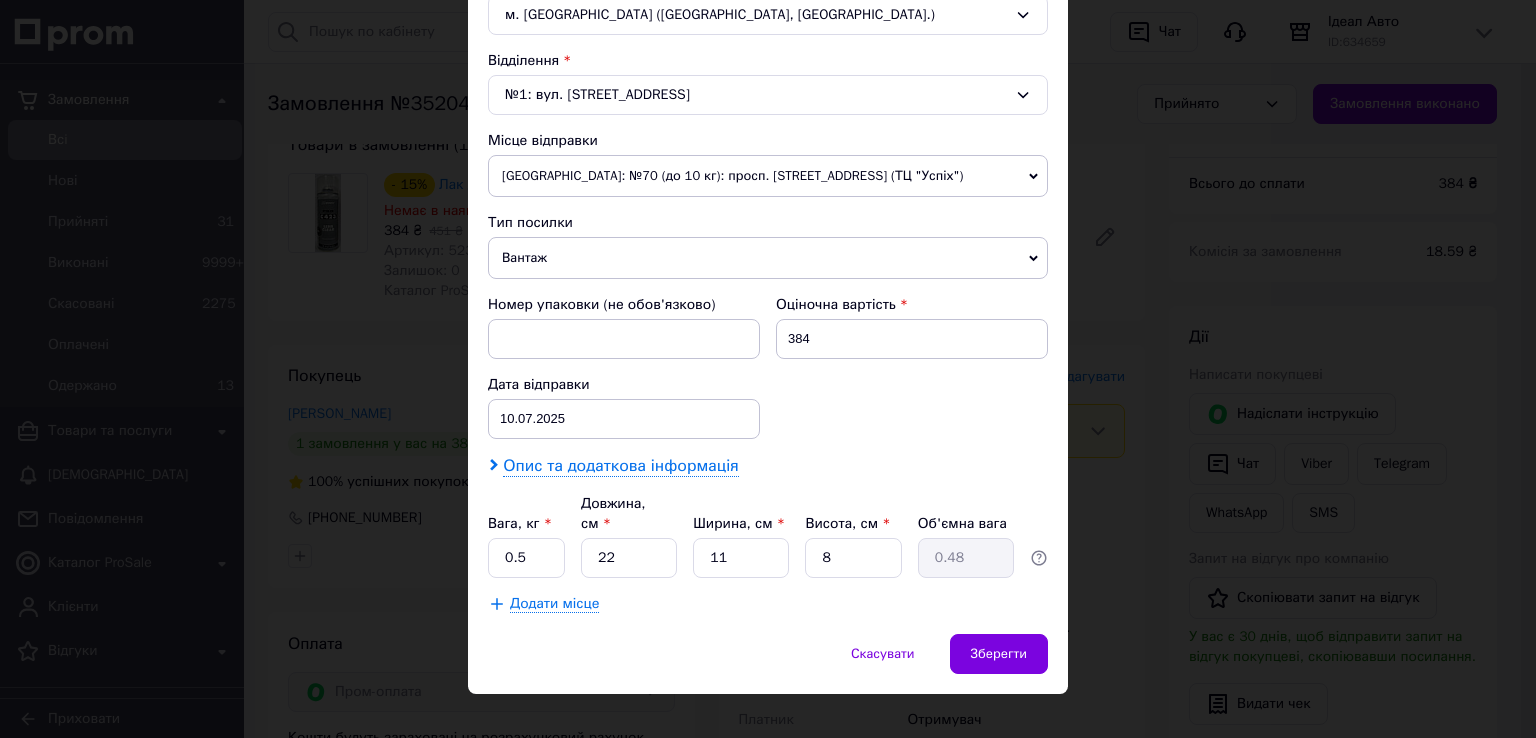 click on "Опис та додаткова інформація" at bounding box center [620, 466] 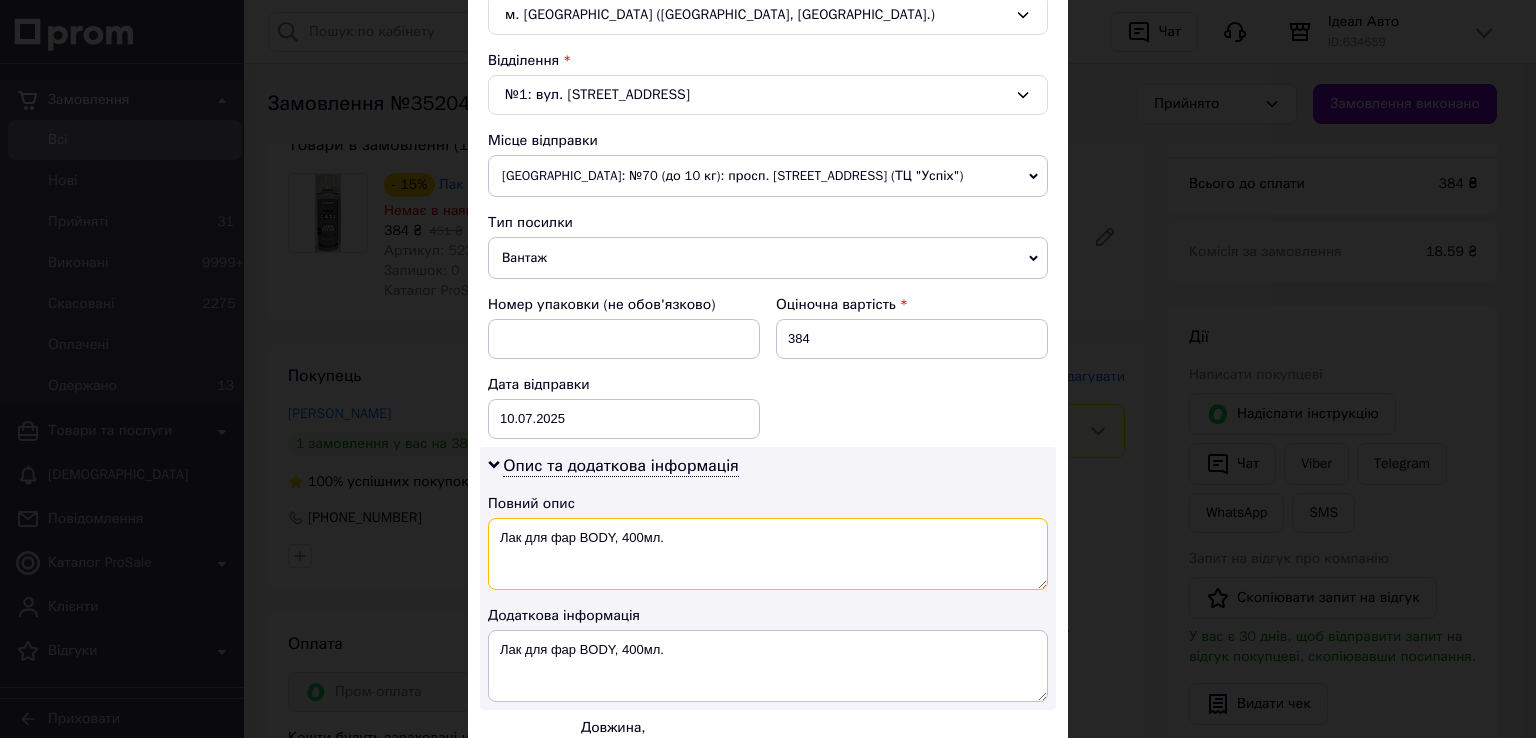 click on "Лак для фар BODY, 400мл." at bounding box center (768, 554) 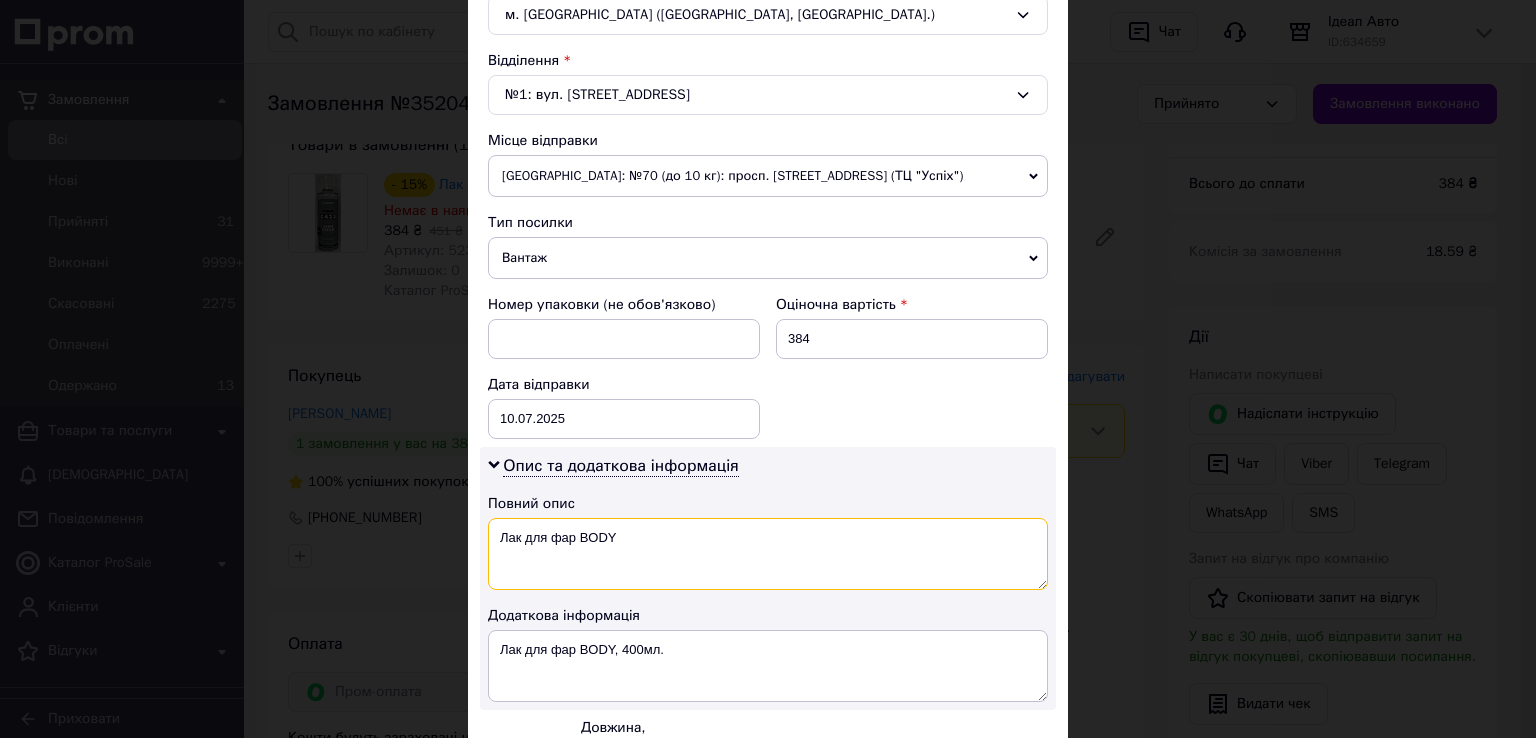 type on "Лак для фар BODY" 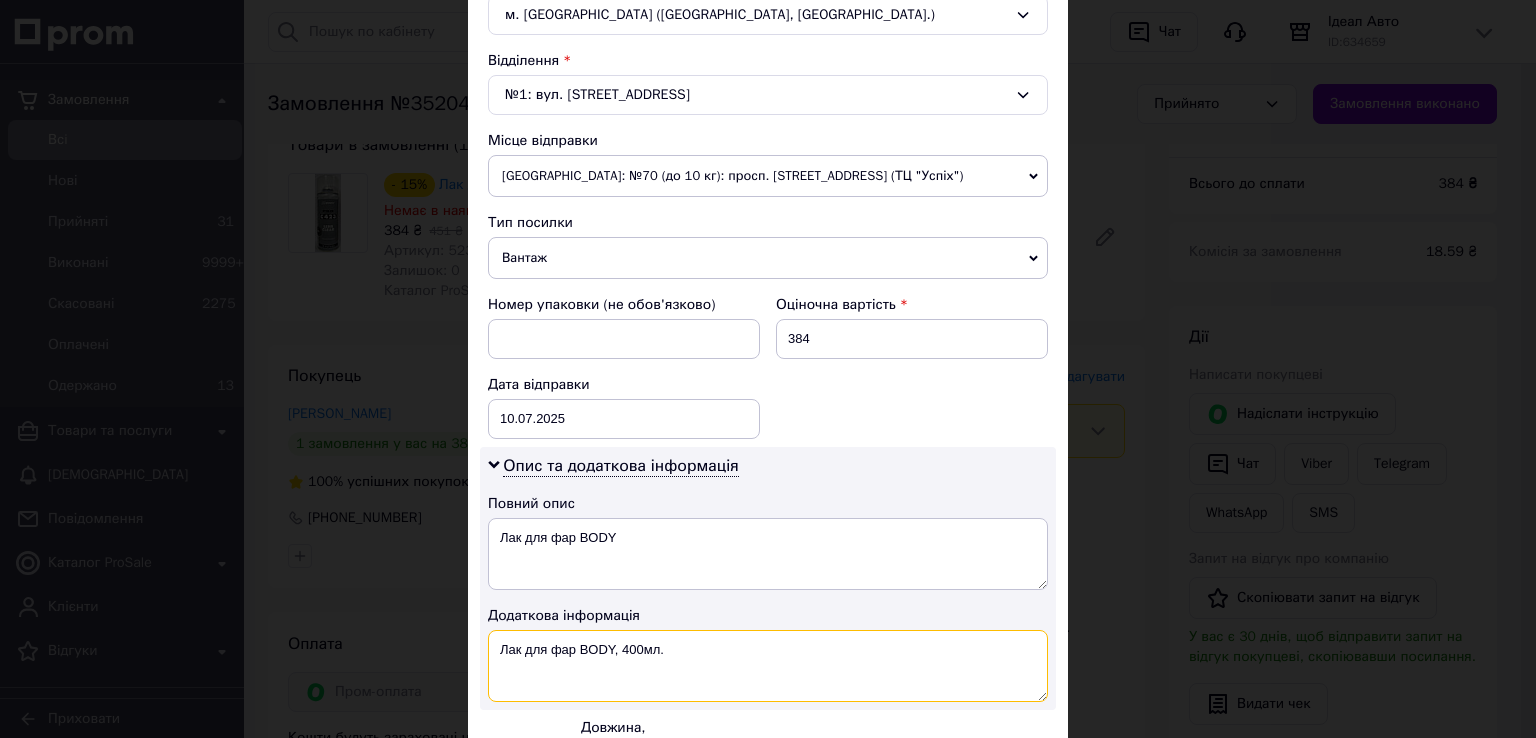 click on "Лак для фар BODY, 400мл." at bounding box center [768, 666] 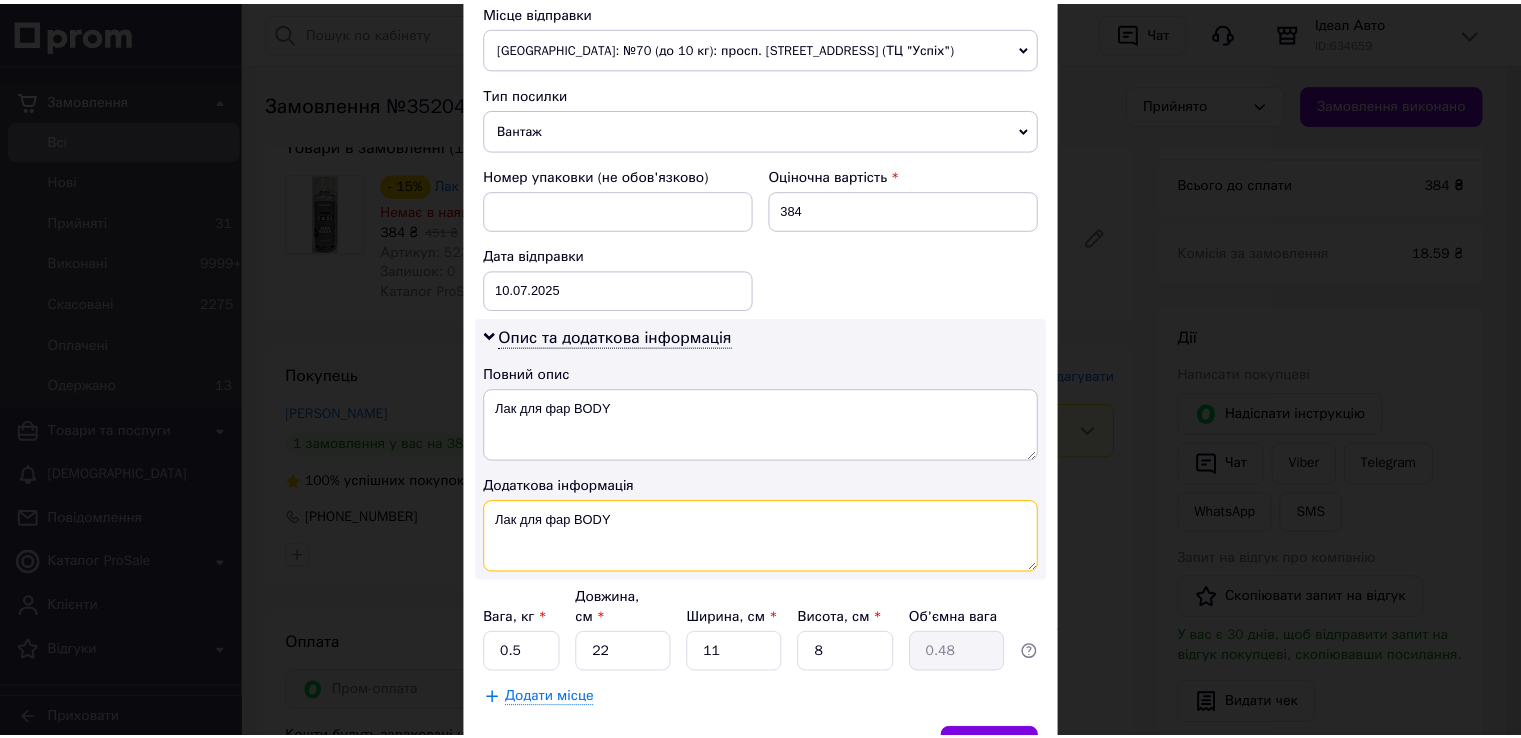 scroll, scrollTop: 808, scrollLeft: 0, axis: vertical 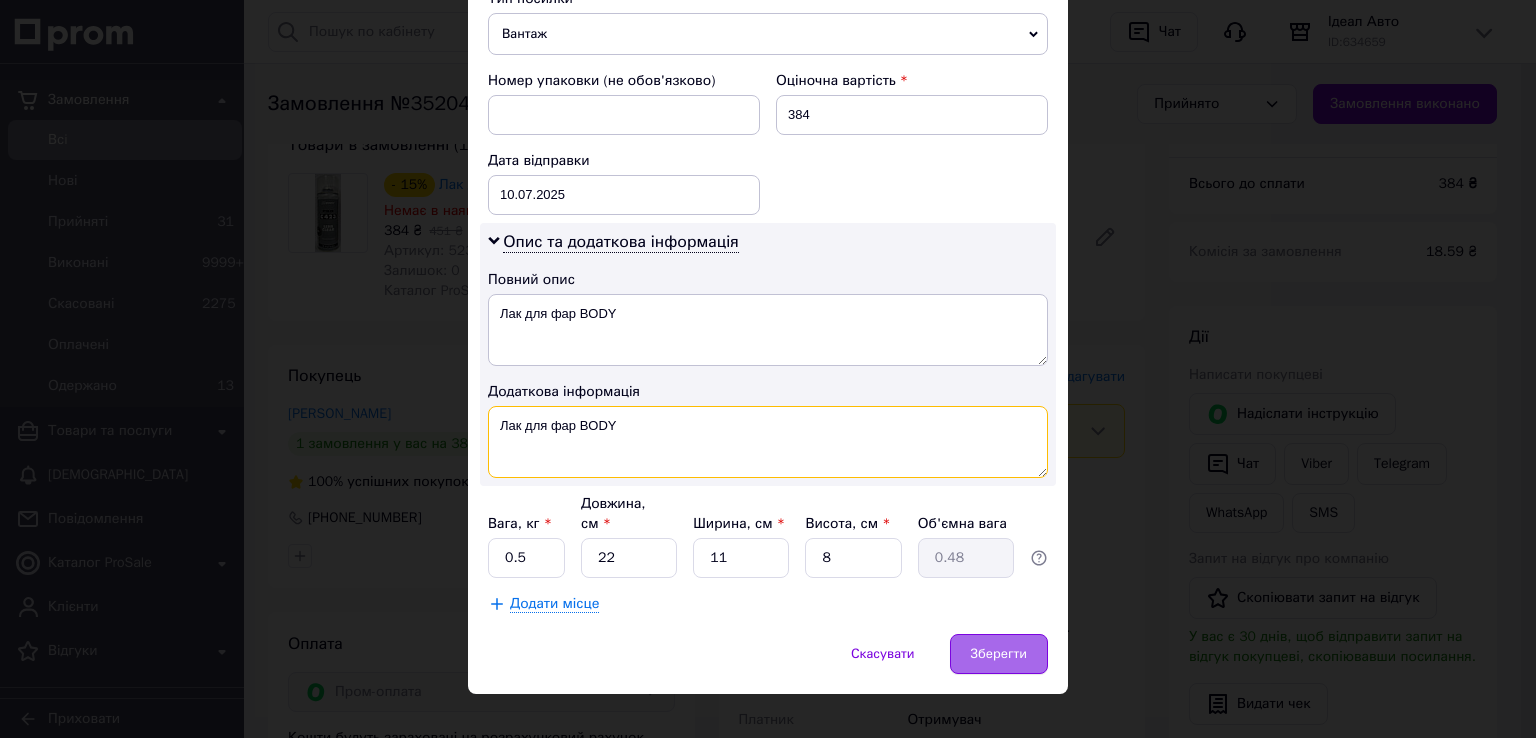 type on "Лак для фар BODY" 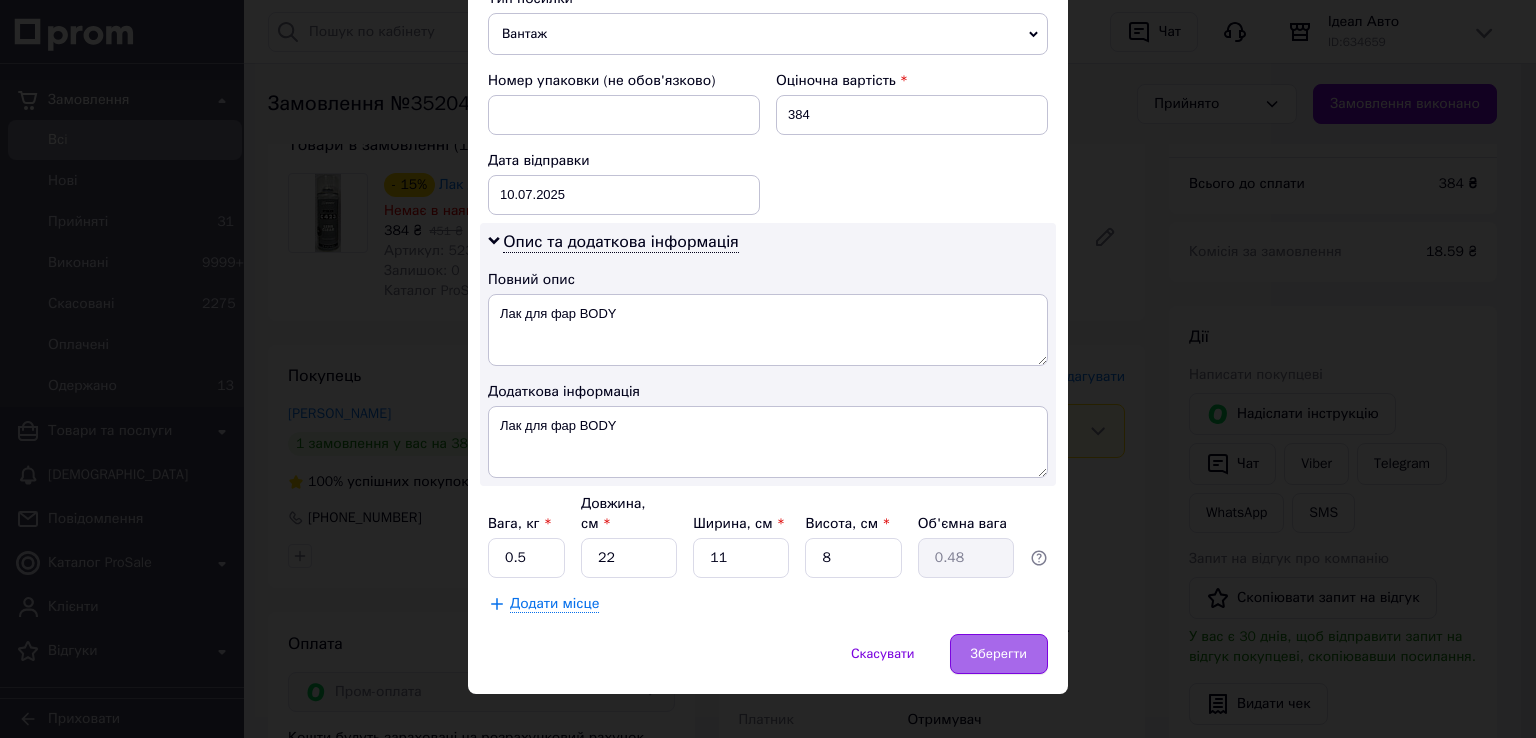 click on "Зберегти" at bounding box center (999, 654) 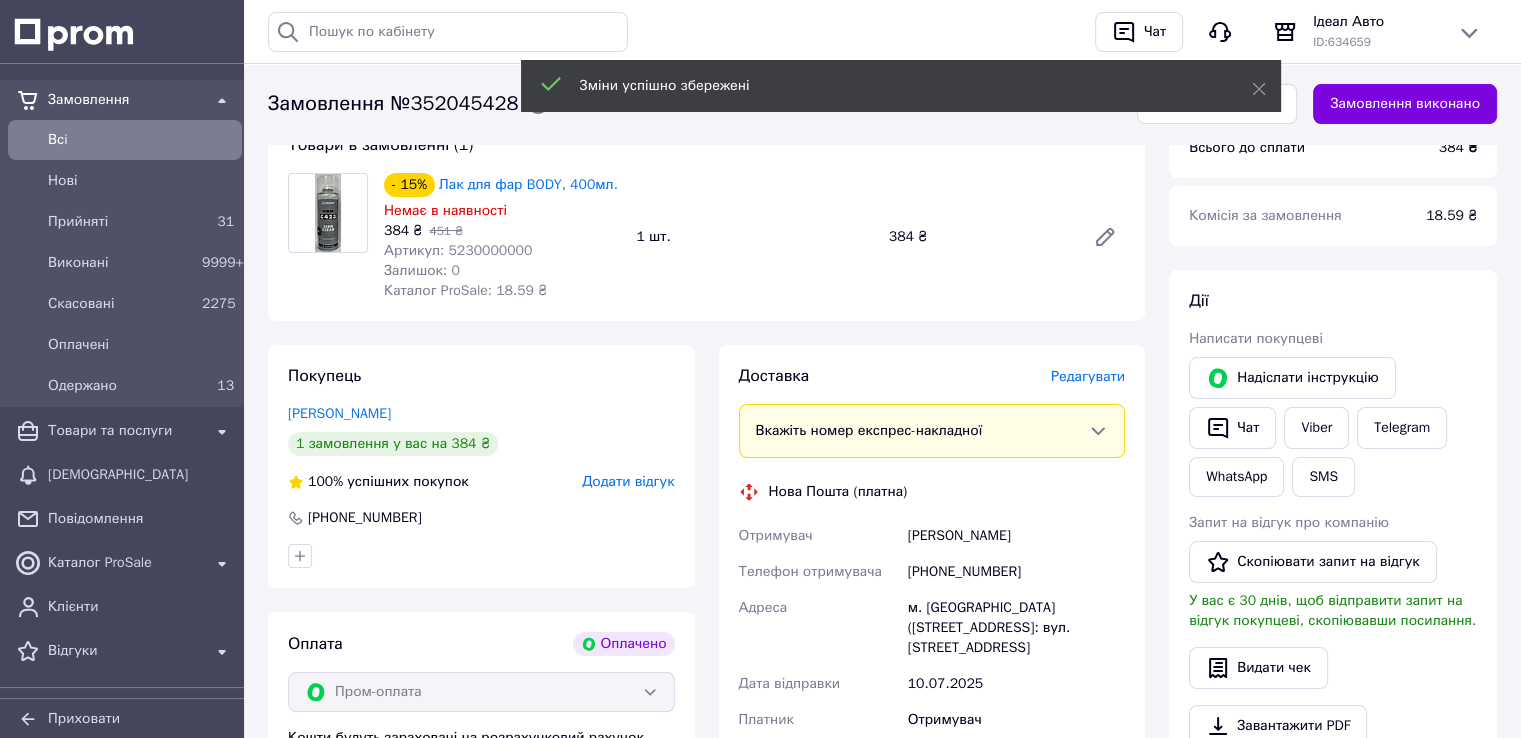 scroll, scrollTop: 600, scrollLeft: 0, axis: vertical 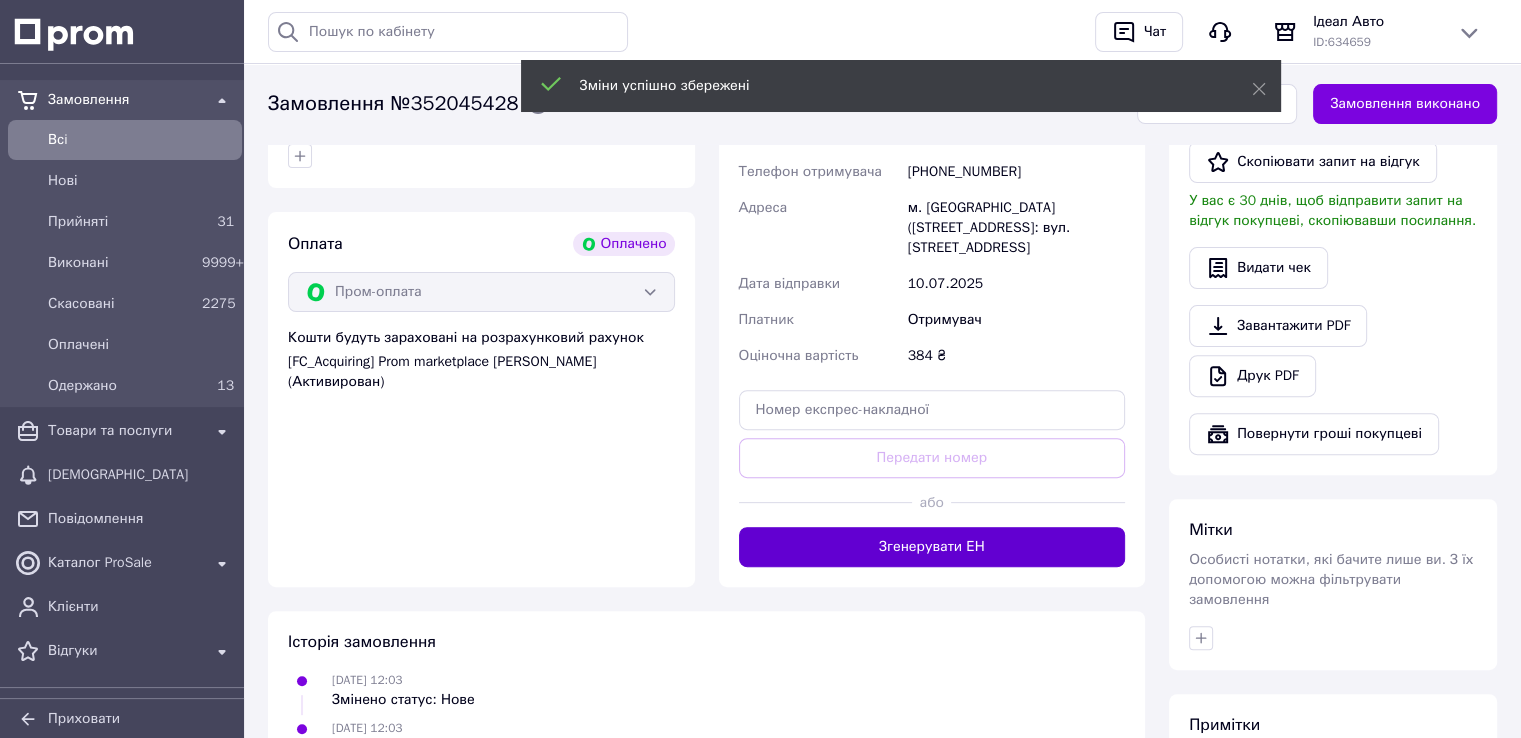 click on "Згенерувати ЕН" at bounding box center (932, 547) 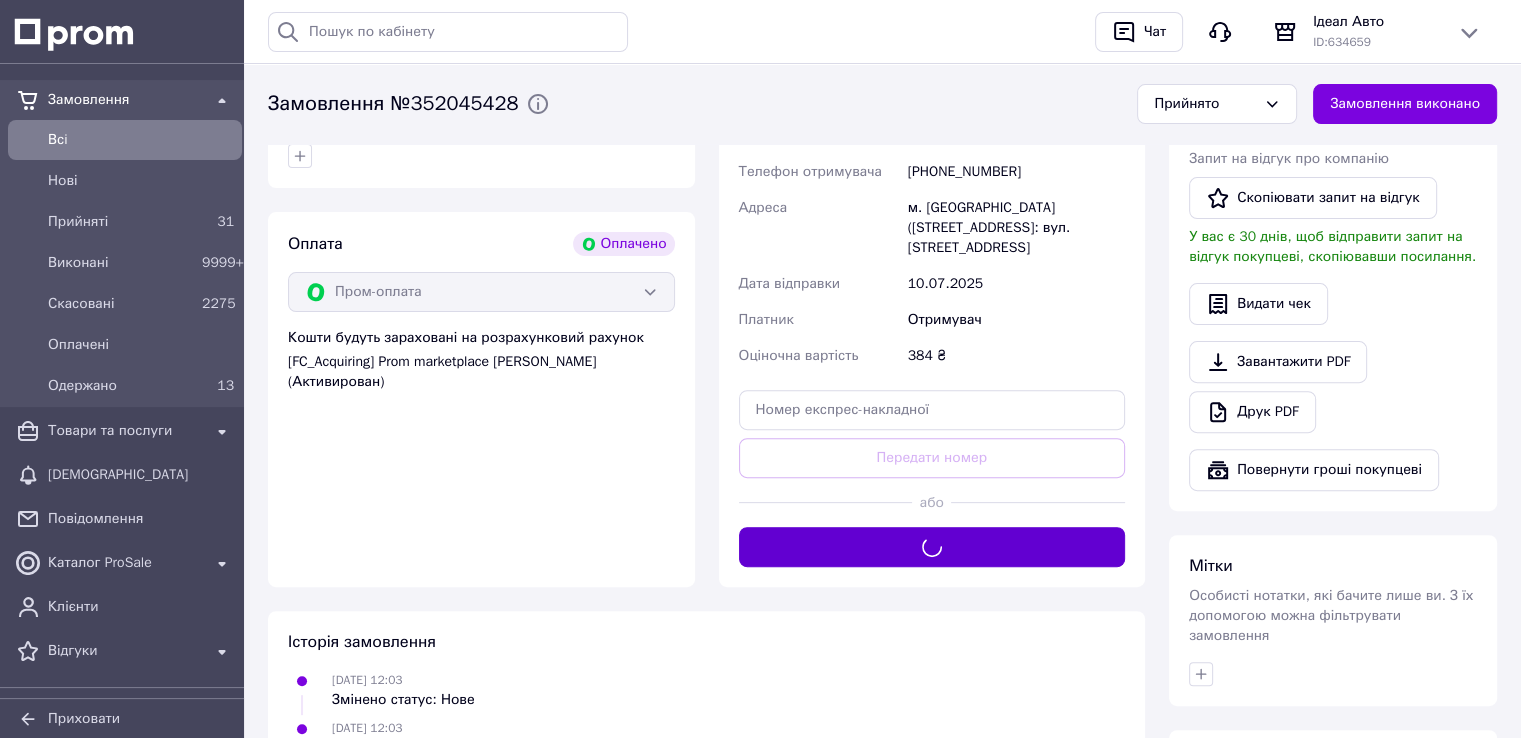 type 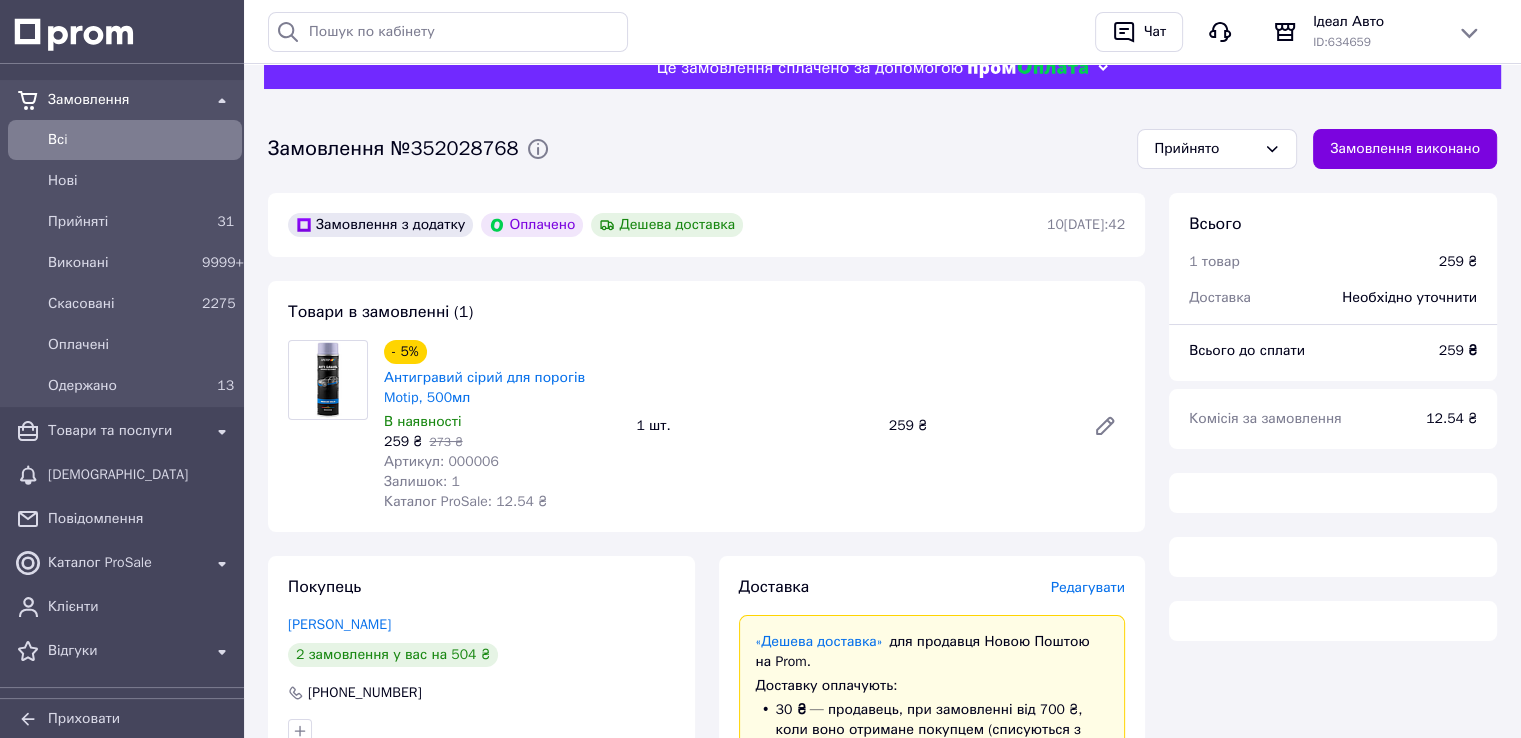 scroll, scrollTop: 0, scrollLeft: 0, axis: both 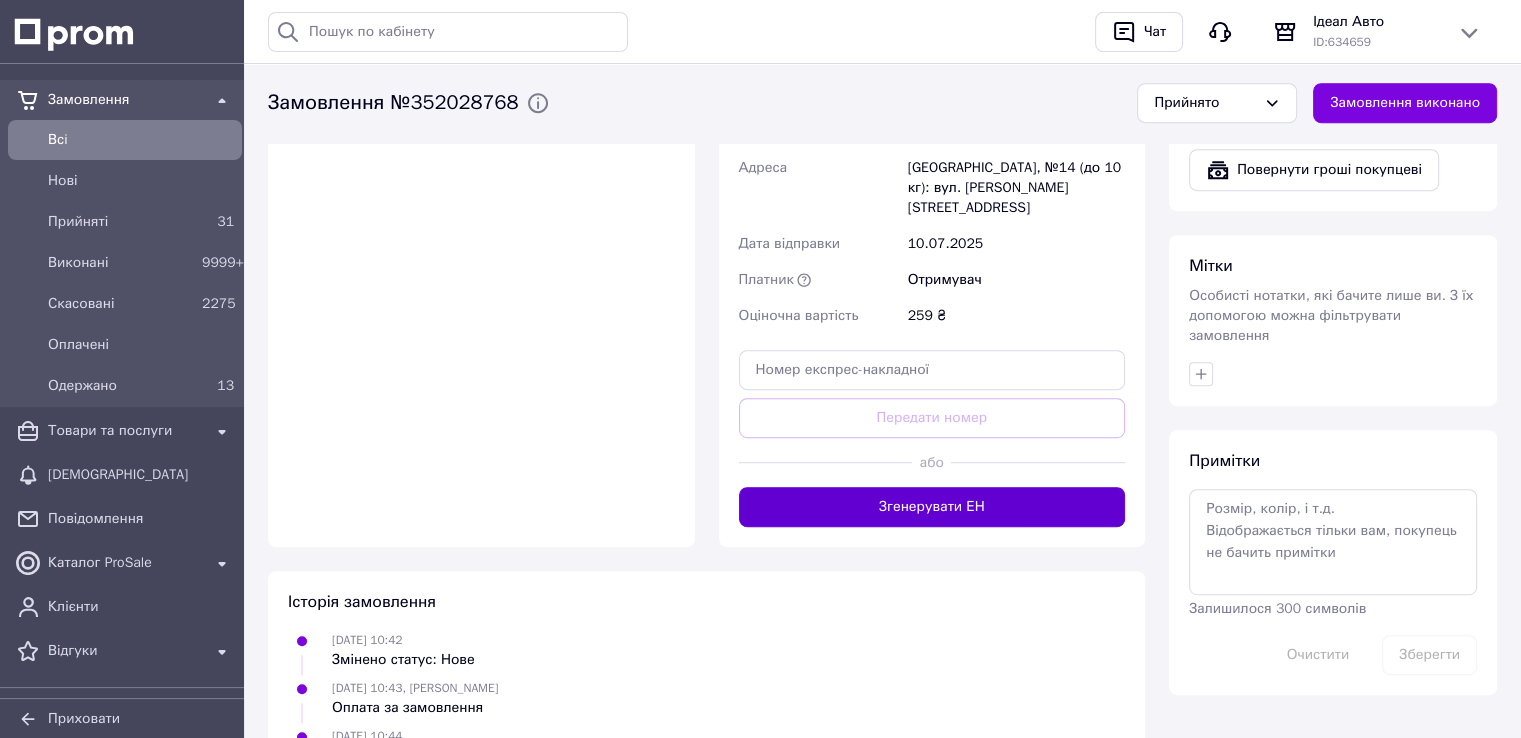 click on "Згенерувати ЕН" at bounding box center (932, 507) 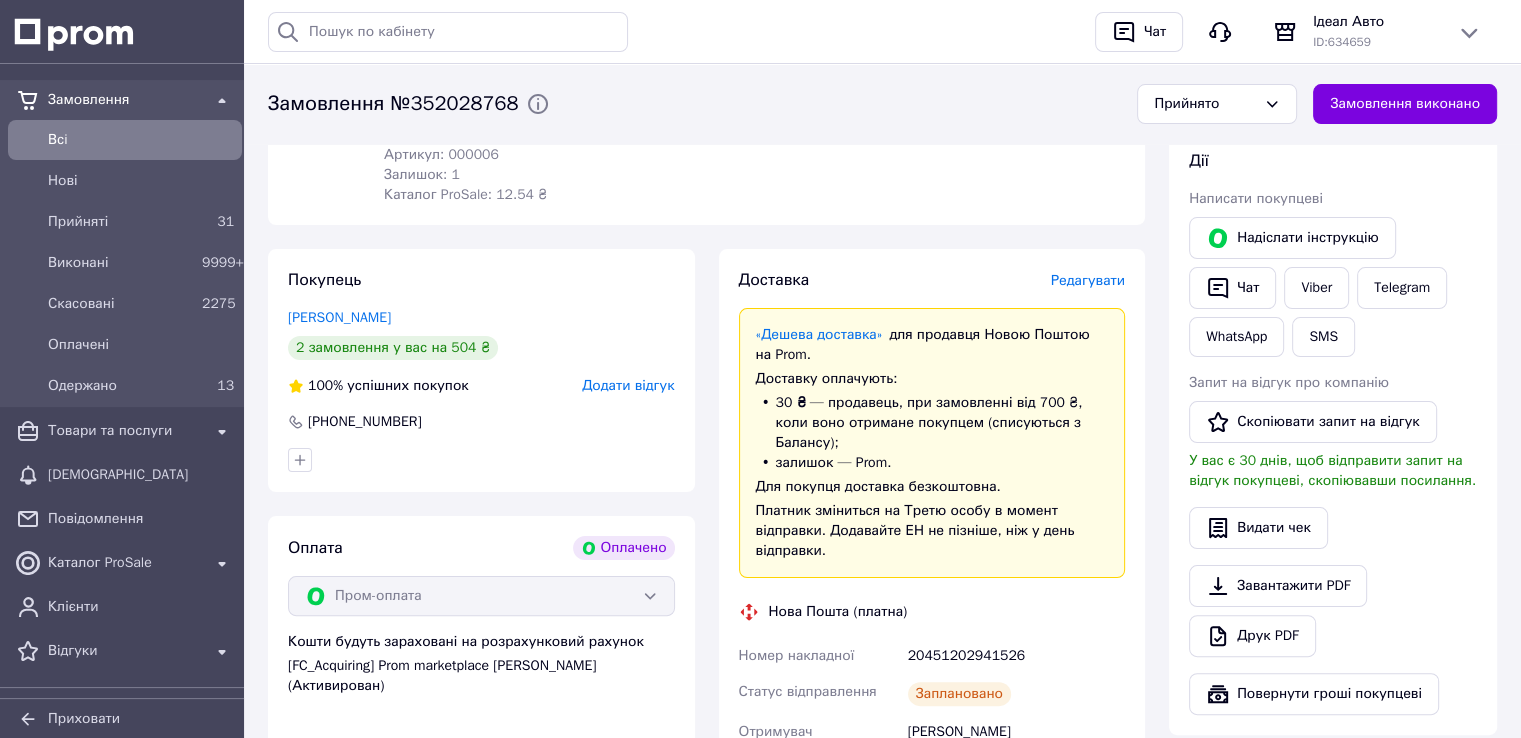scroll, scrollTop: 380, scrollLeft: 0, axis: vertical 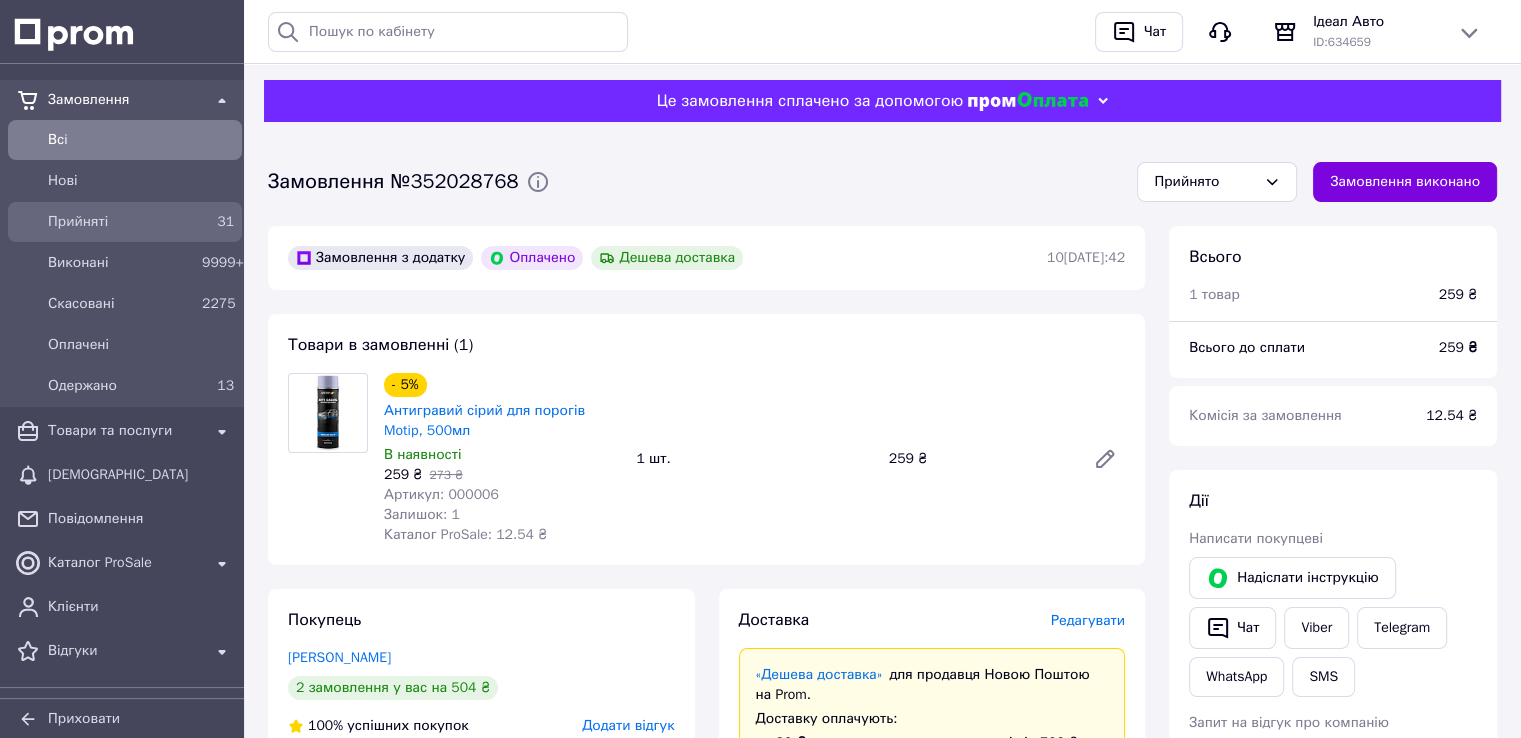 click on "Прийняті" at bounding box center [121, 222] 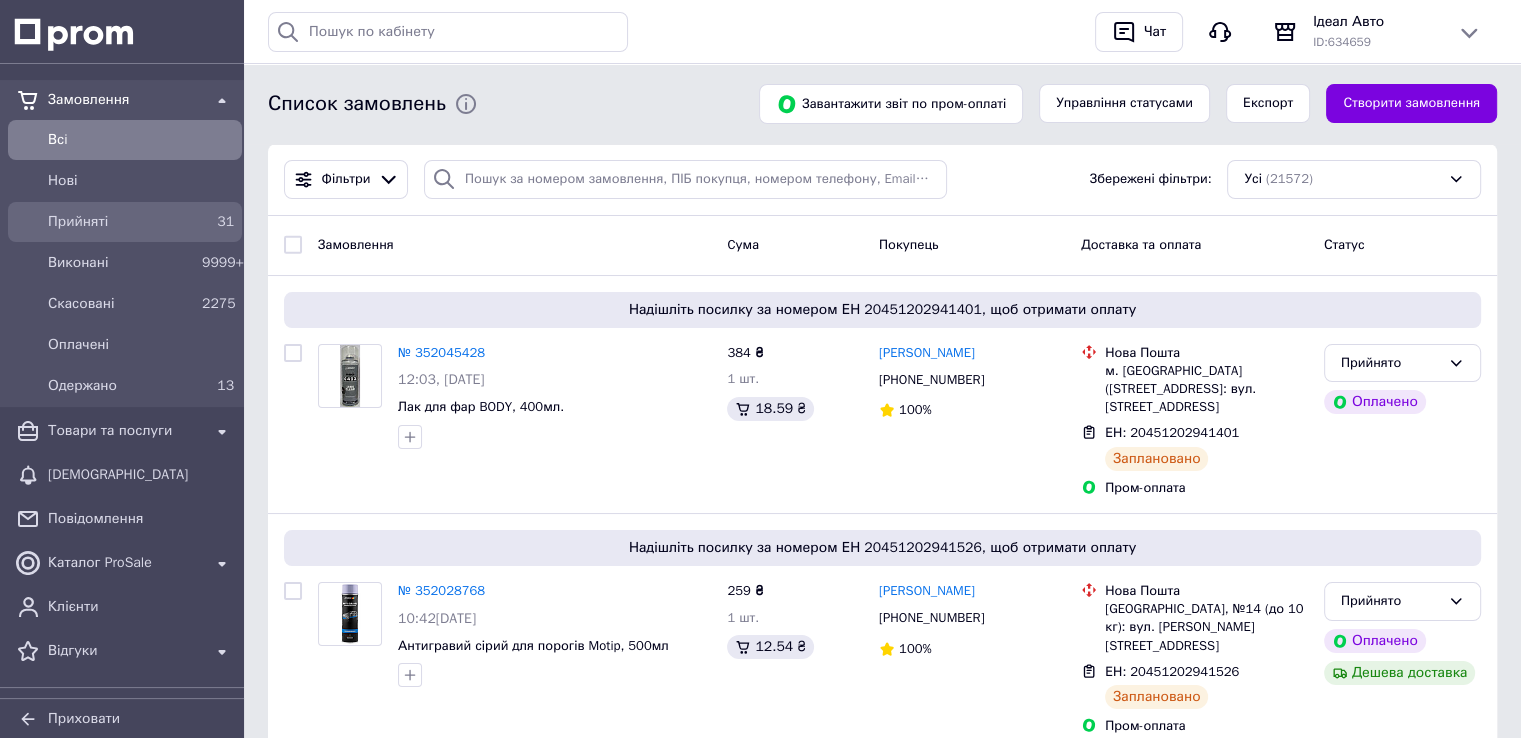 click on "Прийняті" at bounding box center [121, 222] 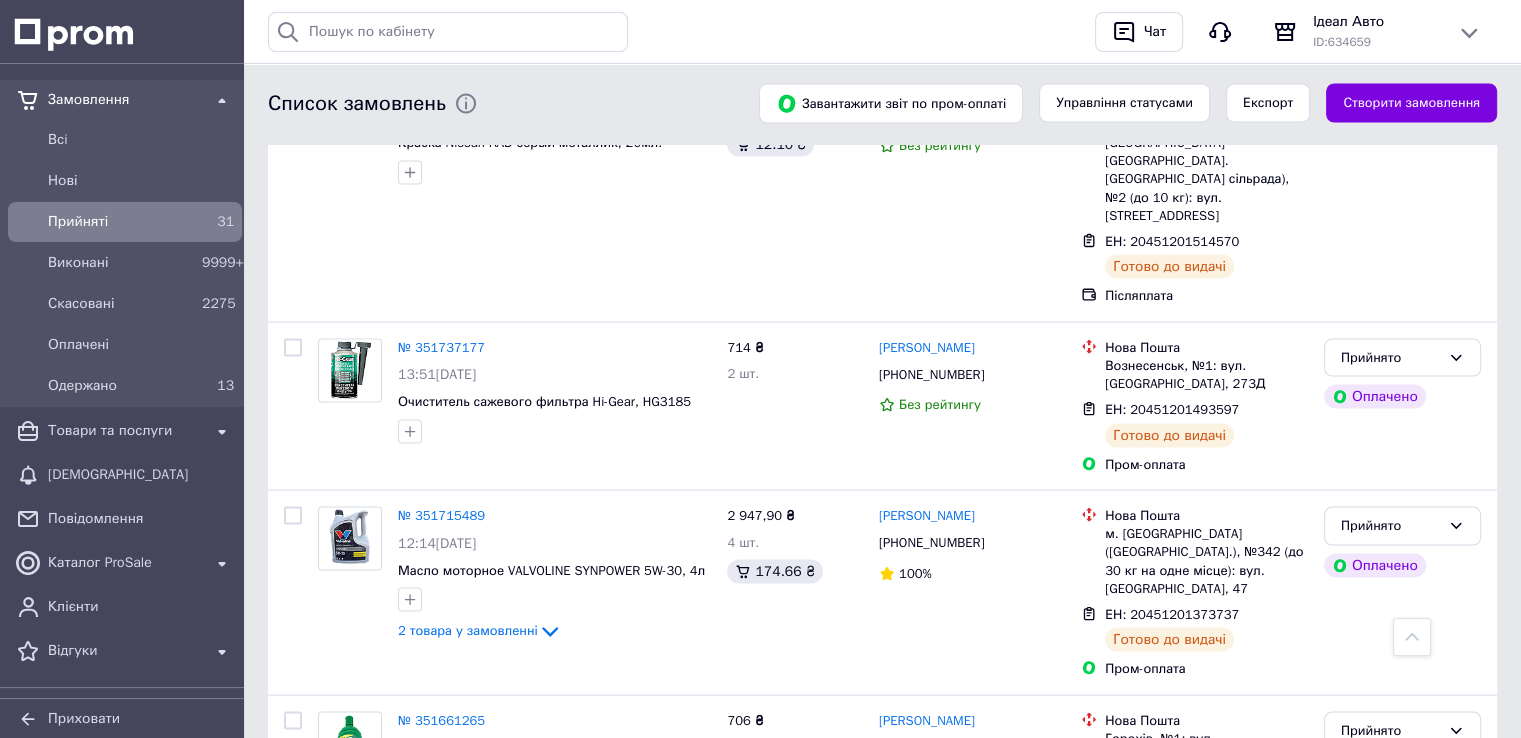 scroll, scrollTop: 3867, scrollLeft: 0, axis: vertical 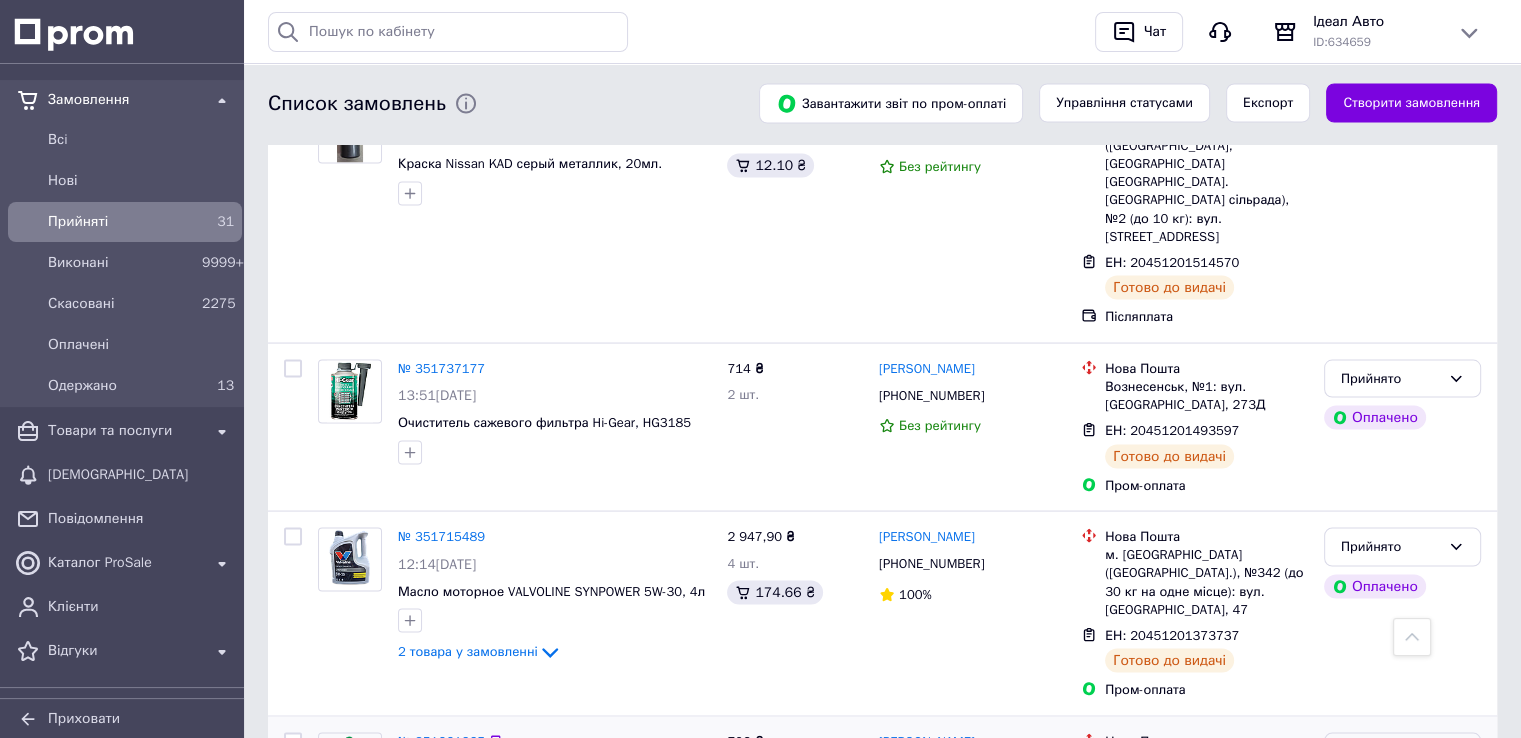 click on "Прийнято" at bounding box center (1390, 752) 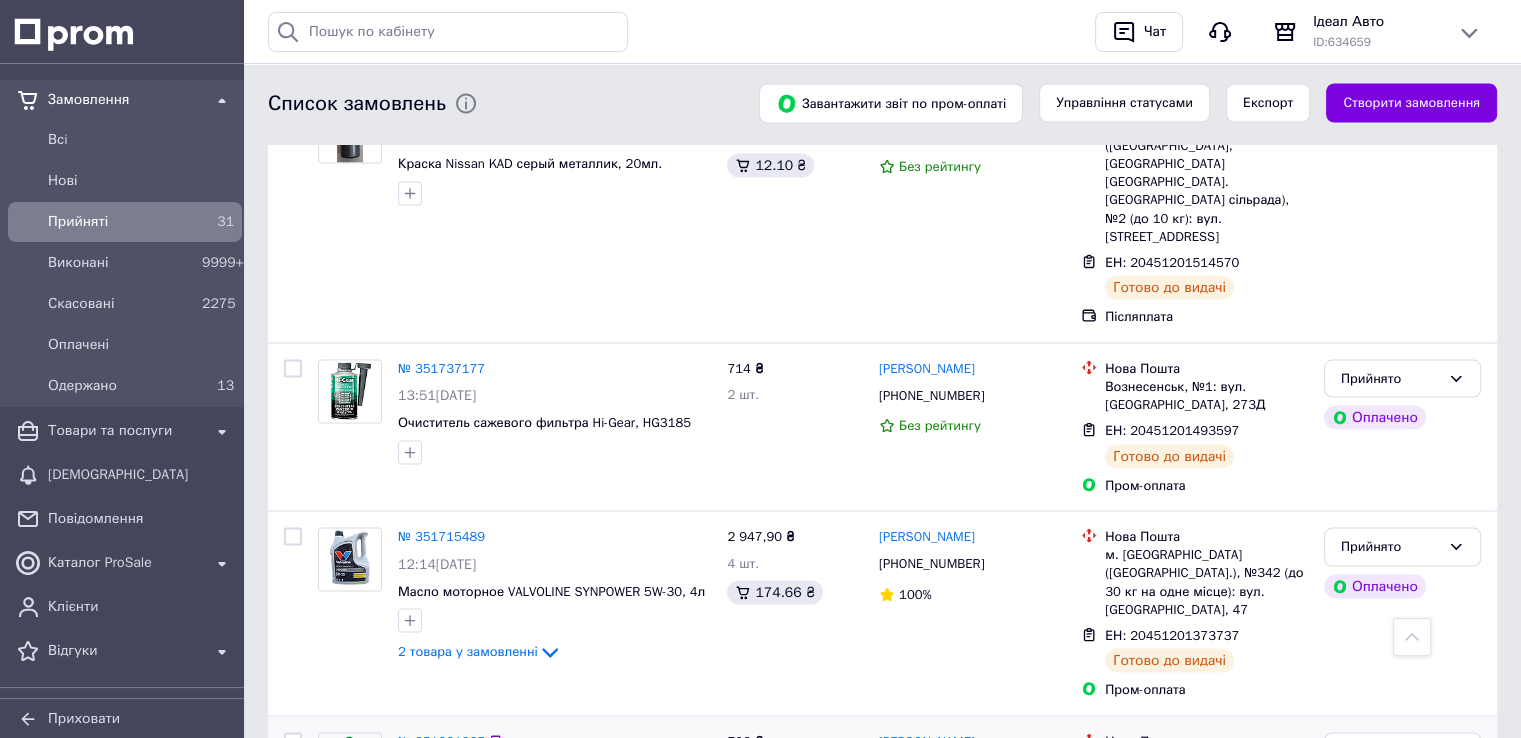 scroll, scrollTop: 3767, scrollLeft: 0, axis: vertical 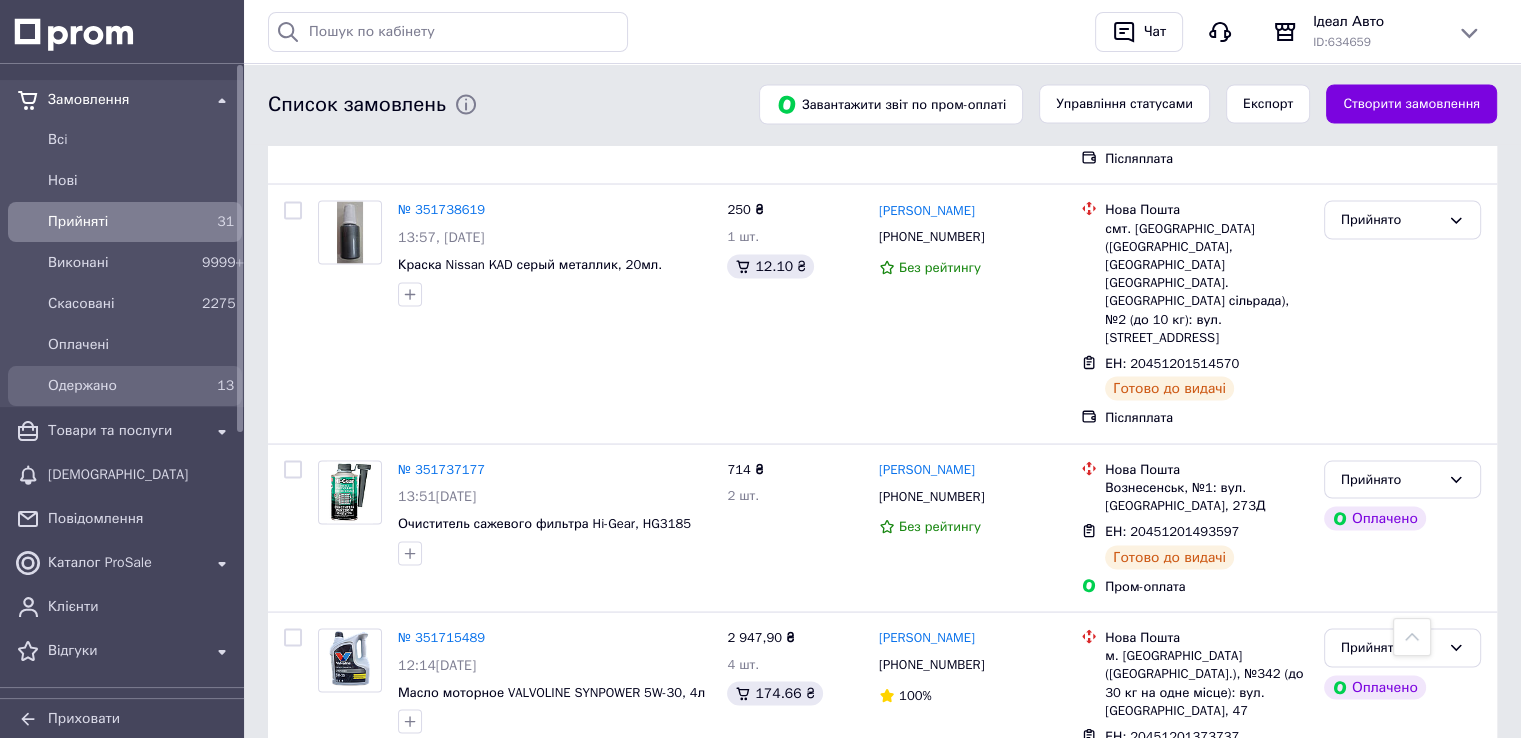 click on "Одержано" at bounding box center (121, 386) 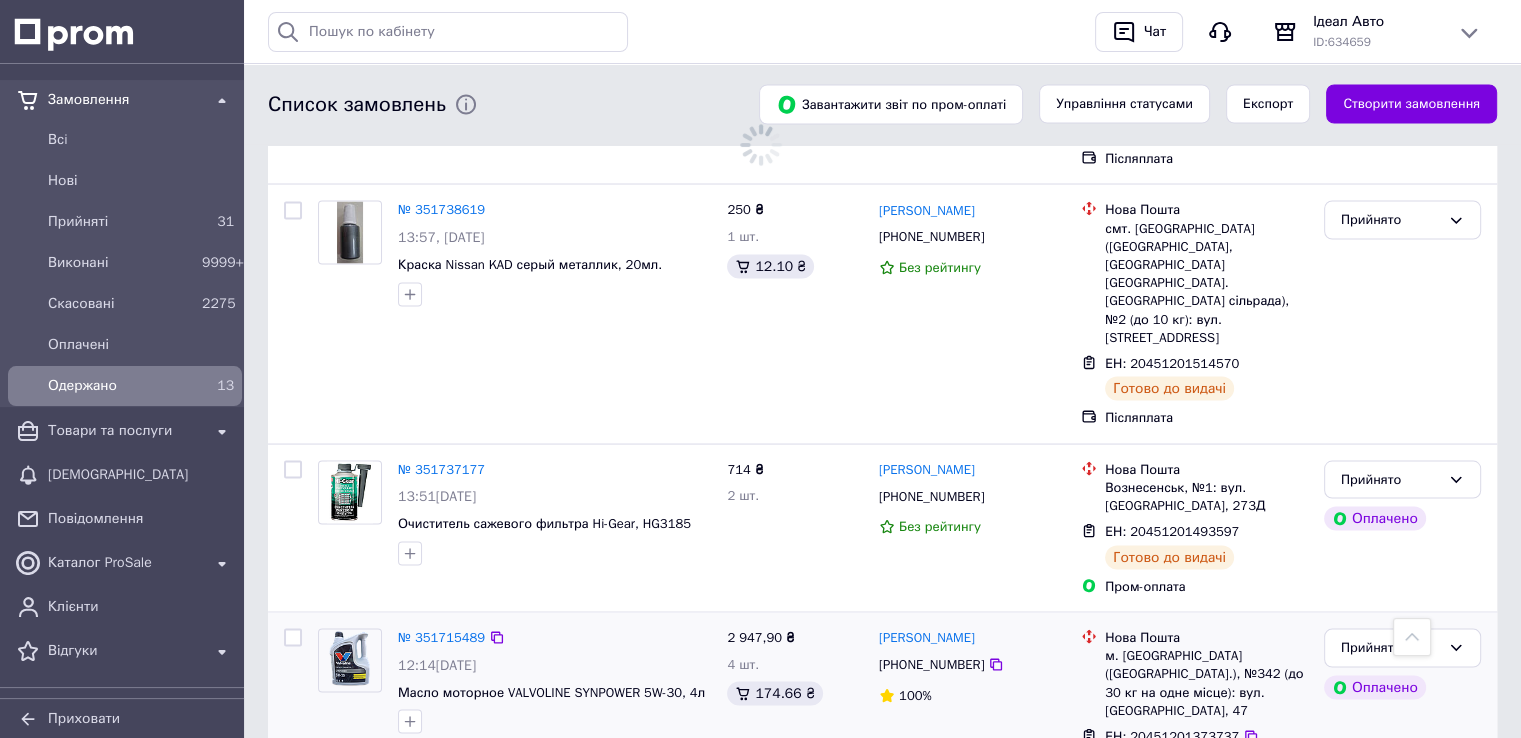 scroll, scrollTop: 0, scrollLeft: 0, axis: both 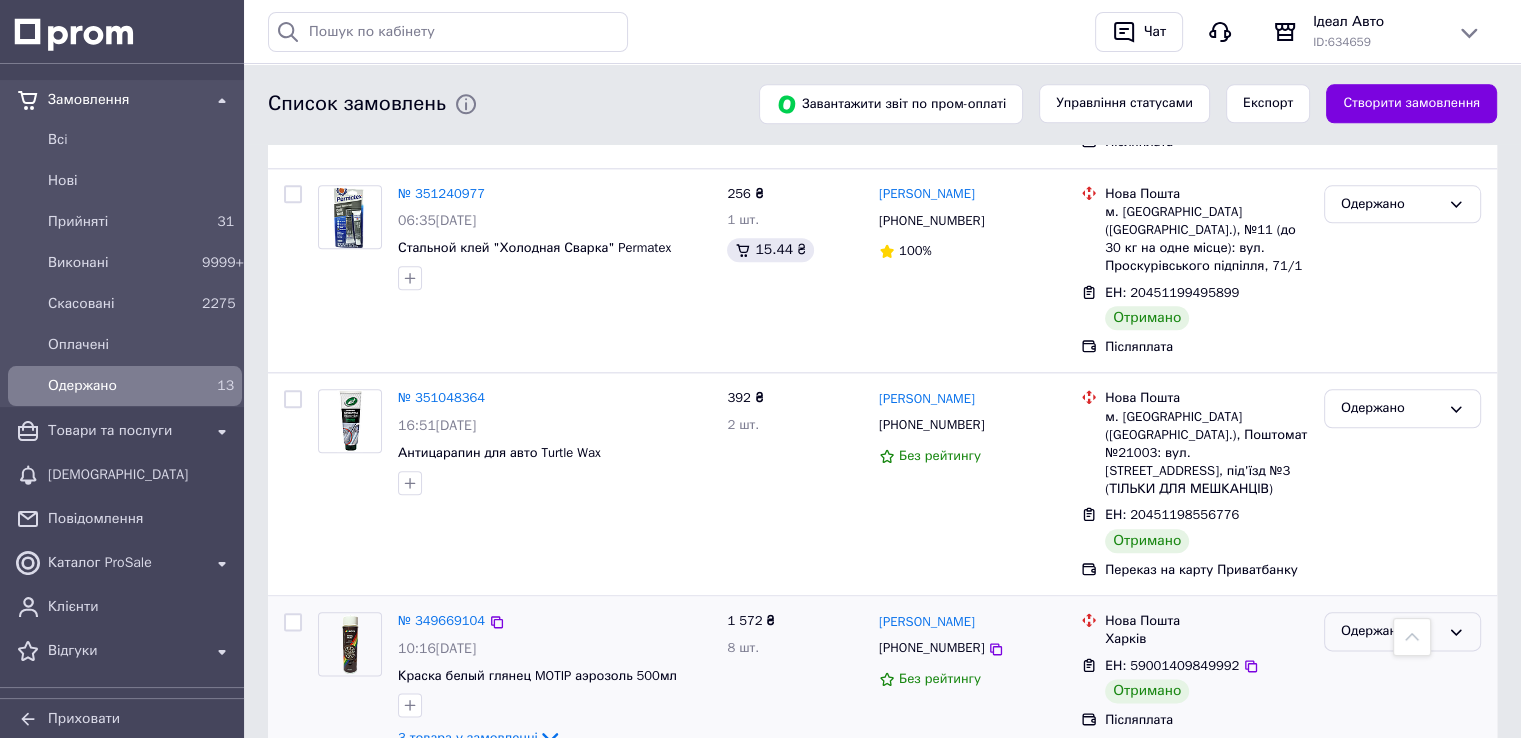 click on "Одержано" at bounding box center [1390, 631] 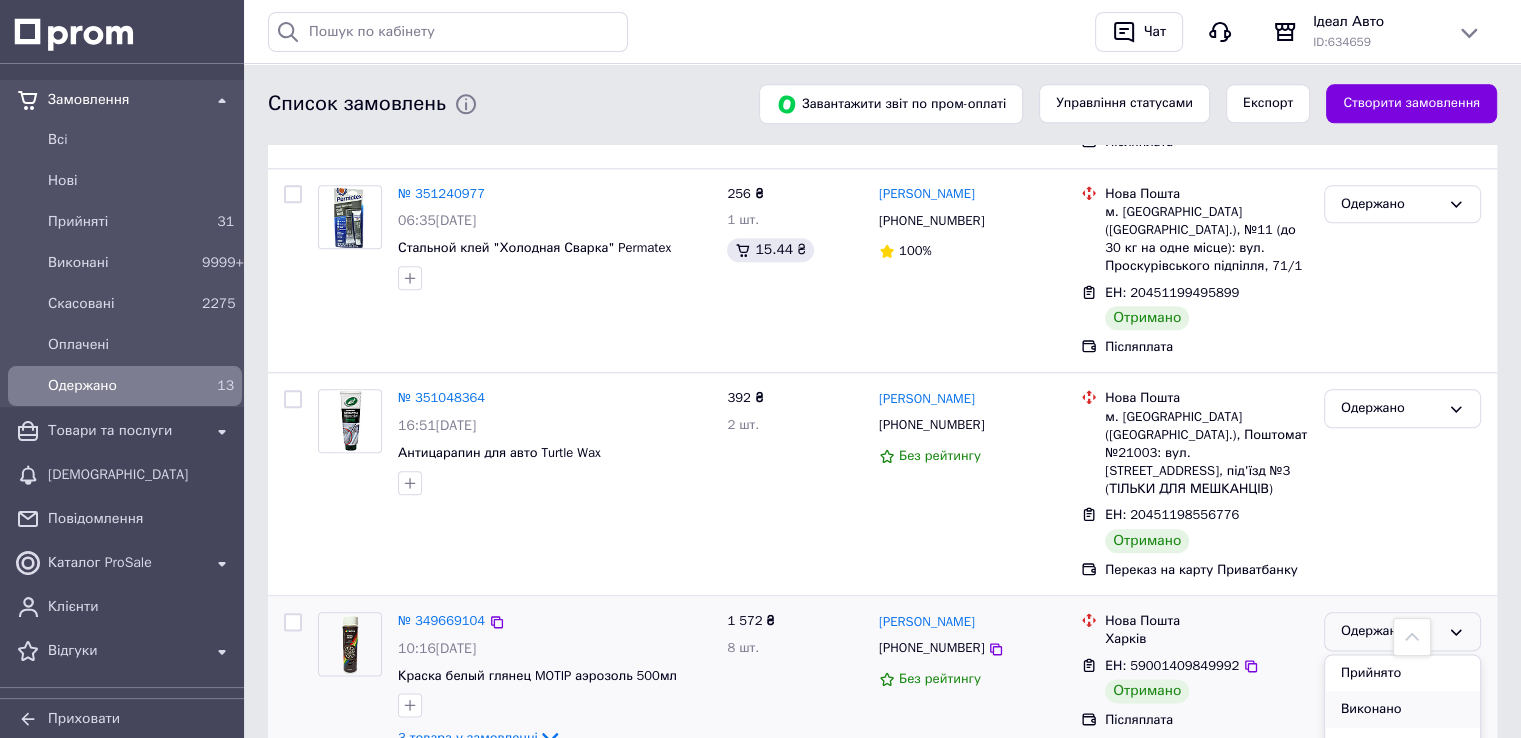 click on "Виконано" at bounding box center [1402, 709] 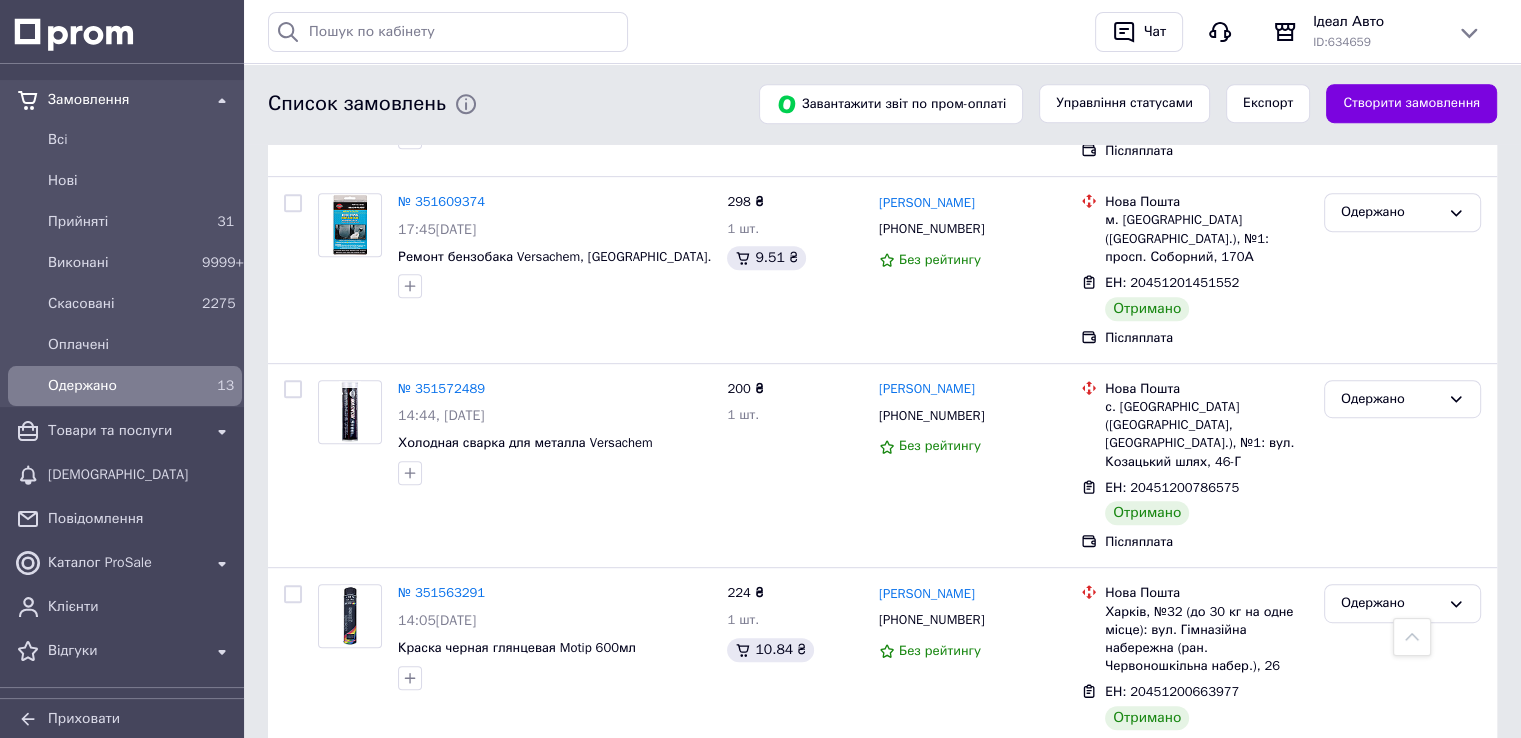 scroll, scrollTop: 928, scrollLeft: 0, axis: vertical 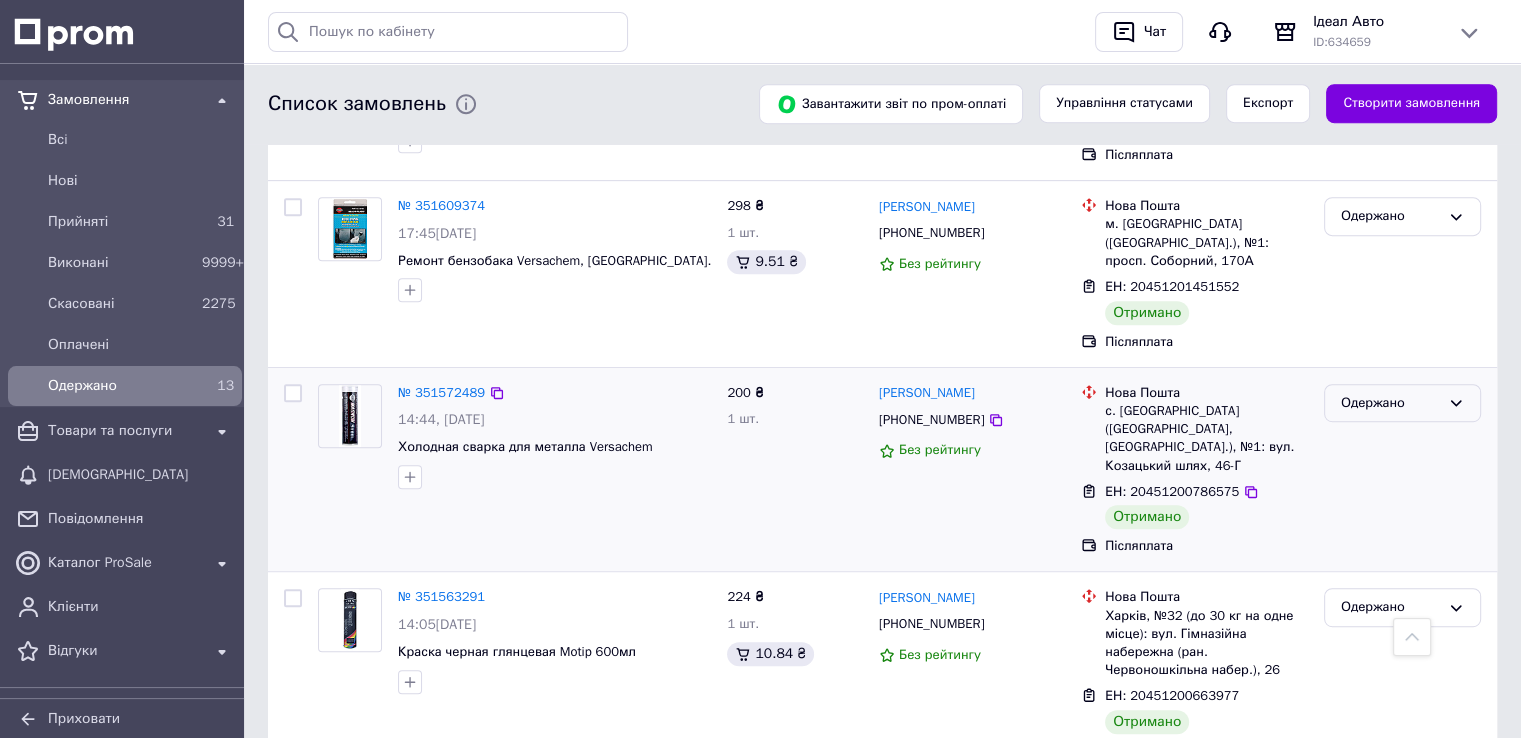 click on "Одержано" at bounding box center [1390, 403] 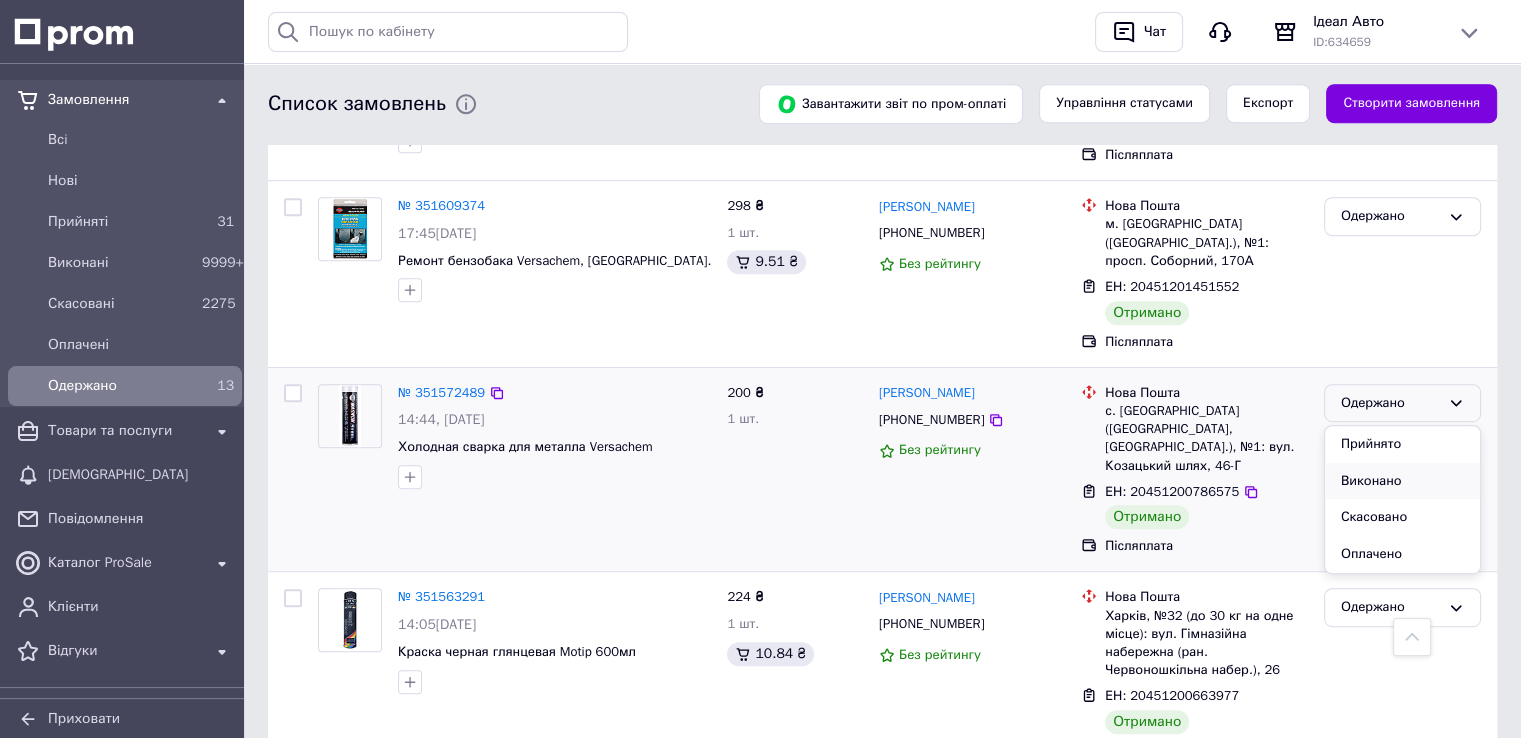 click on "Виконано" at bounding box center [1402, 481] 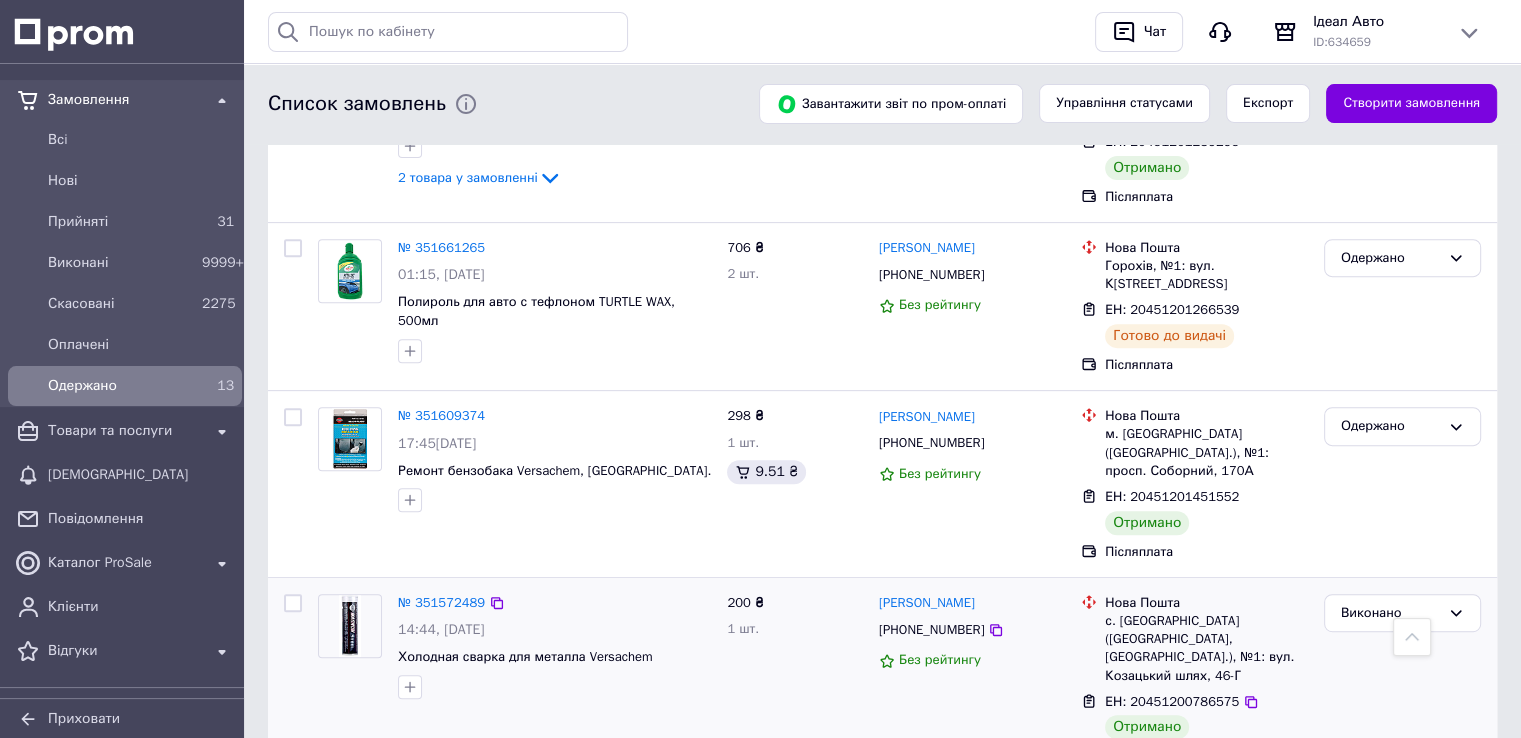 scroll, scrollTop: 428, scrollLeft: 0, axis: vertical 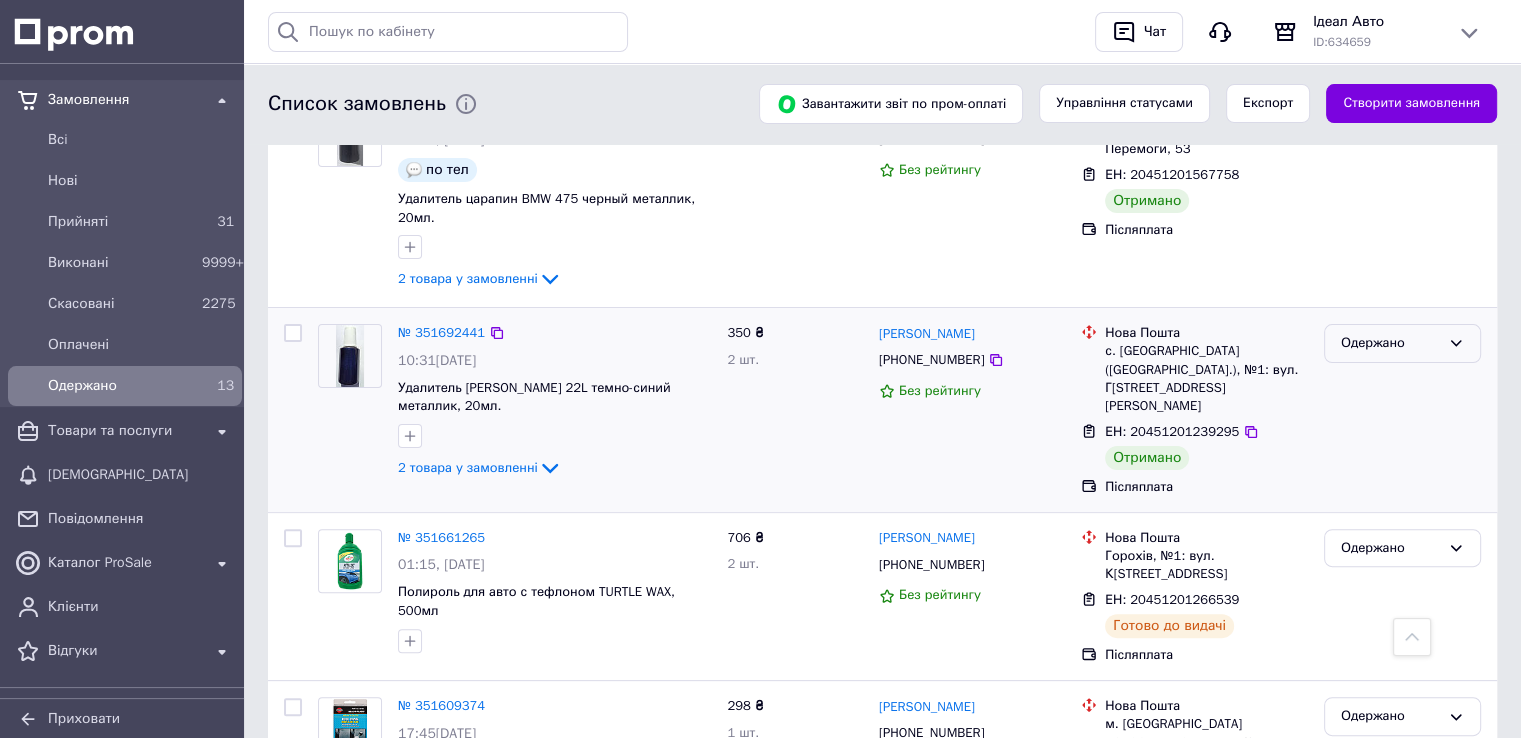 click on "Одержано" at bounding box center (1390, 343) 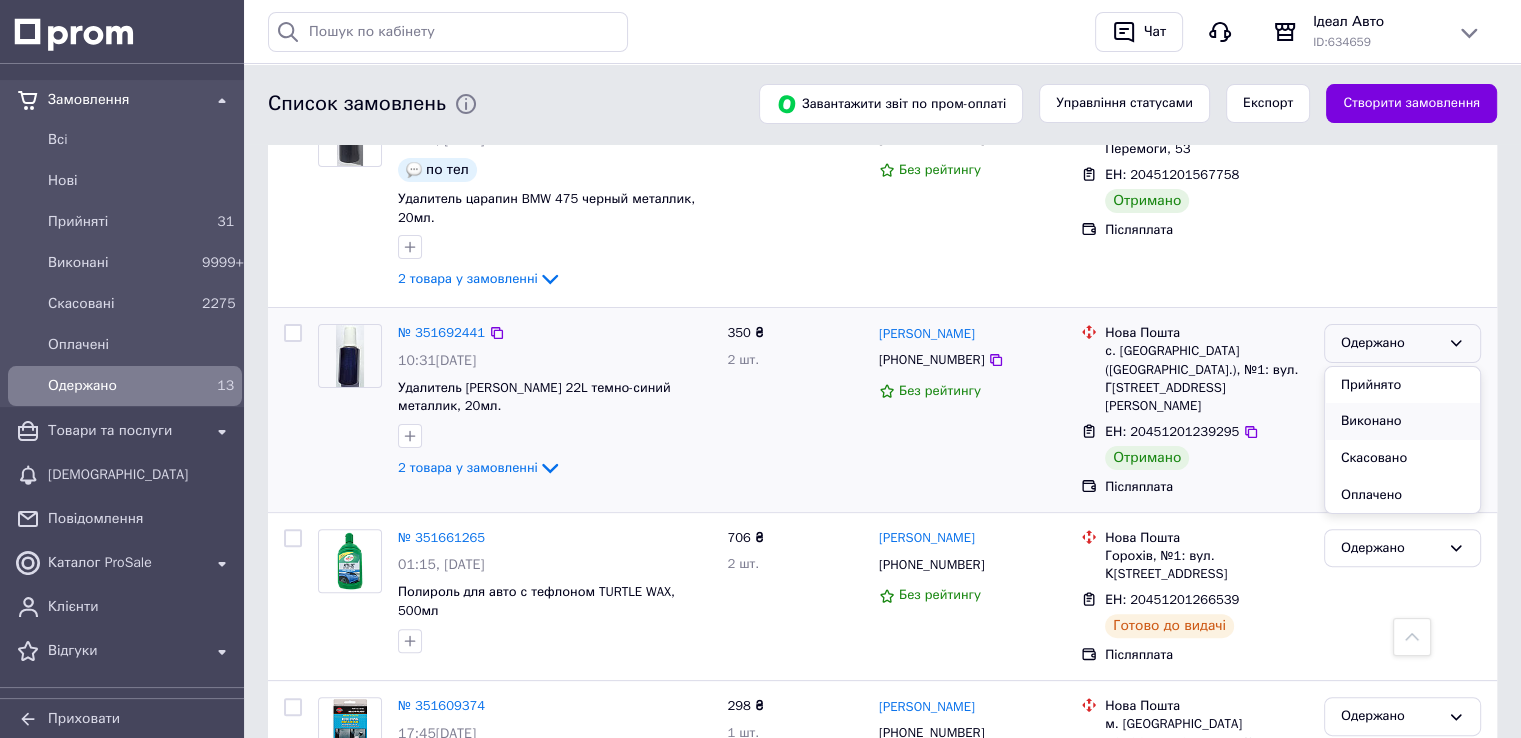 click on "Виконано" at bounding box center (1402, 421) 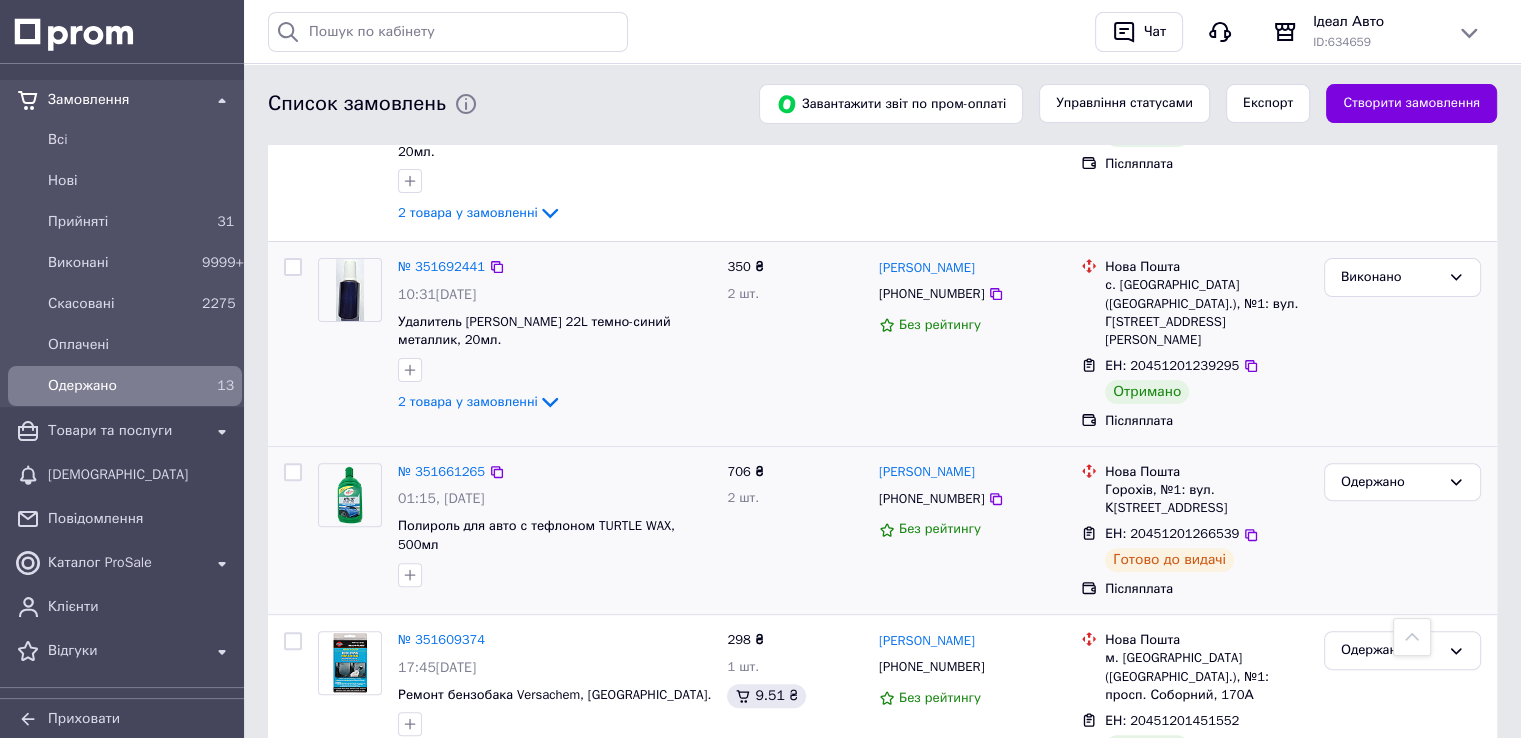 scroll, scrollTop: 528, scrollLeft: 0, axis: vertical 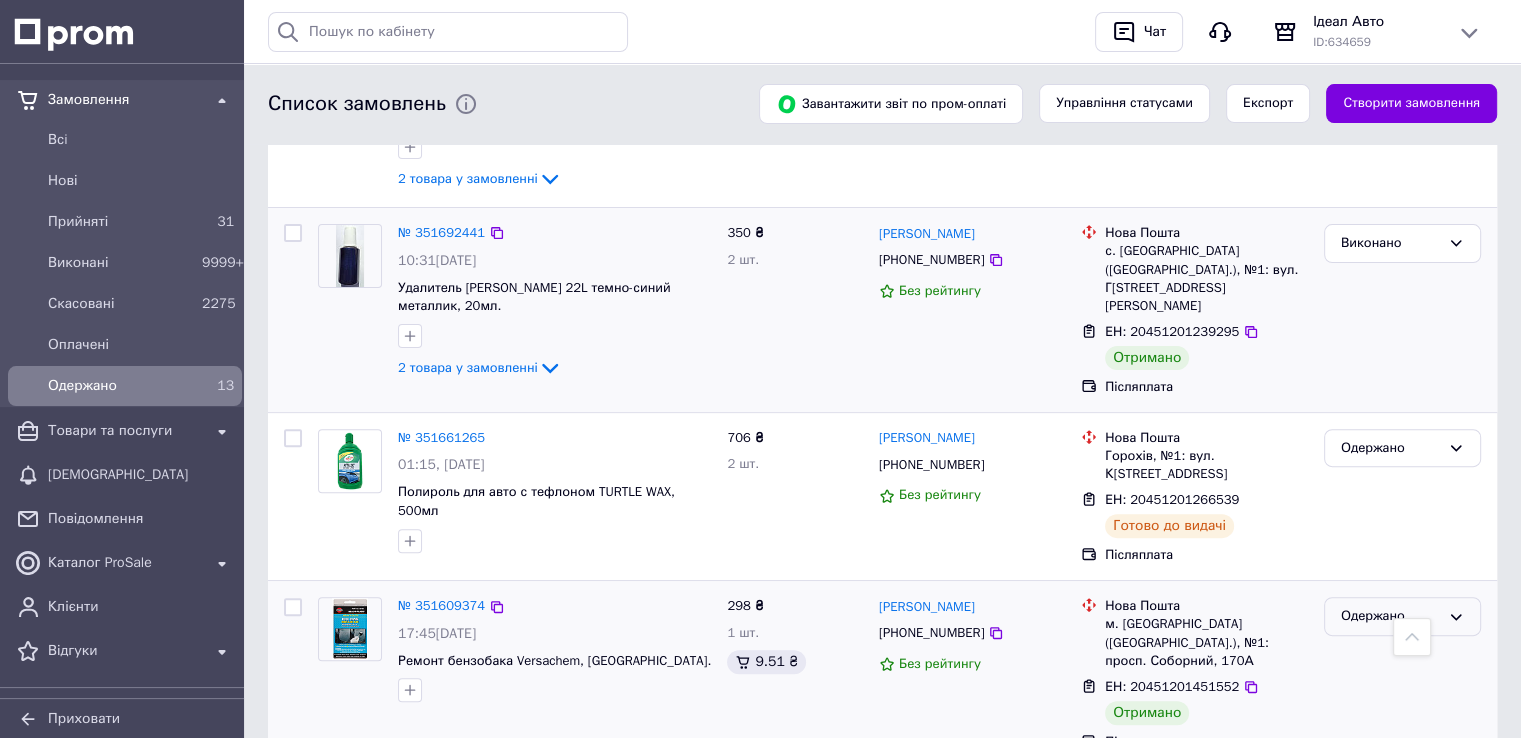 click on "Одержано" at bounding box center [1390, 616] 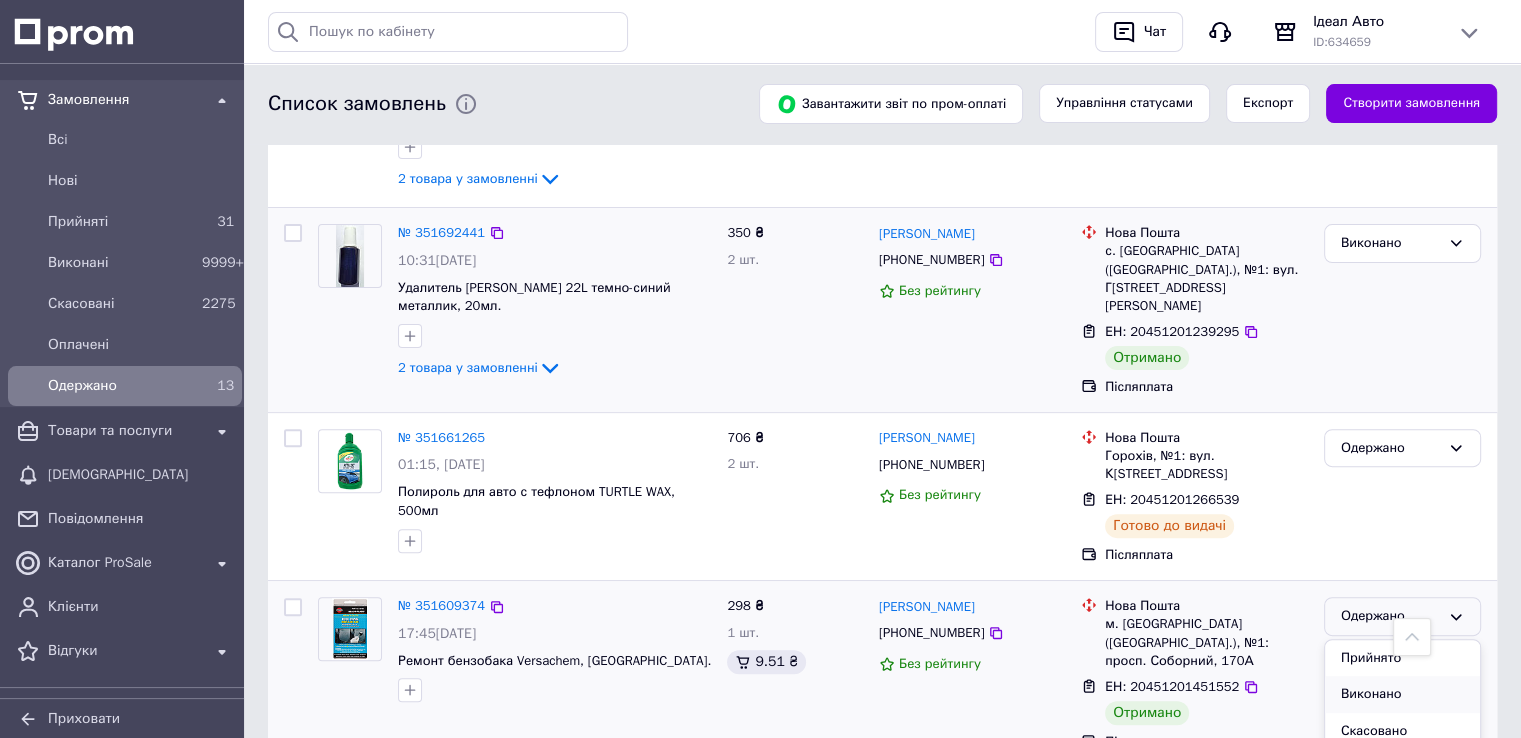 click on "Виконано" at bounding box center (1402, 694) 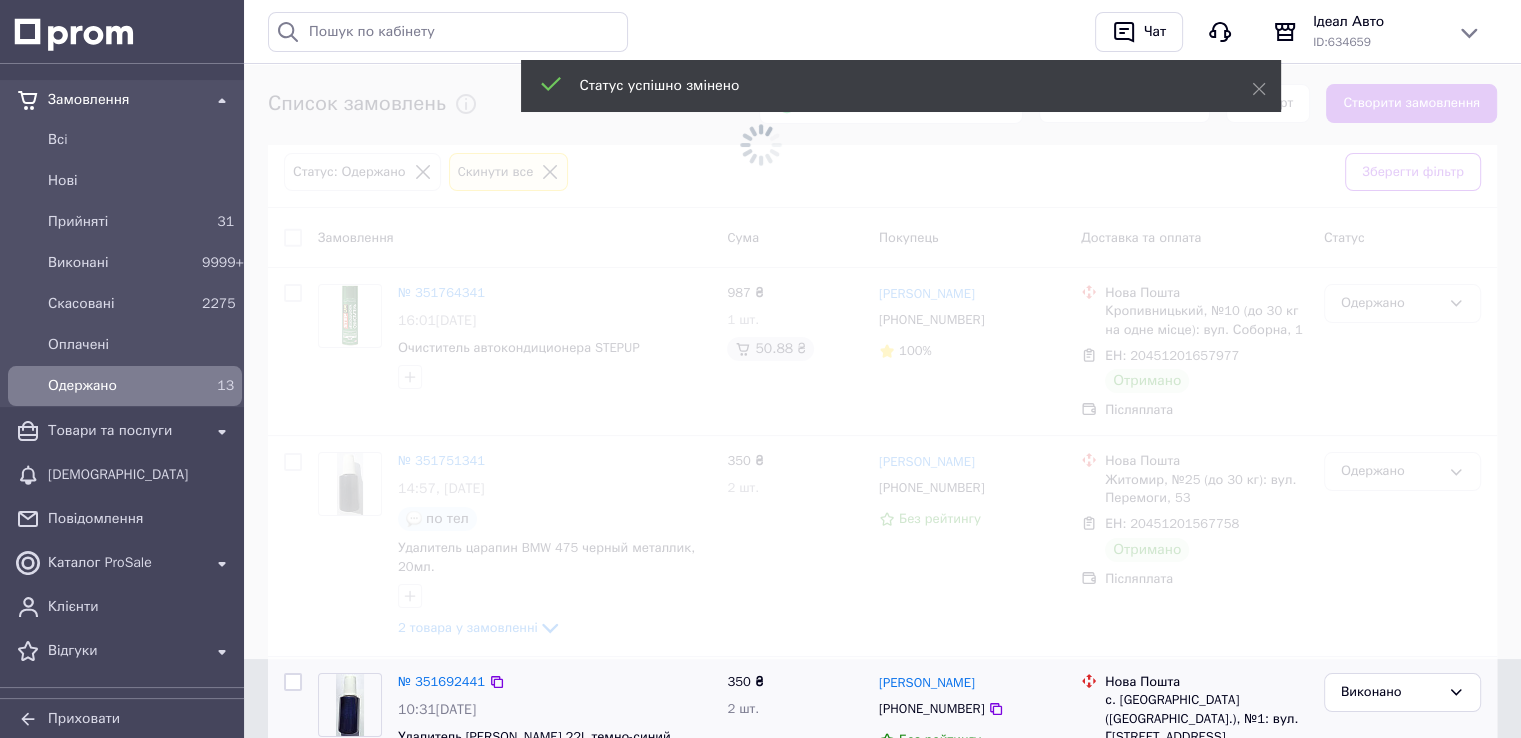 scroll, scrollTop: 28, scrollLeft: 0, axis: vertical 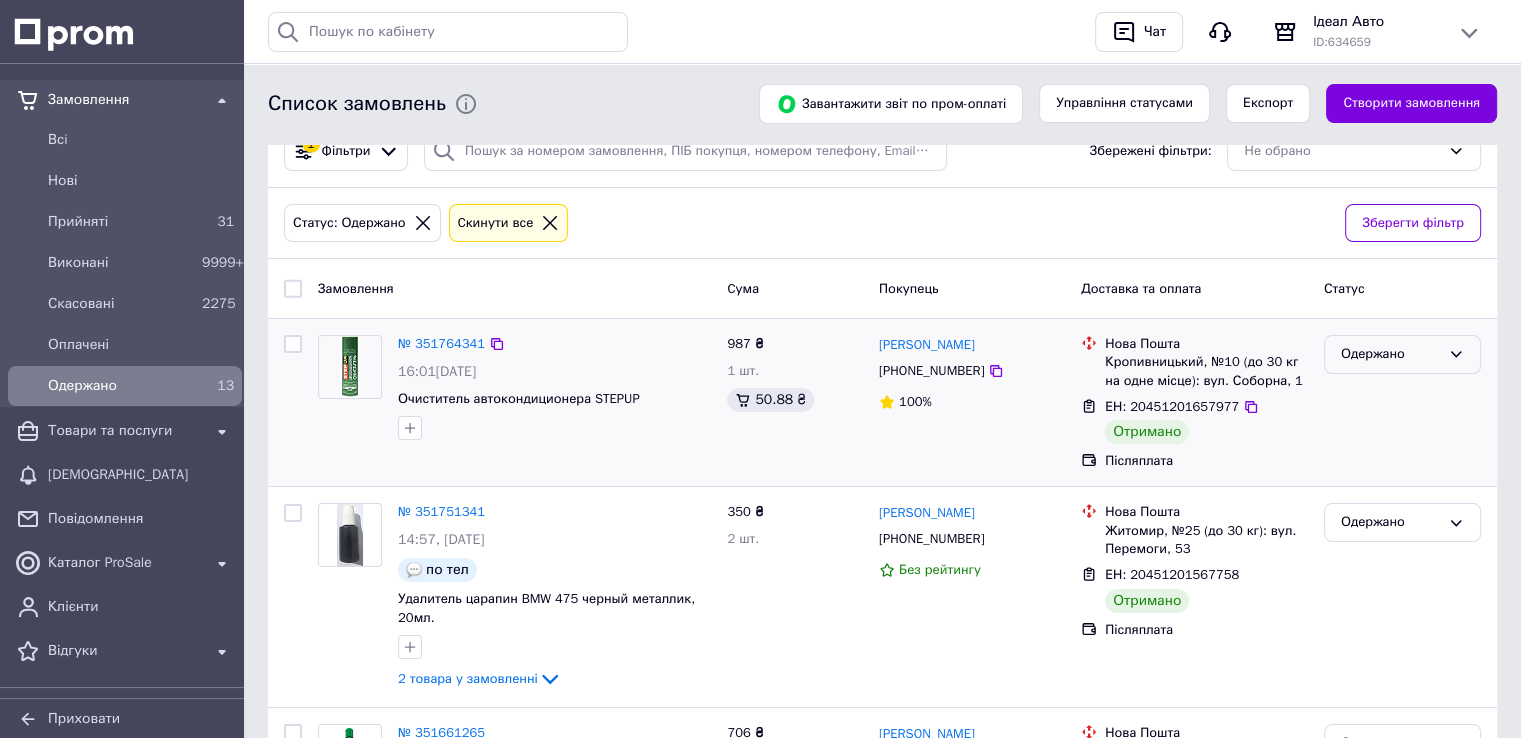 click on "Одержано" at bounding box center (1390, 354) 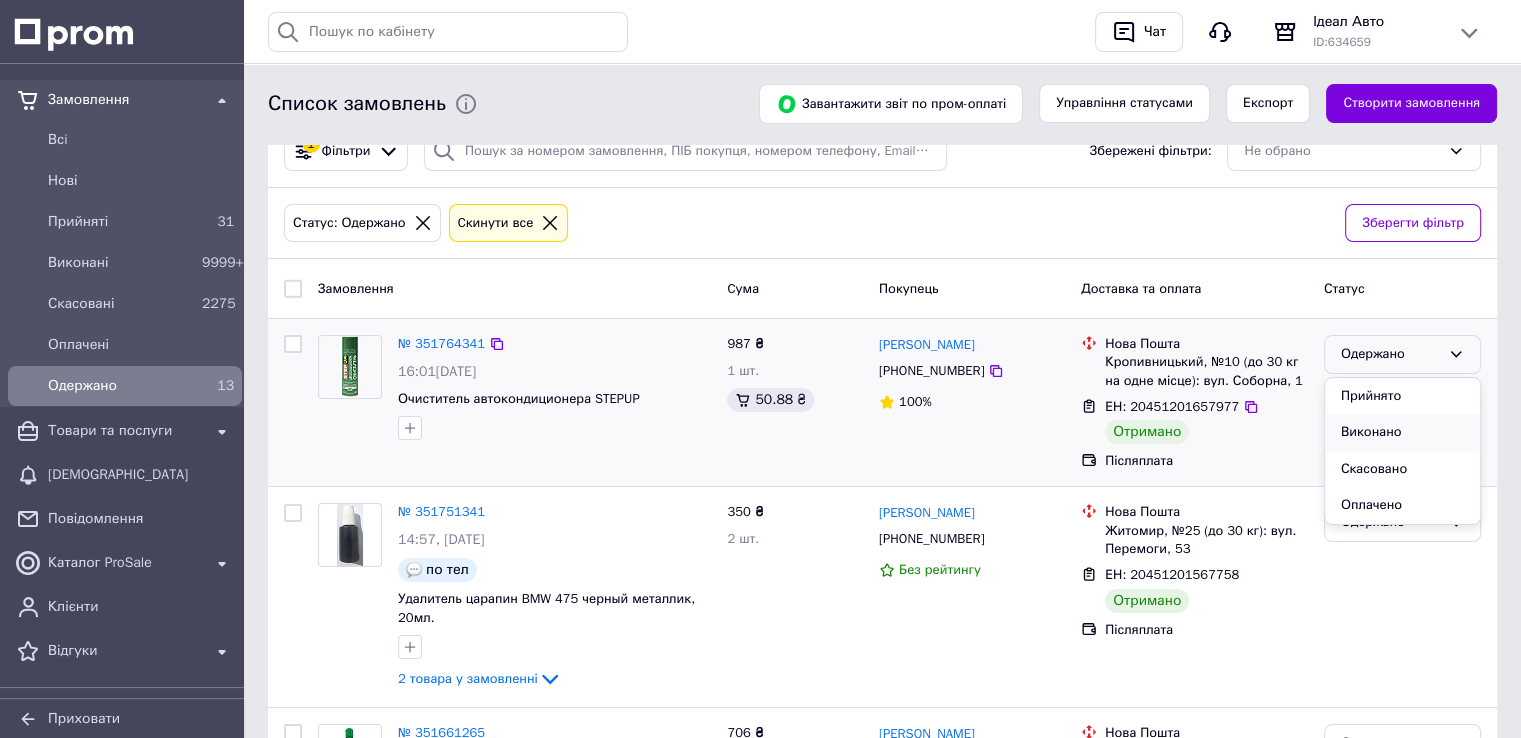 click on "Виконано" at bounding box center [1402, 432] 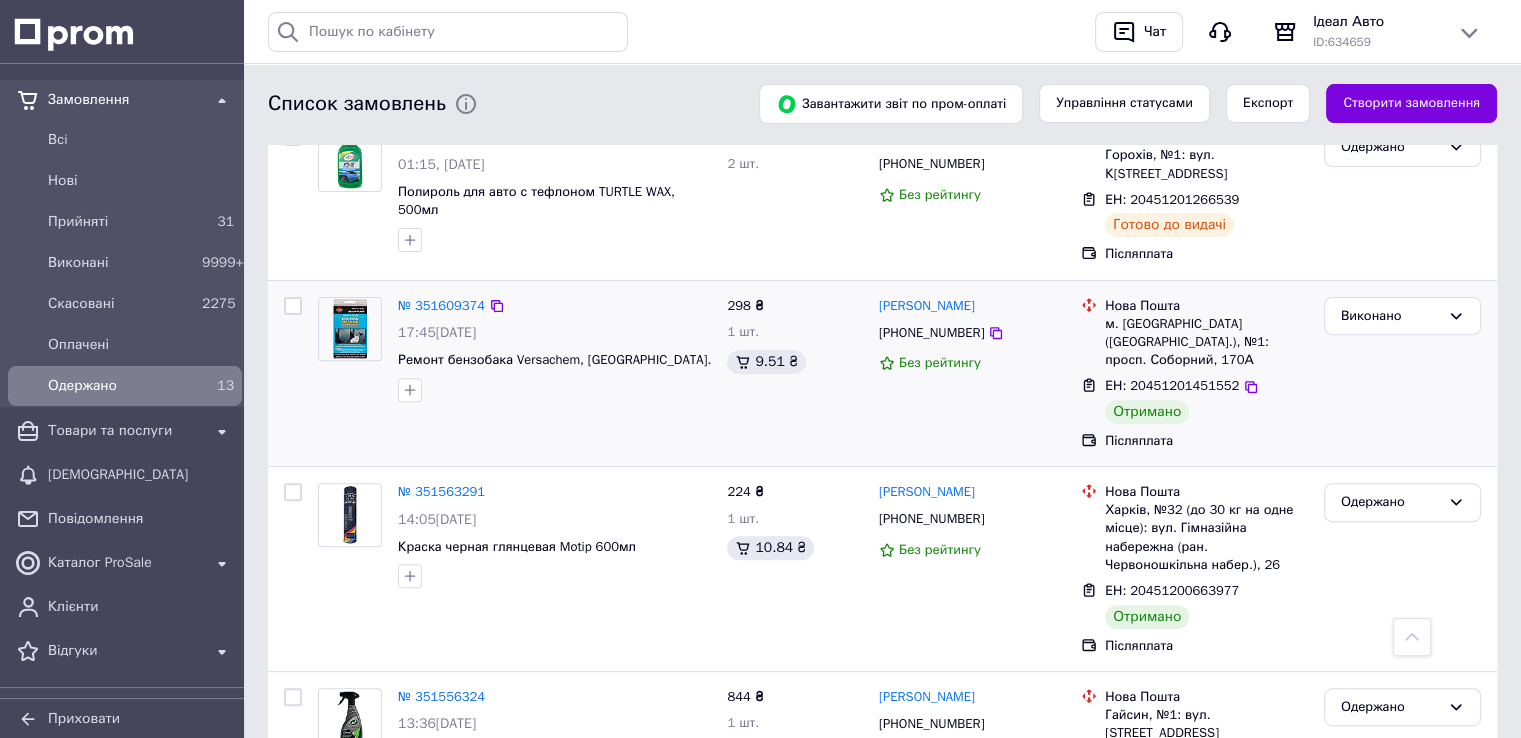 scroll, scrollTop: 628, scrollLeft: 0, axis: vertical 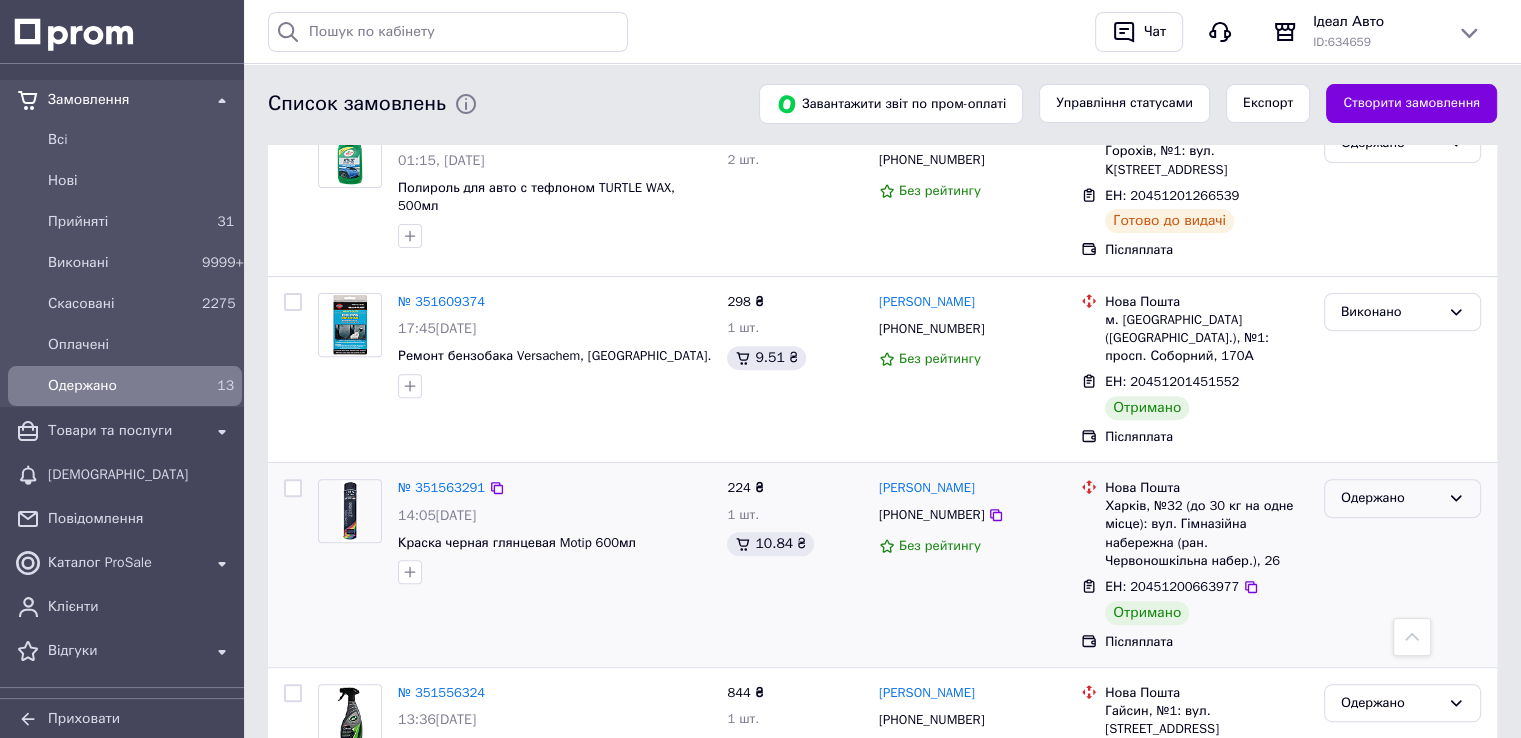 click on "Одержано" at bounding box center [1390, 498] 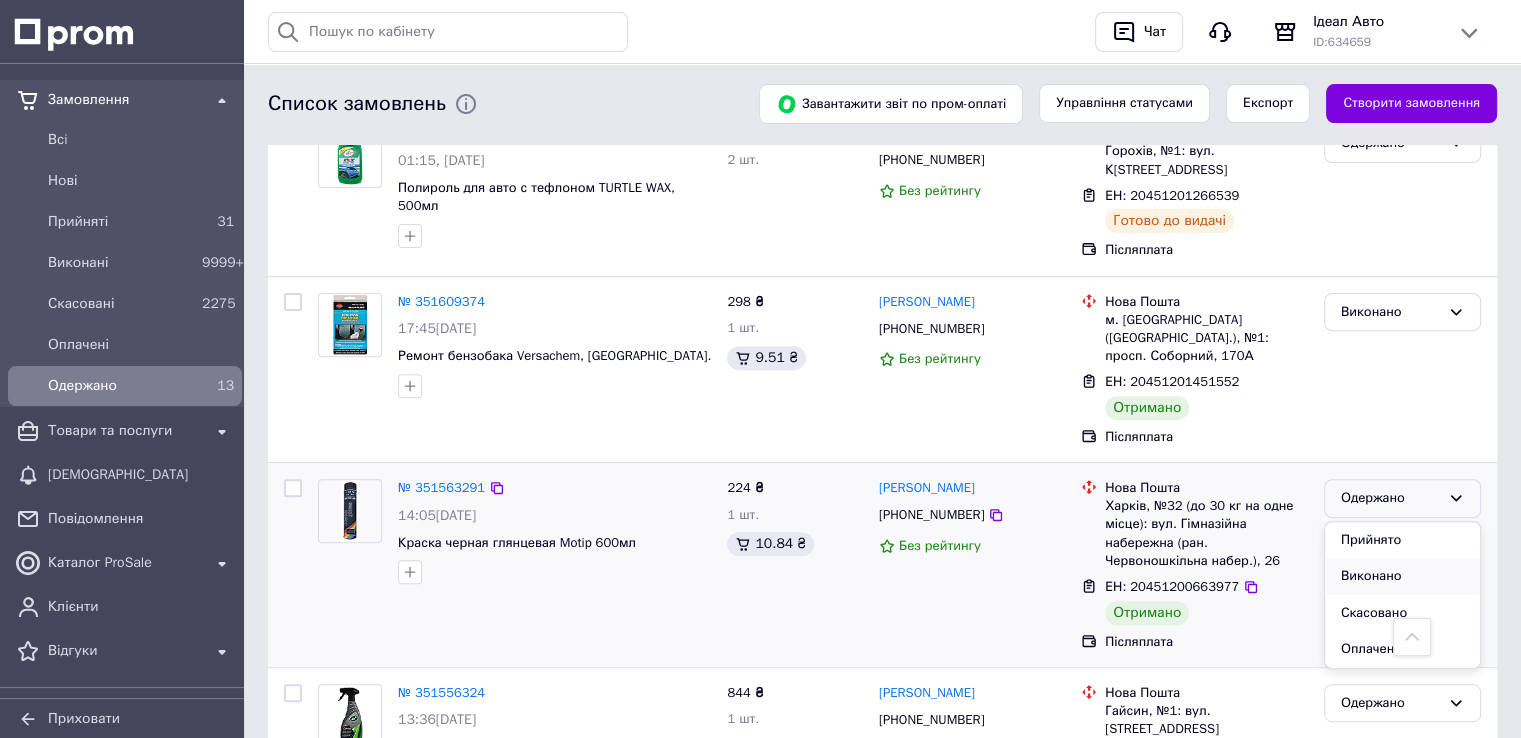 click on "Виконано" at bounding box center (1402, 576) 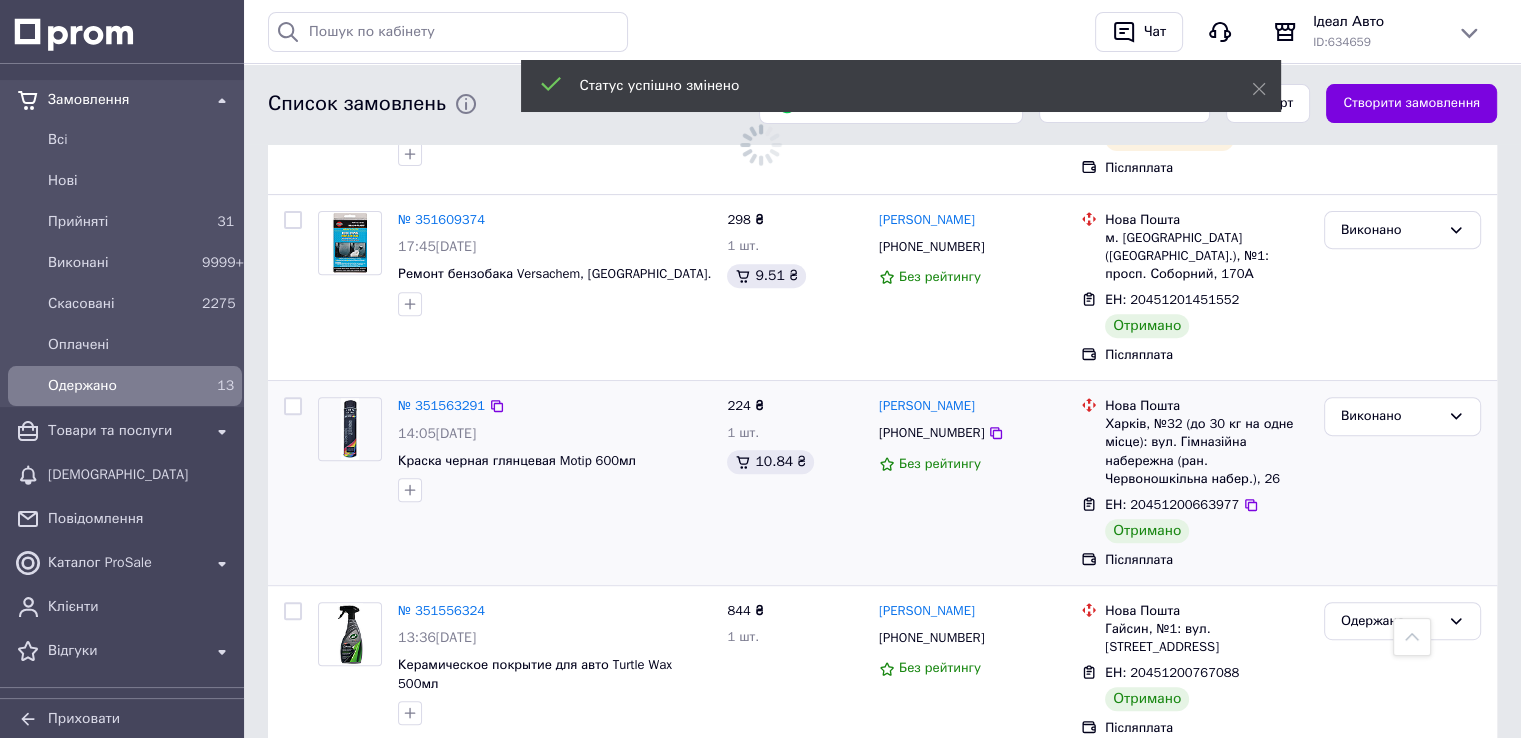 scroll, scrollTop: 828, scrollLeft: 0, axis: vertical 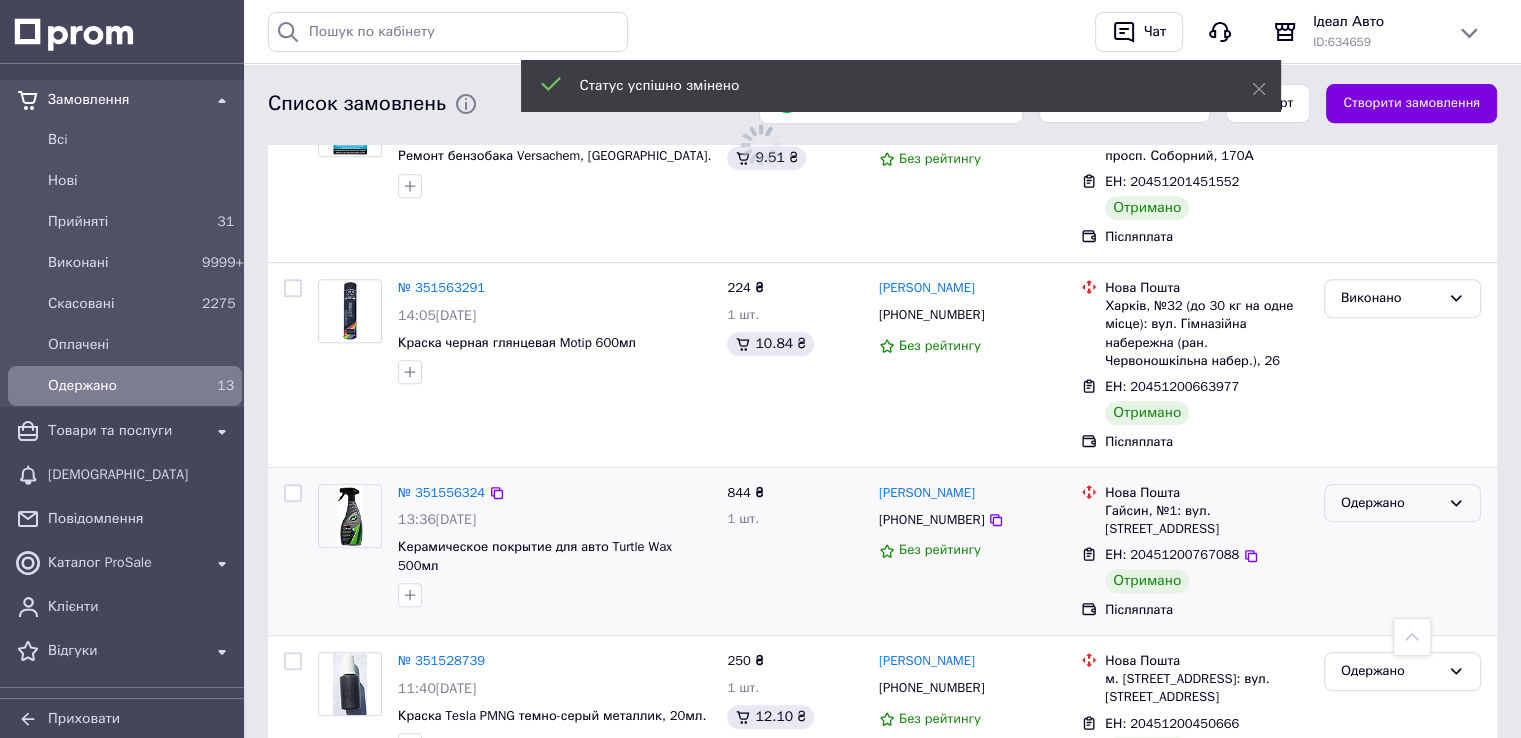 click on "Одержано" at bounding box center (1390, 503) 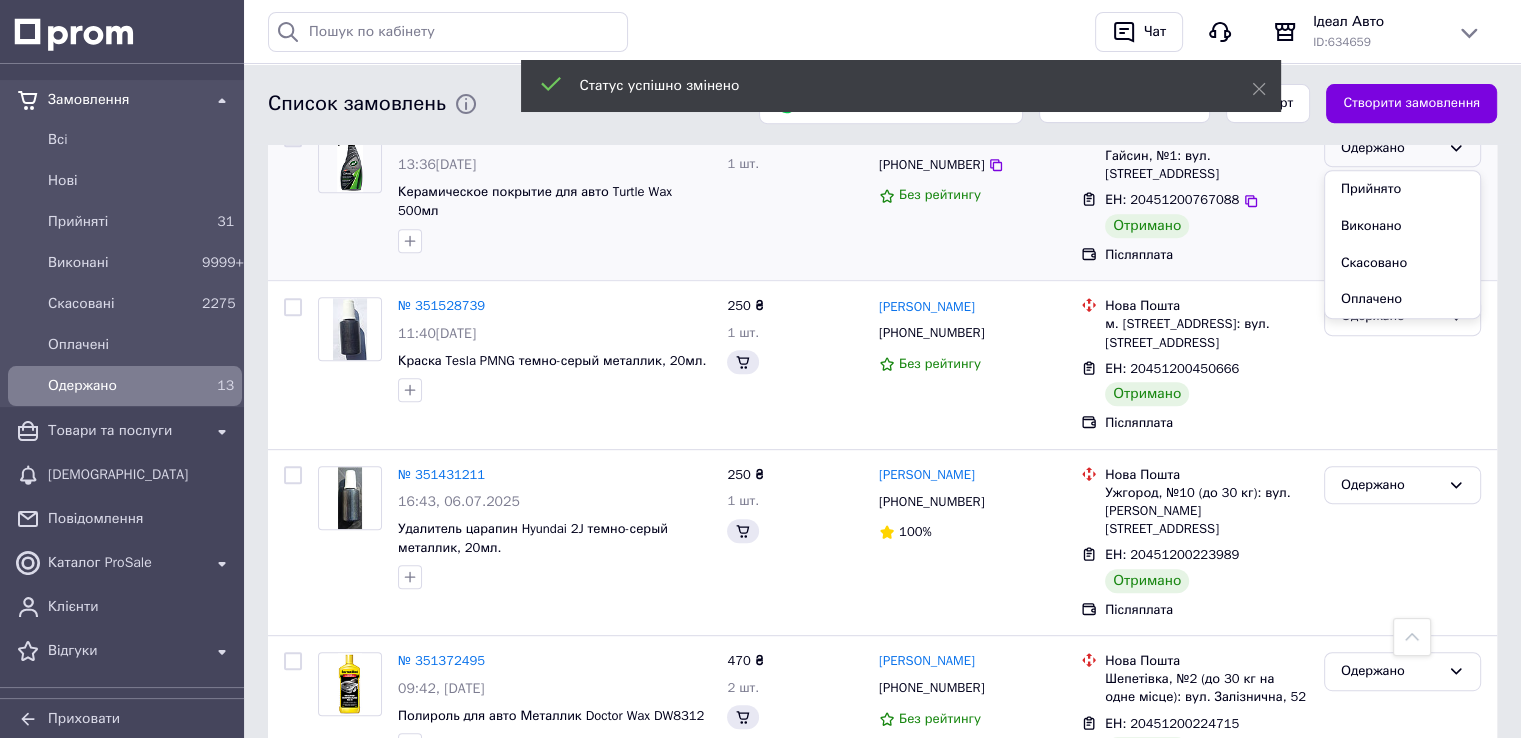 scroll, scrollTop: 660, scrollLeft: 0, axis: vertical 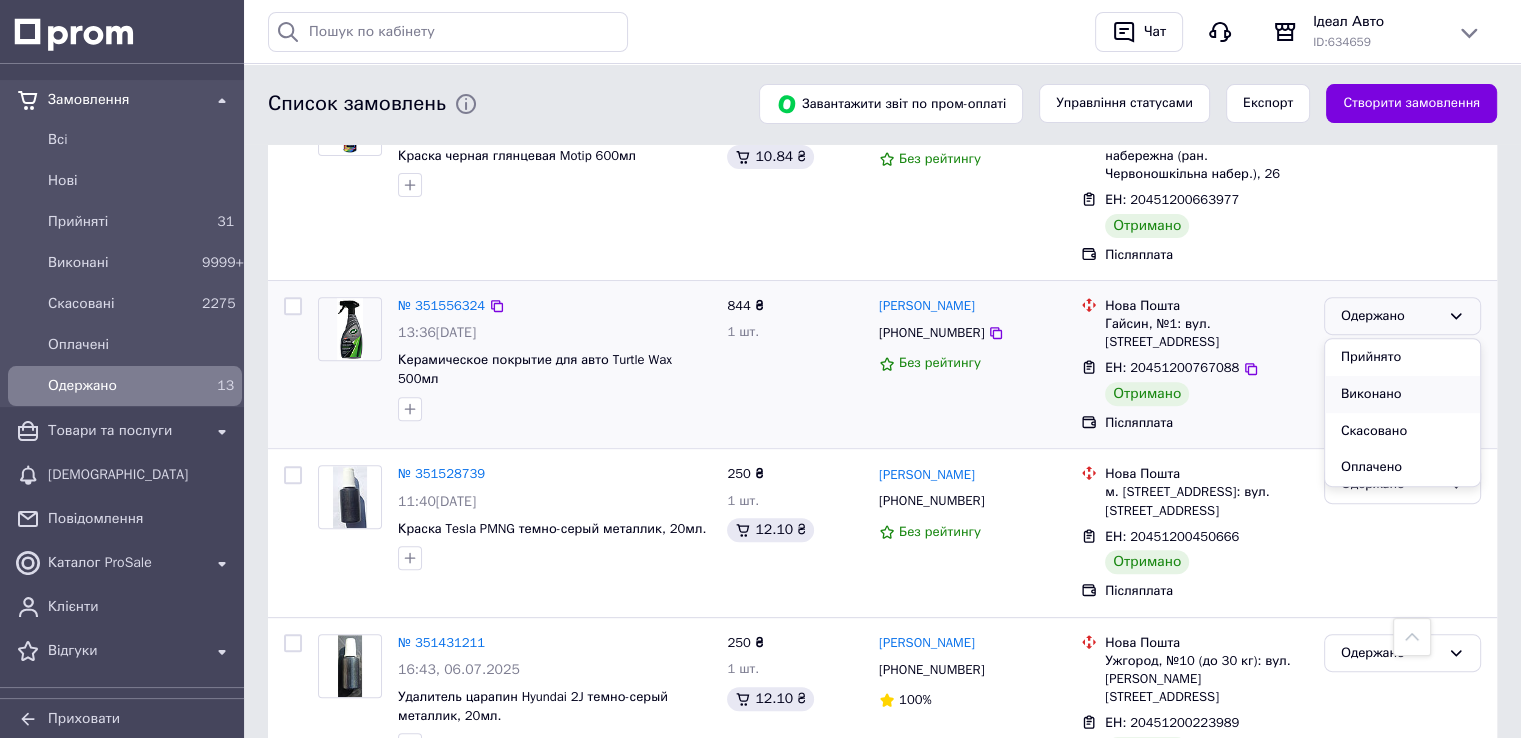 click on "Виконано" at bounding box center [1402, 394] 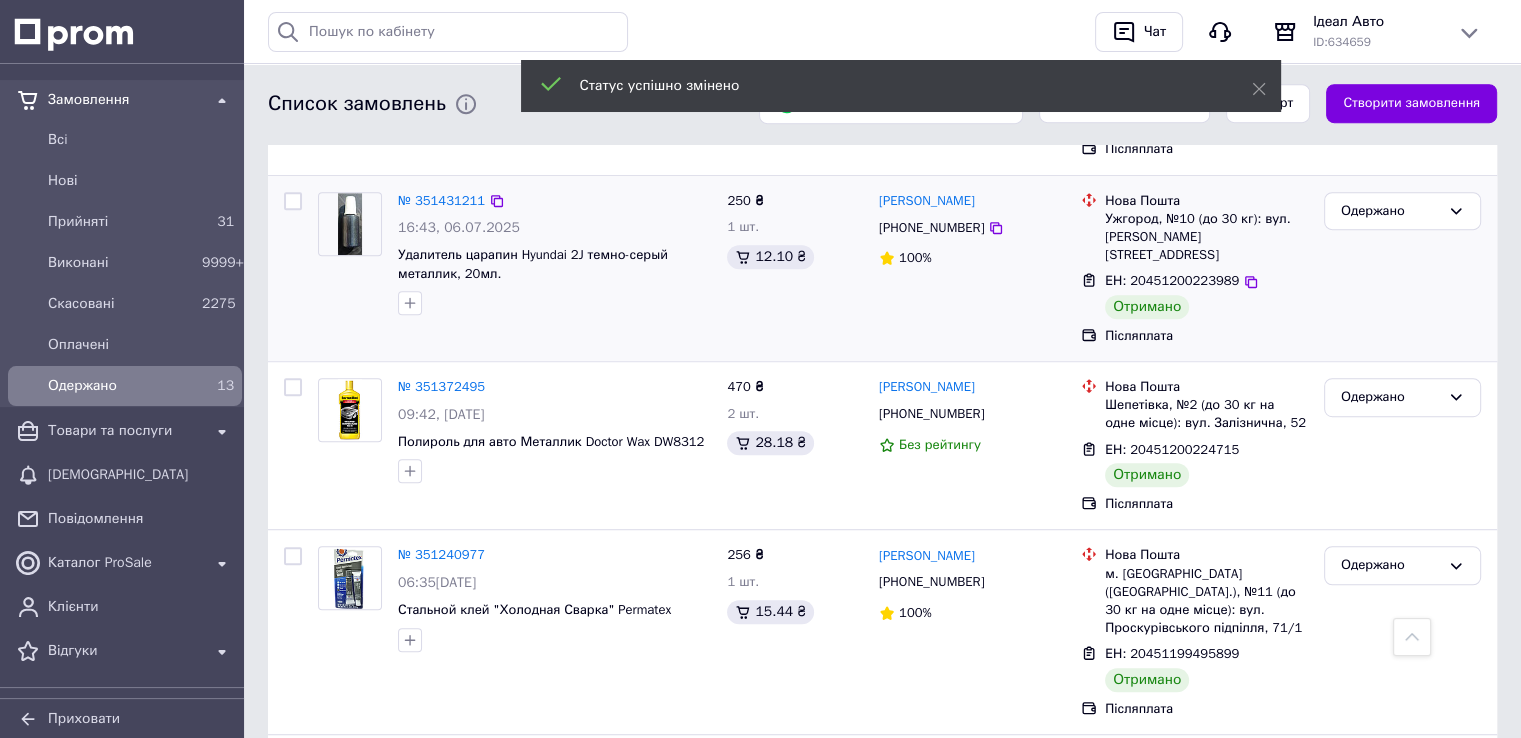 scroll, scrollTop: 1160, scrollLeft: 0, axis: vertical 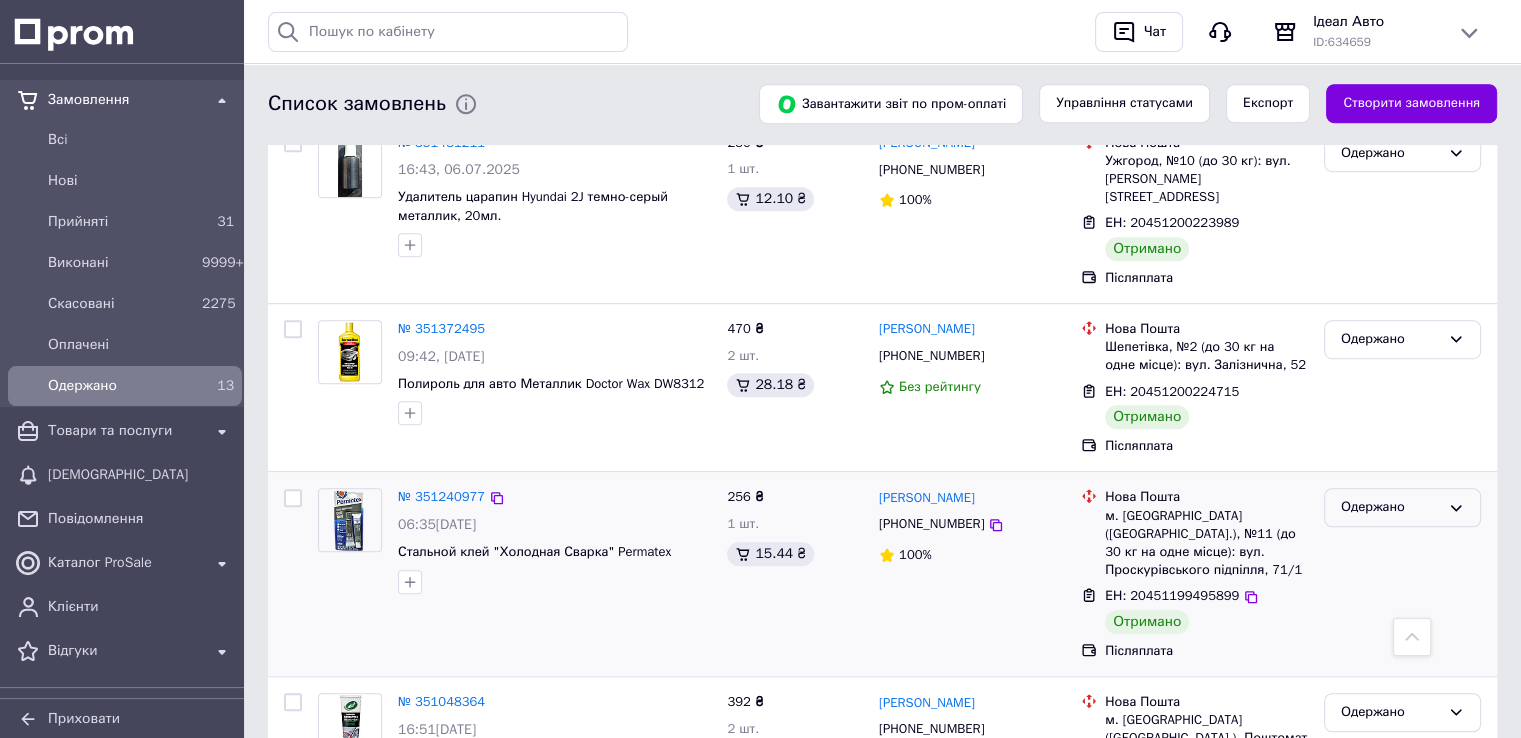 click on "Одержано" at bounding box center (1390, 507) 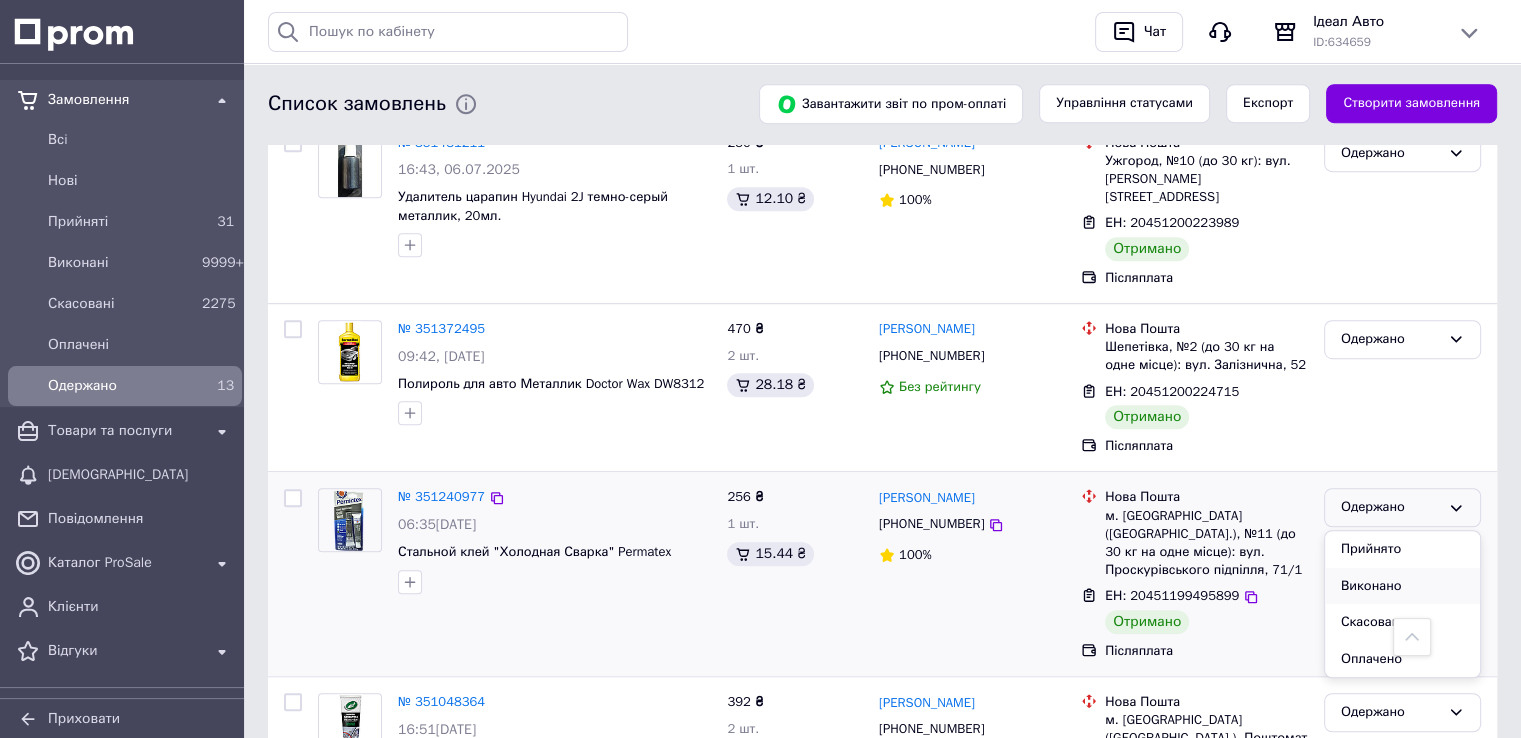click on "Виконано" at bounding box center (1402, 586) 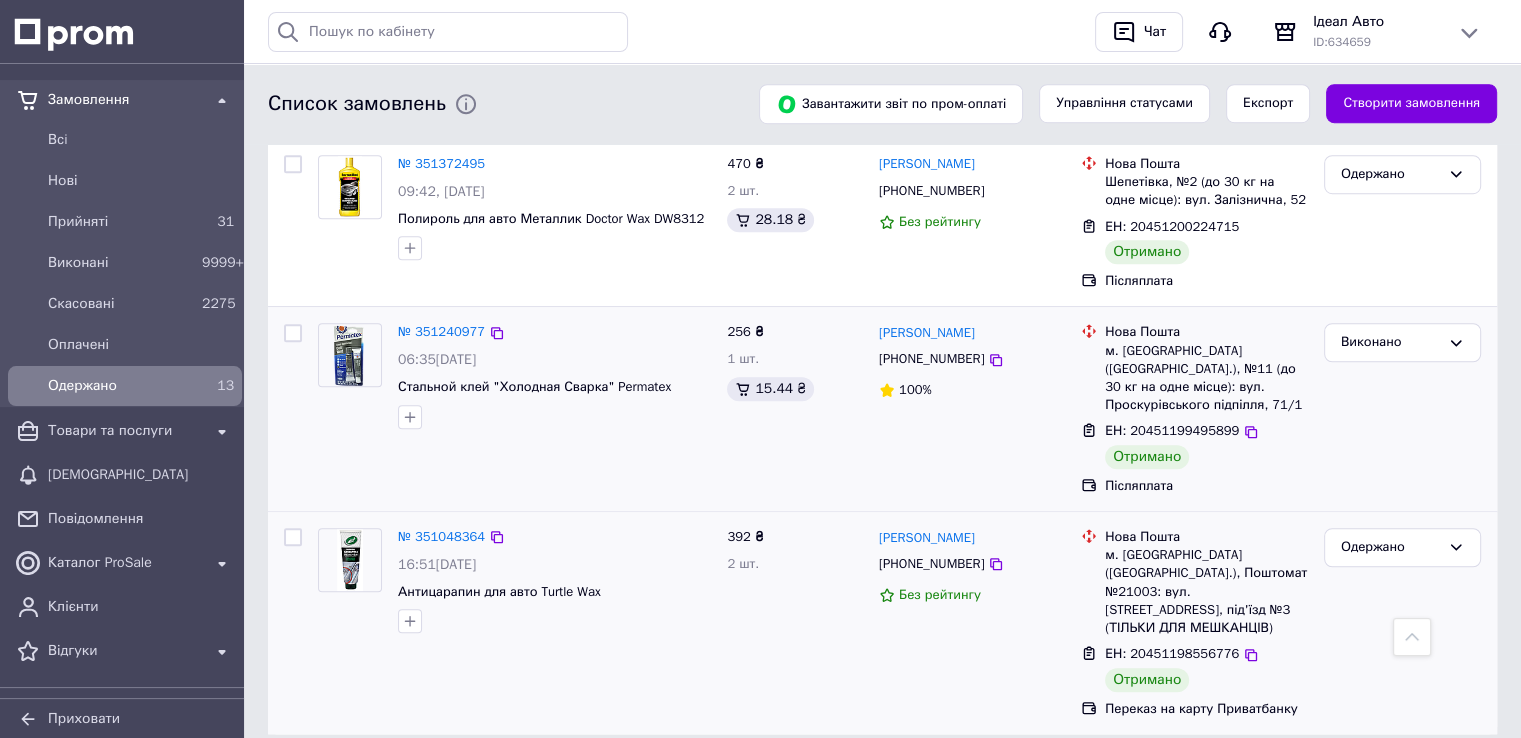 scroll, scrollTop: 1328, scrollLeft: 0, axis: vertical 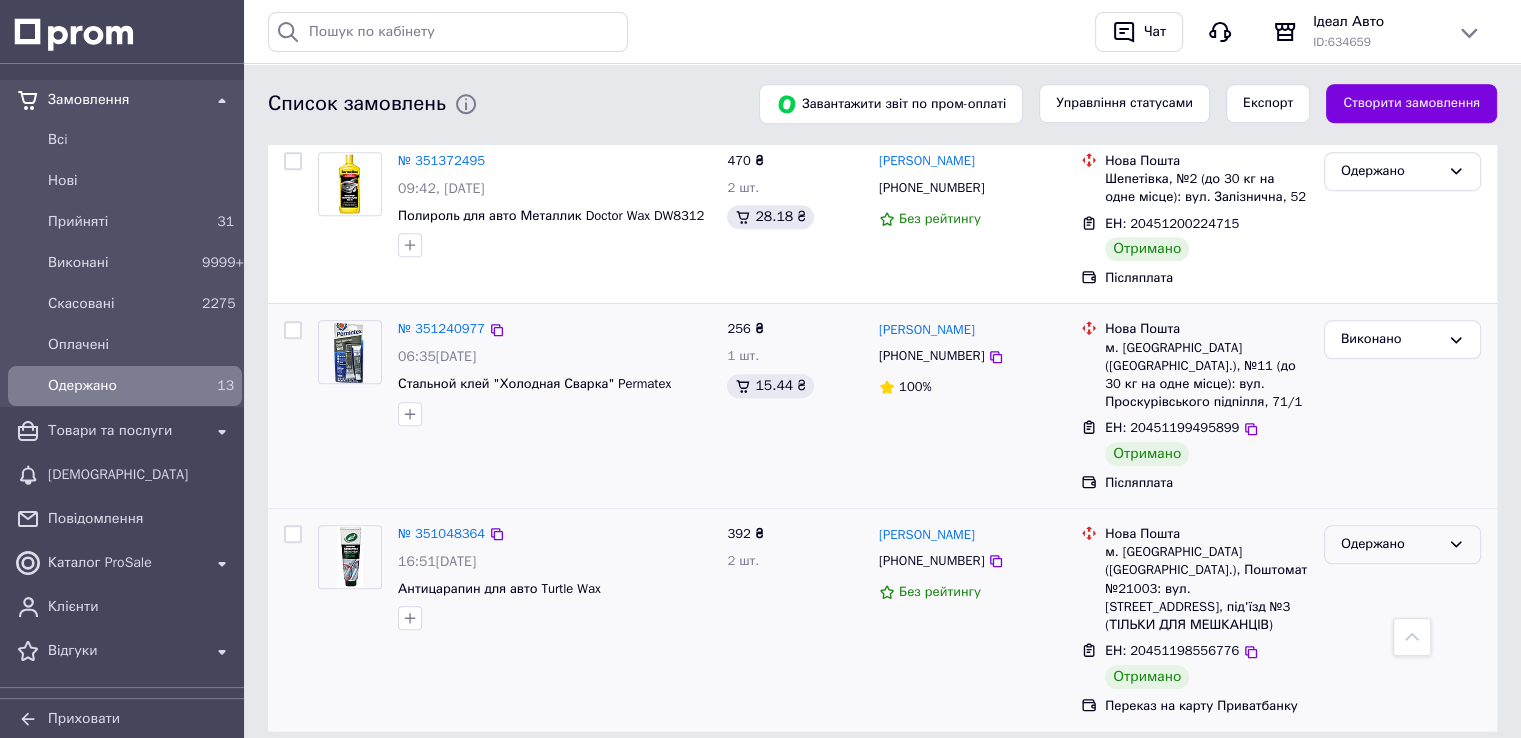 click on "Одержано" at bounding box center [1390, 544] 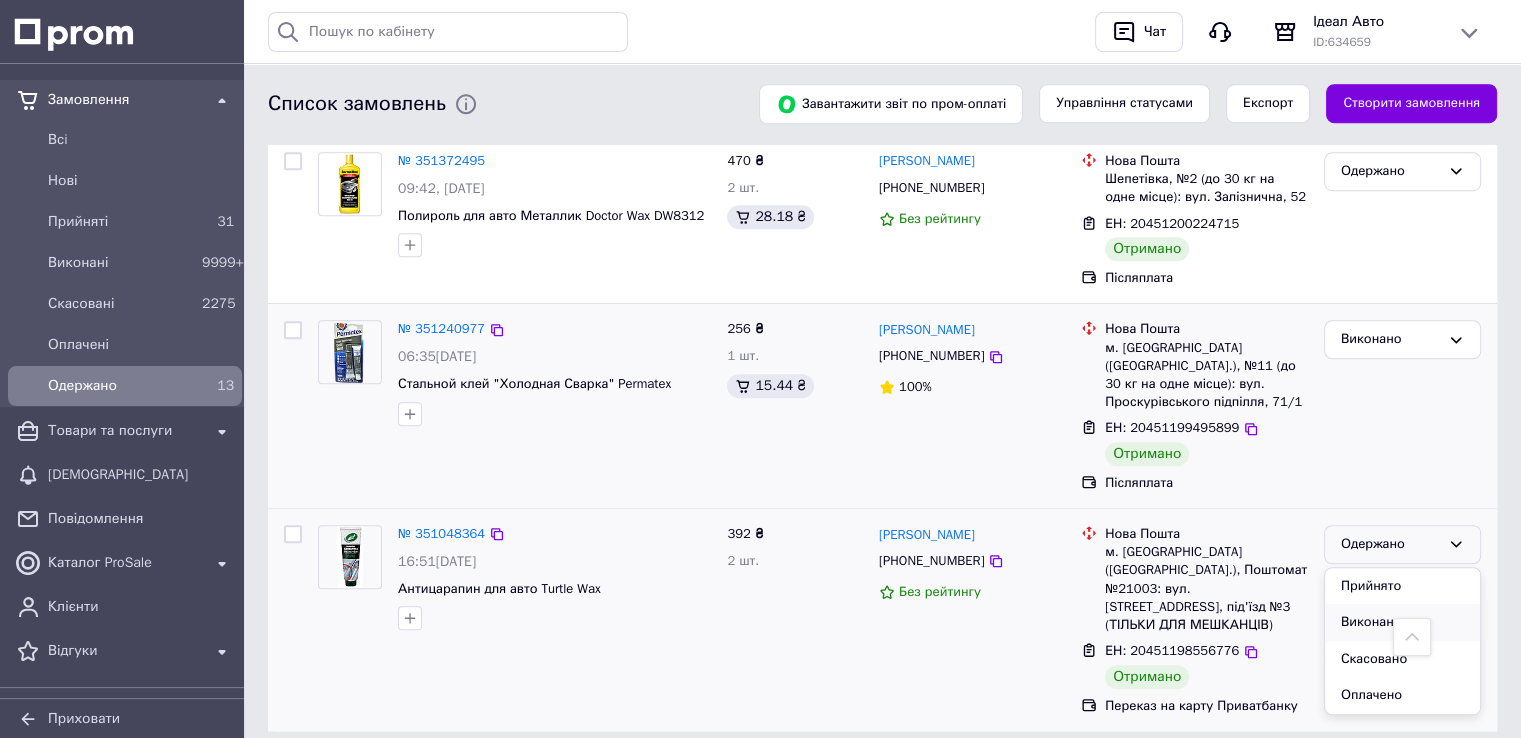 click on "Виконано" at bounding box center (1402, 622) 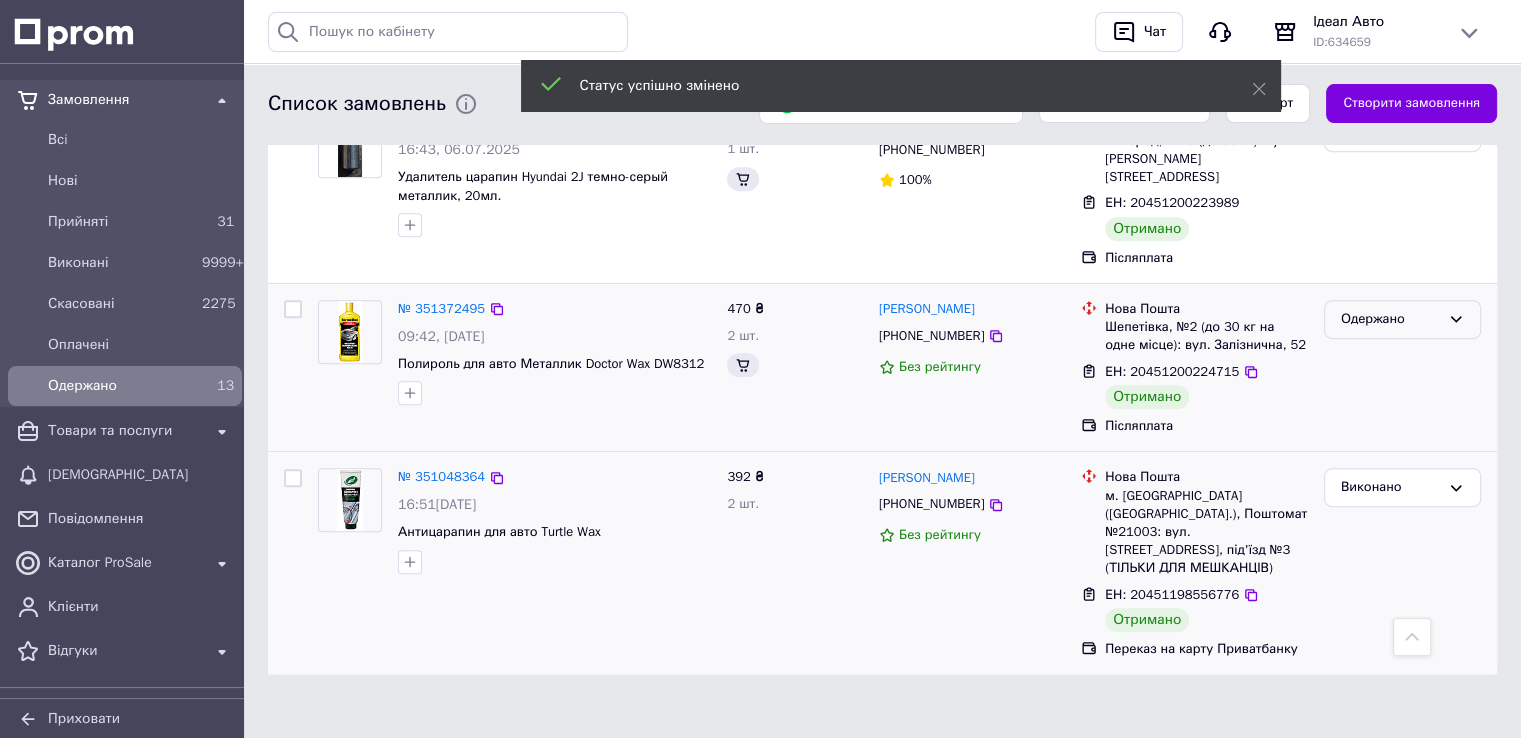 scroll, scrollTop: 656, scrollLeft: 0, axis: vertical 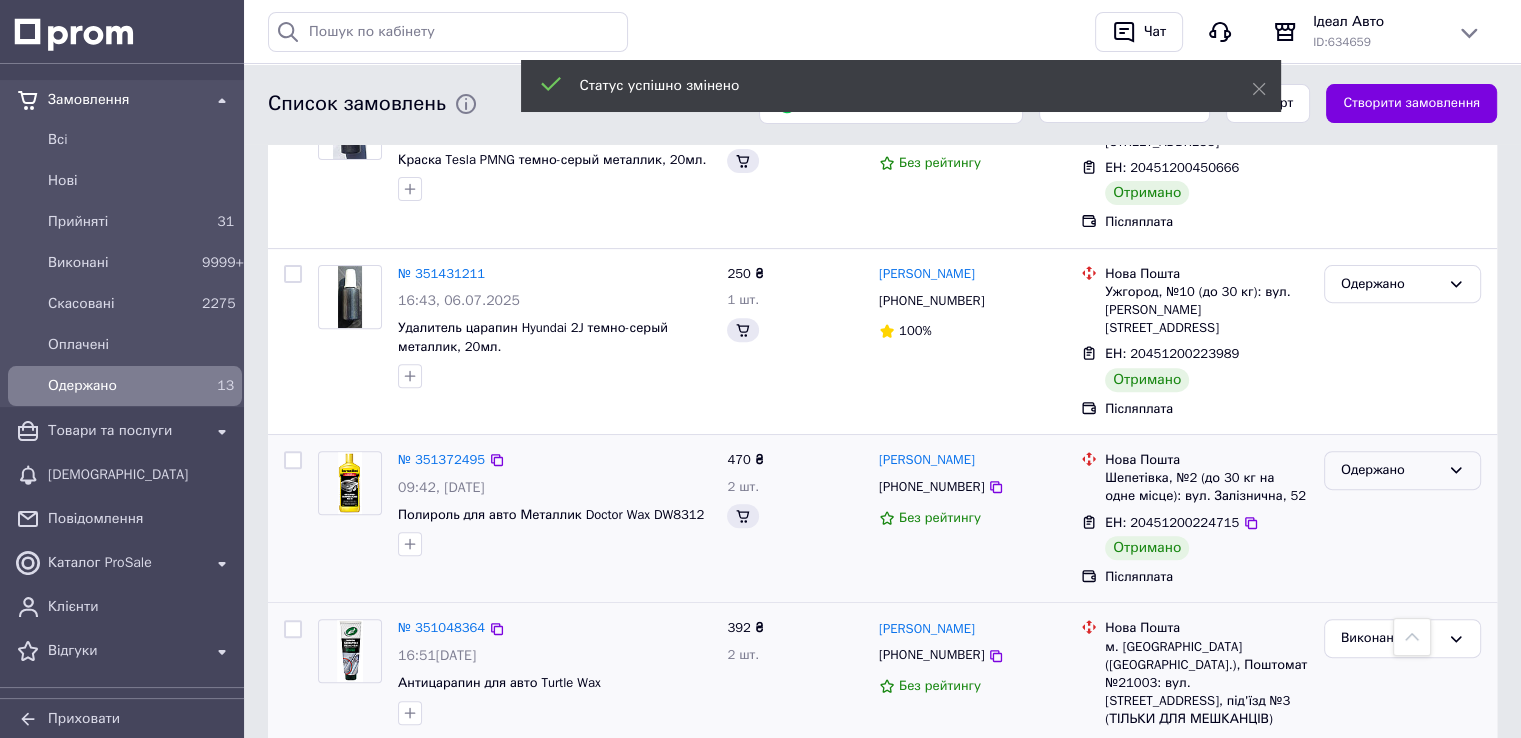 click on "Одержано" at bounding box center [1390, 470] 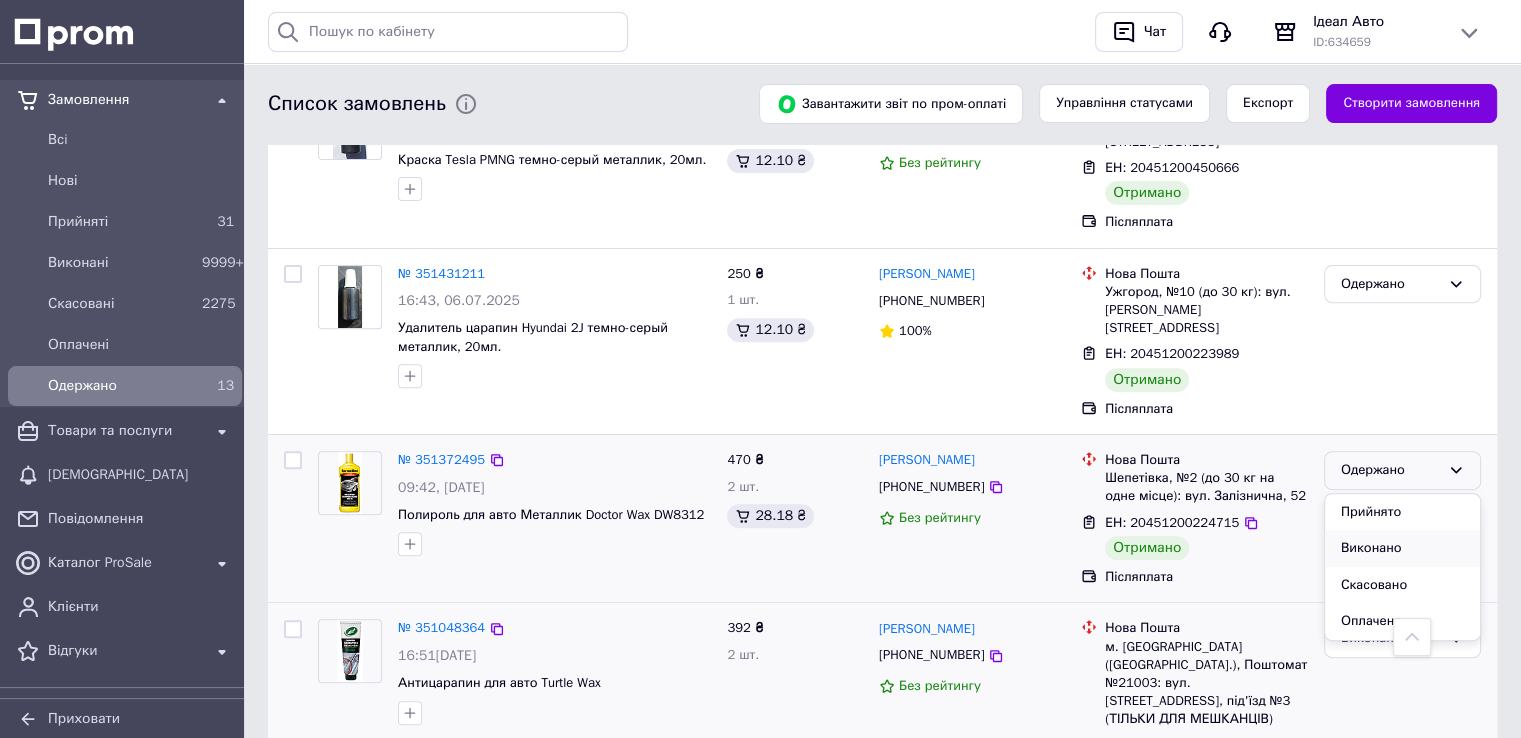 click on "Виконано" at bounding box center [1402, 548] 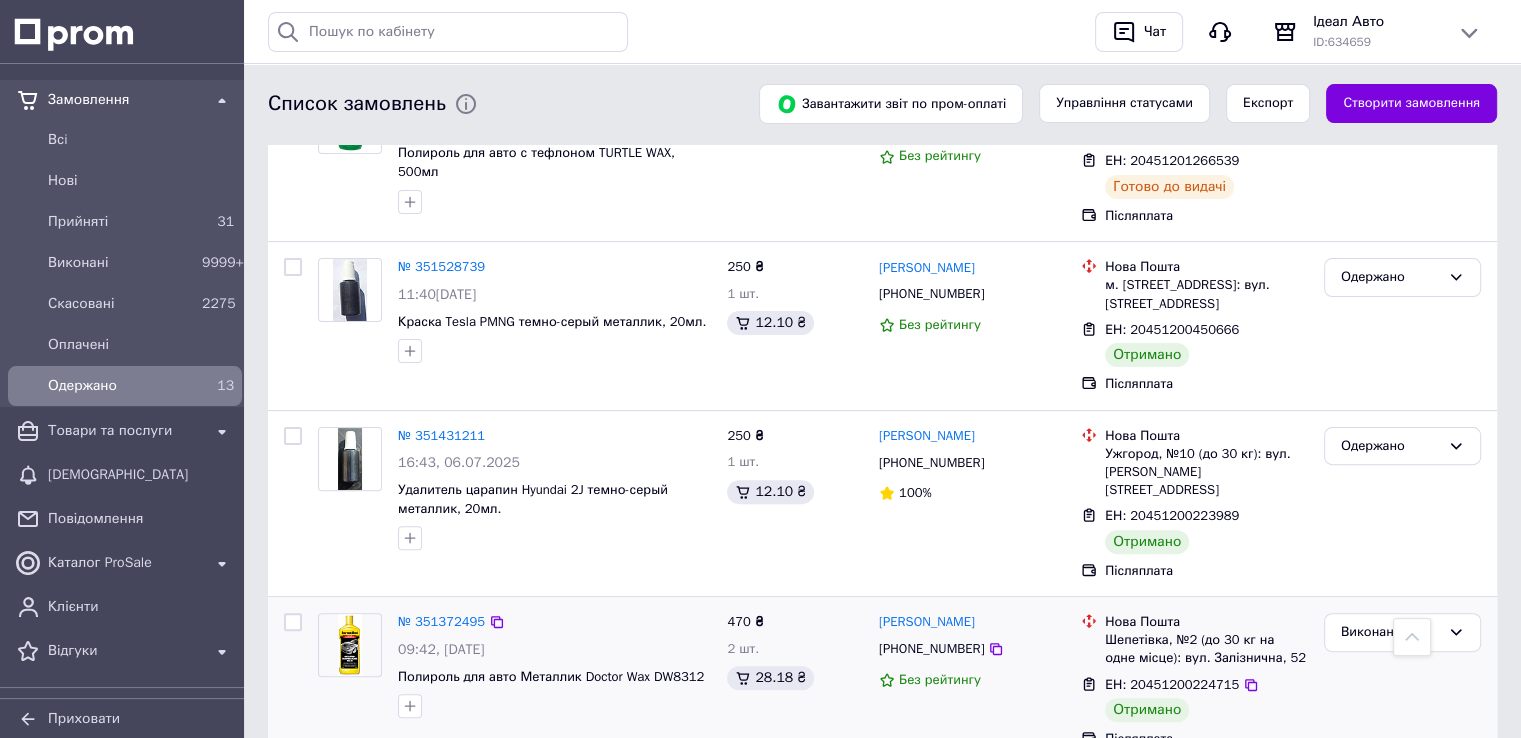 scroll, scrollTop: 456, scrollLeft: 0, axis: vertical 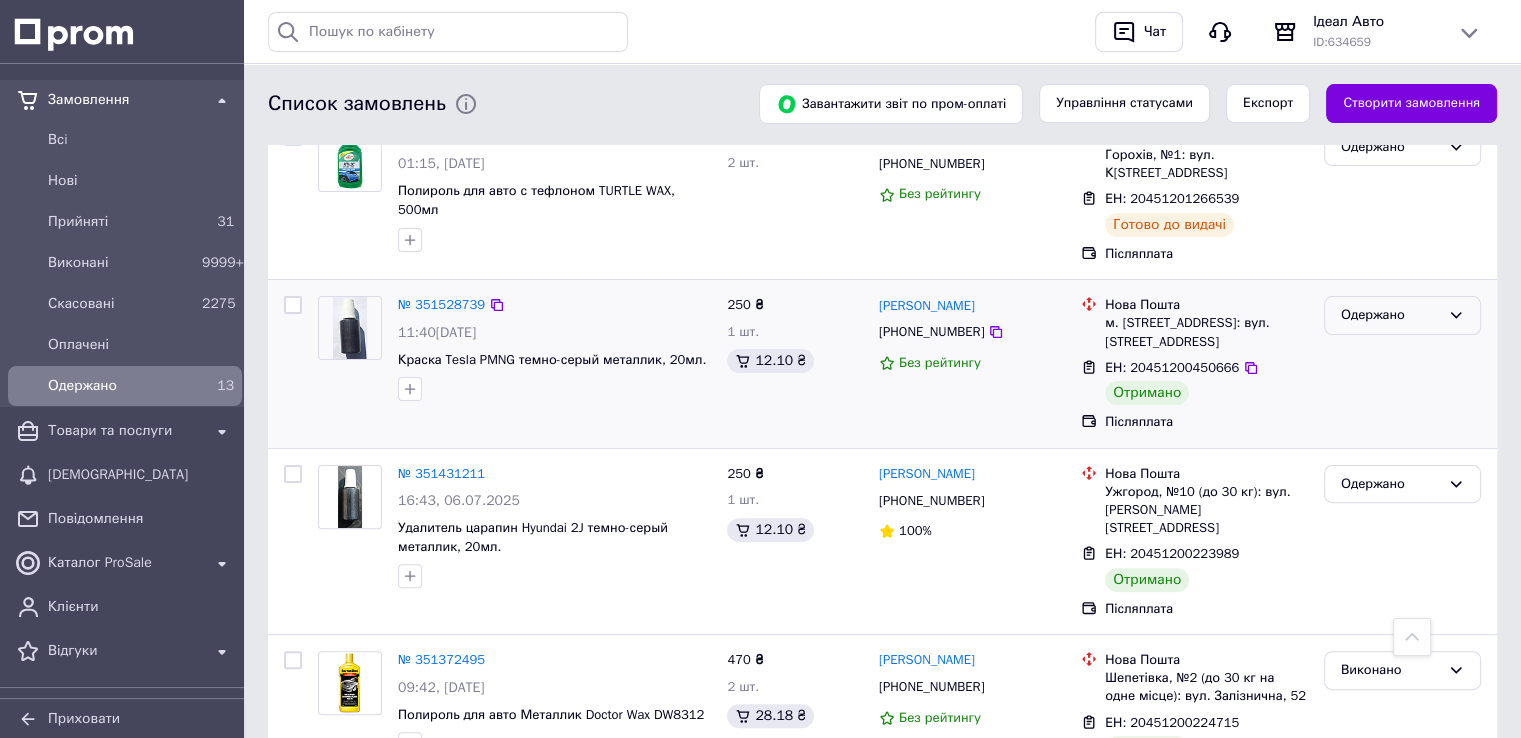 click on "Одержано" at bounding box center [1390, 315] 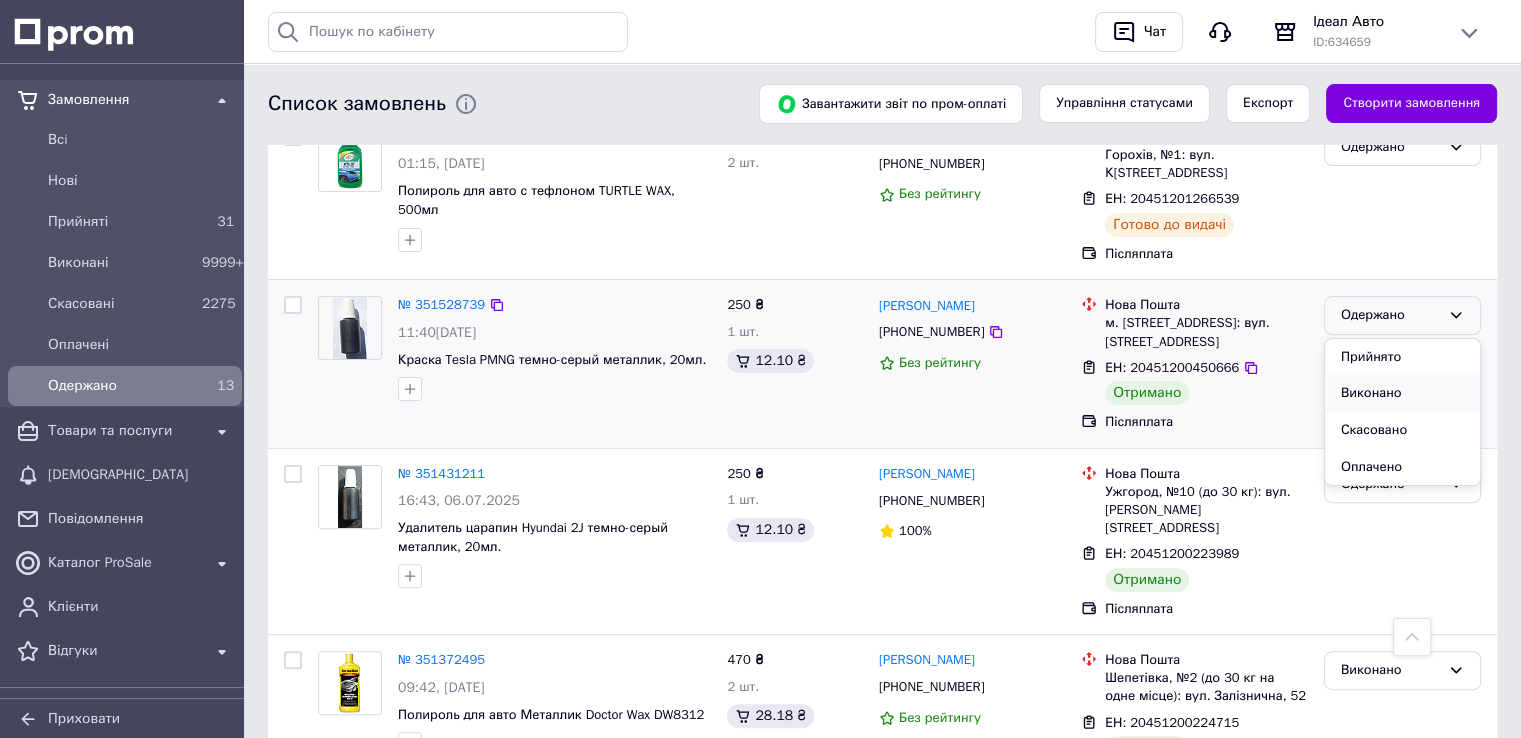 click on "Виконано" at bounding box center (1402, 393) 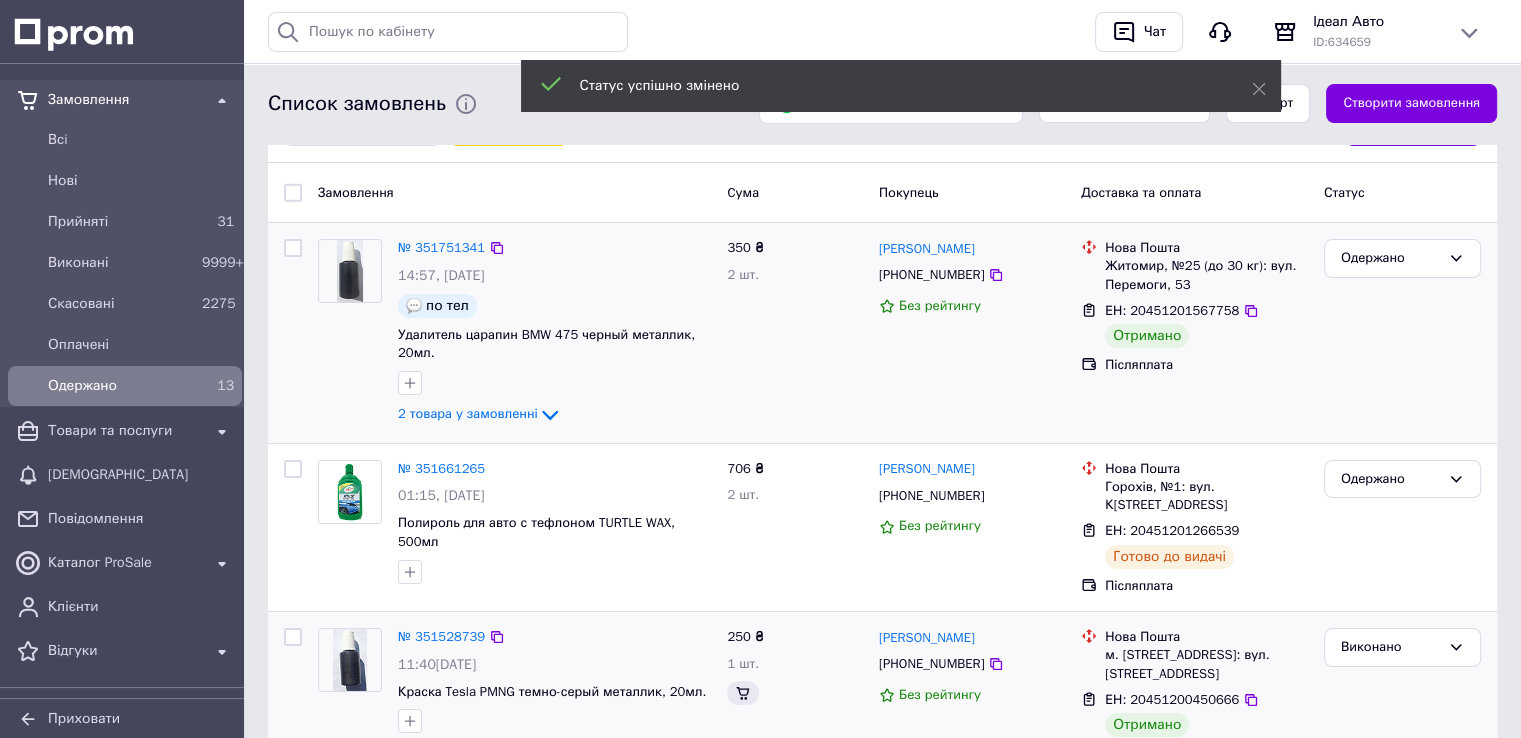 scroll, scrollTop: 56, scrollLeft: 0, axis: vertical 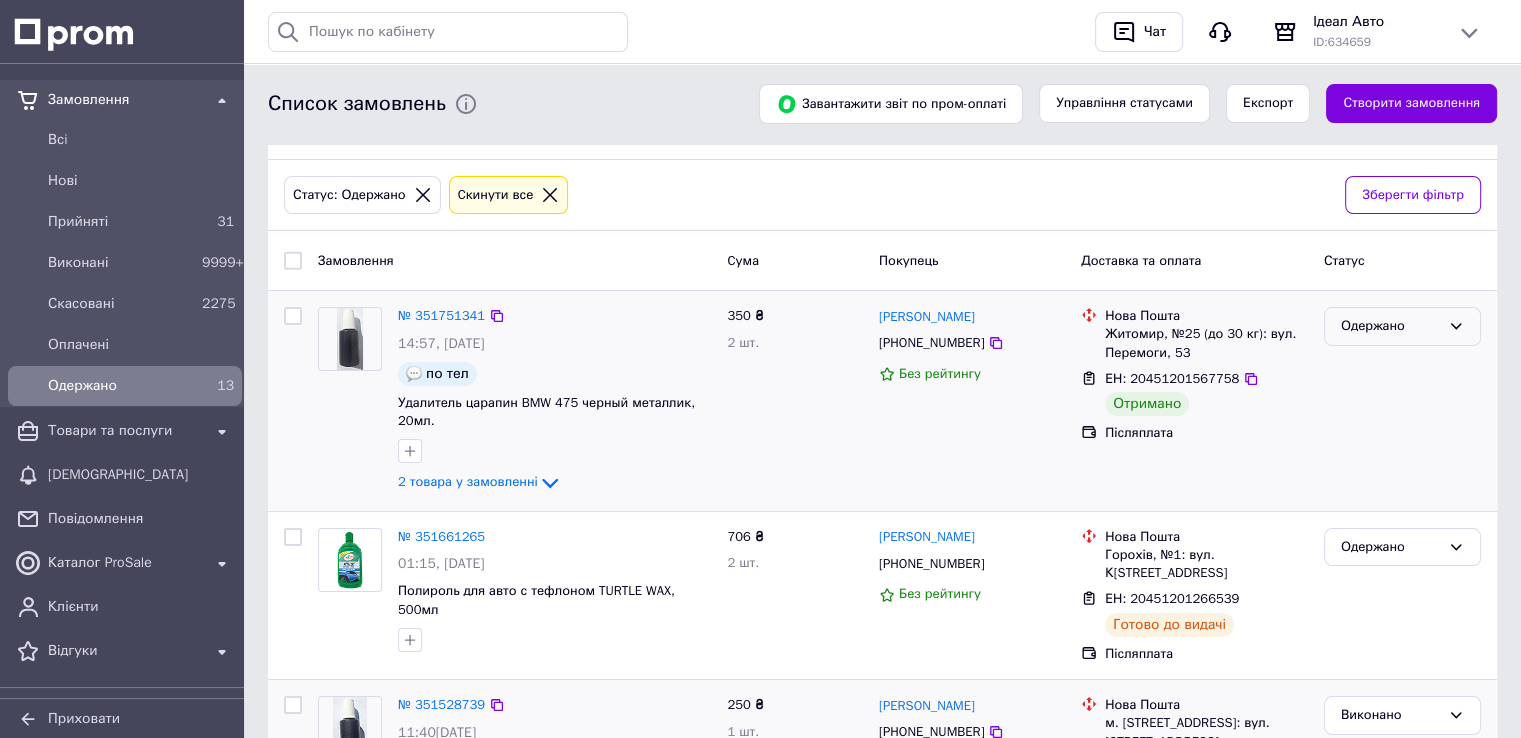 click on "Одержано" at bounding box center [1390, 326] 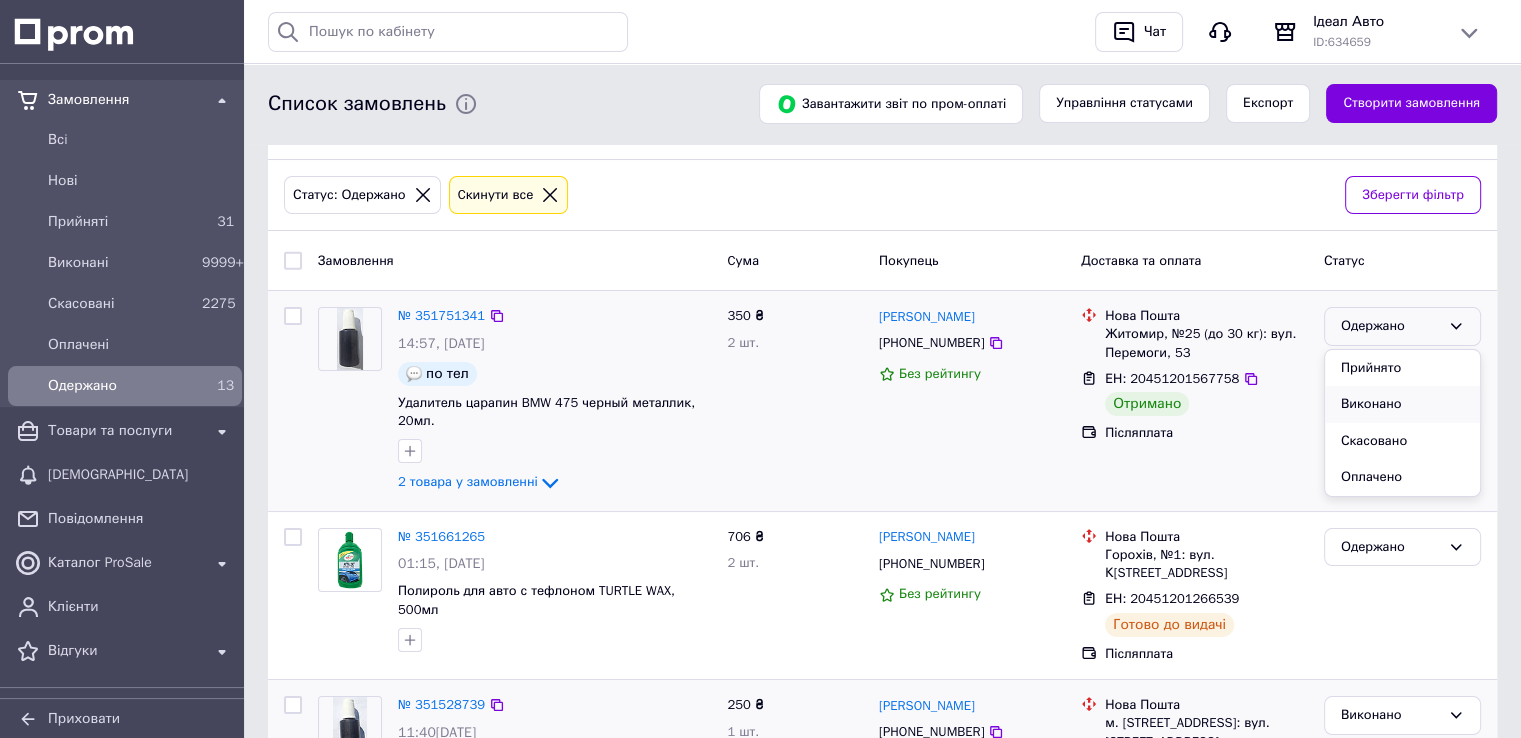 click on "Виконано" at bounding box center [1402, 404] 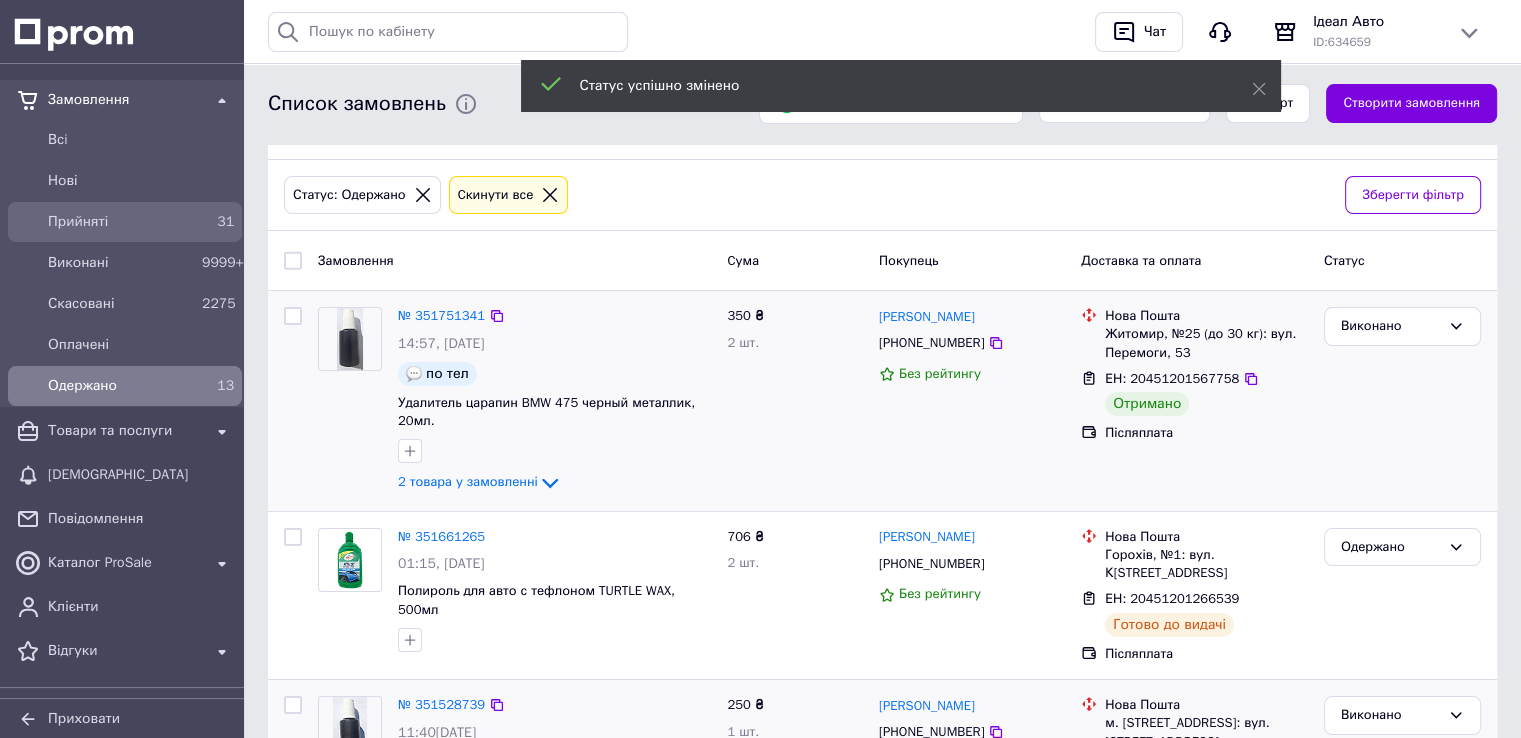 click on "Прийняті" at bounding box center [121, 222] 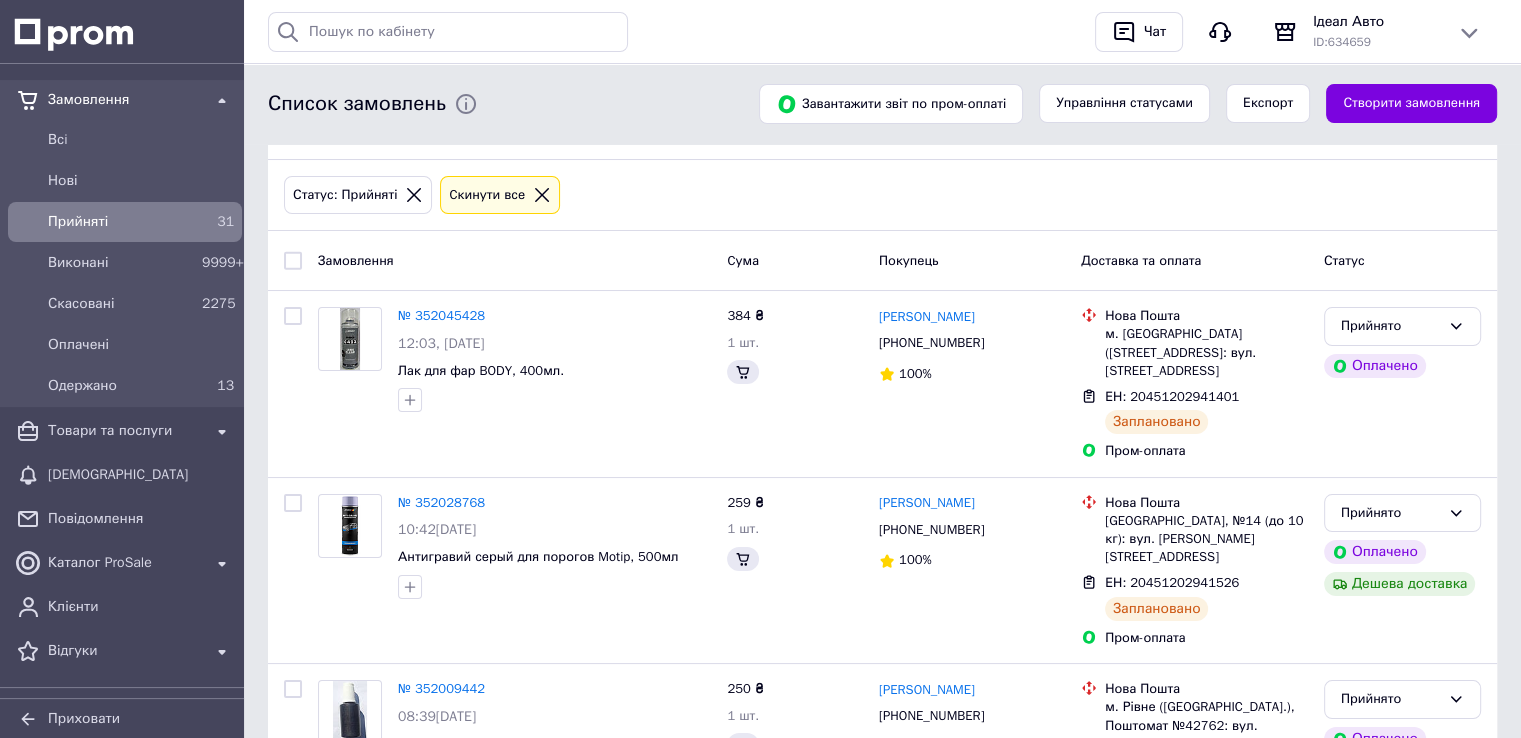 scroll, scrollTop: 0, scrollLeft: 0, axis: both 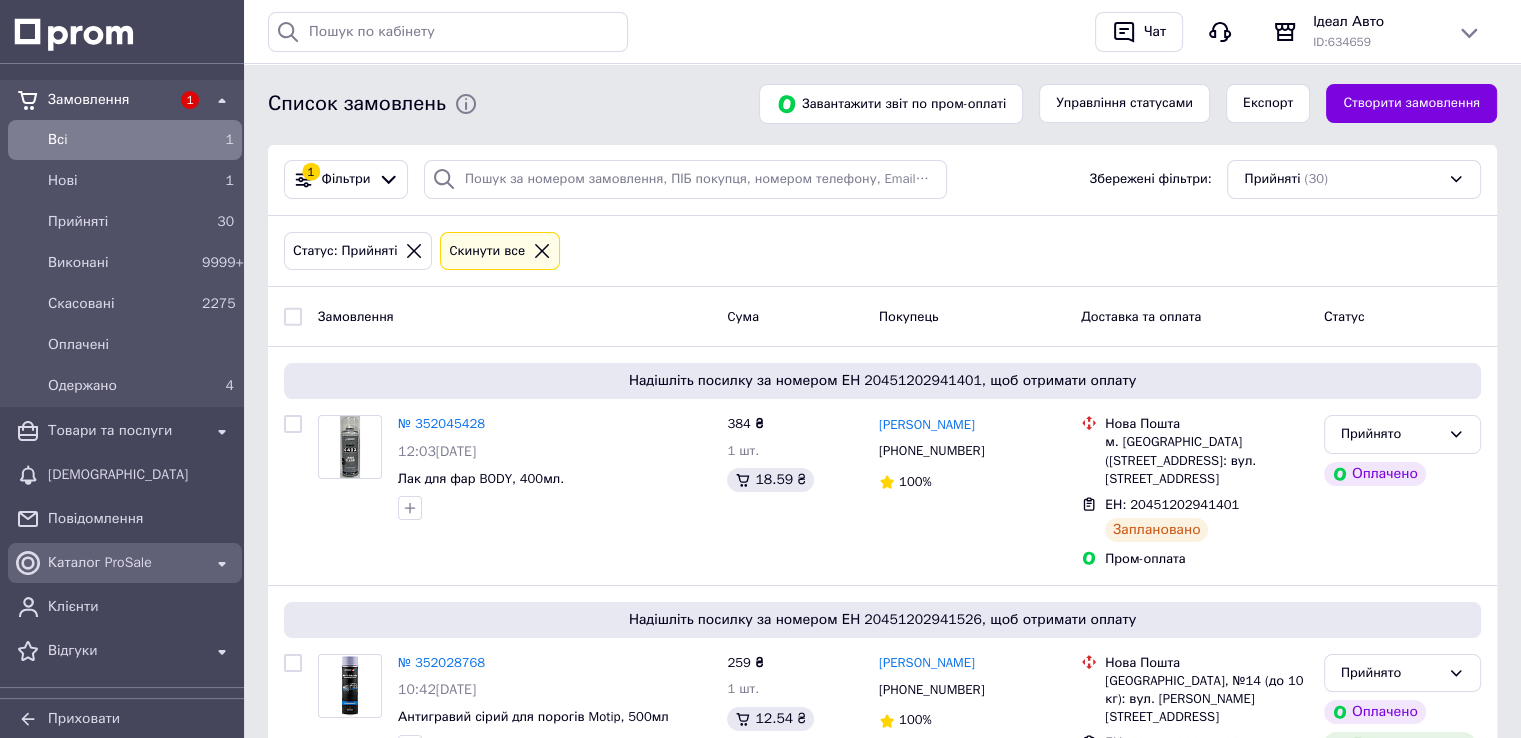 click on "Каталог ProSale" at bounding box center (125, 563) 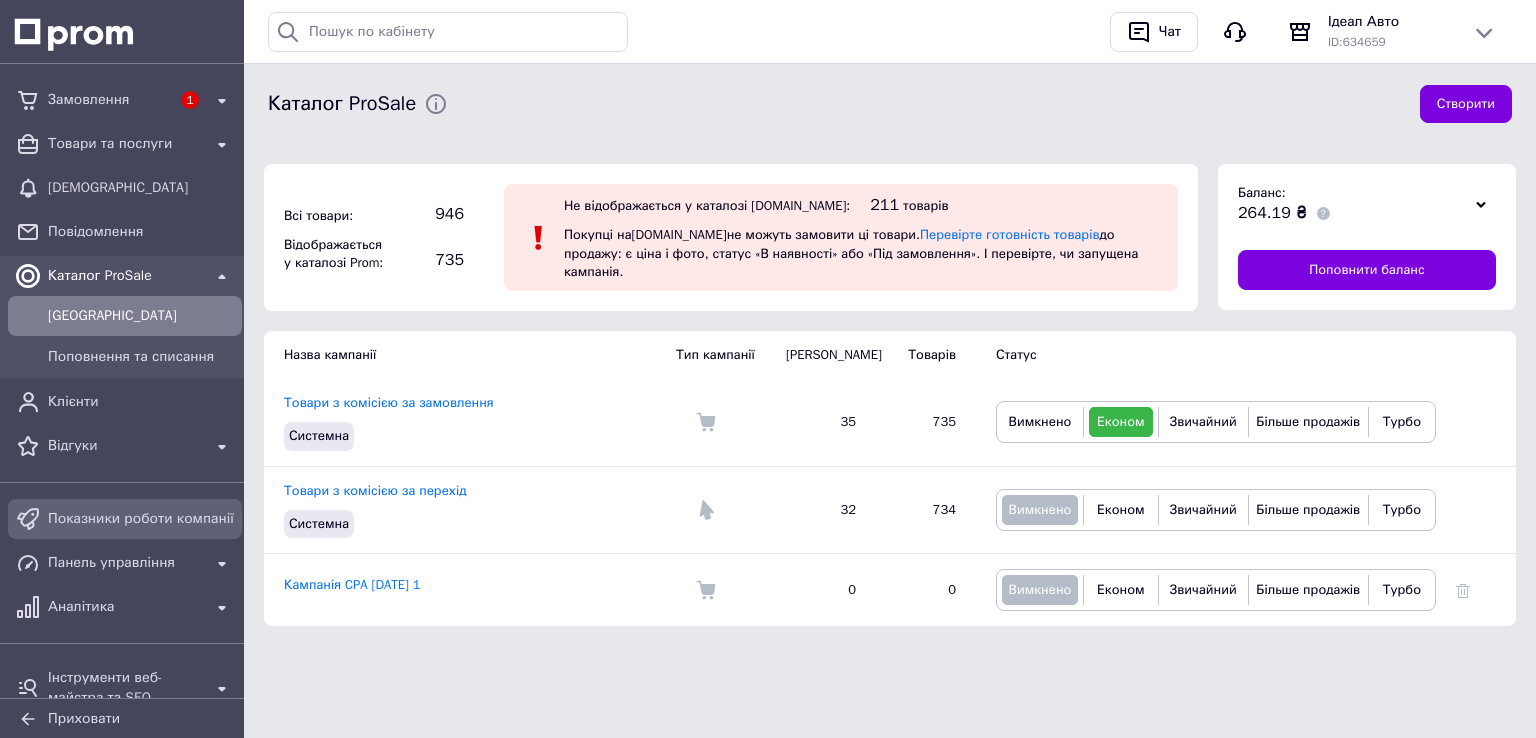 click on "Показники роботи компанії" at bounding box center (141, 519) 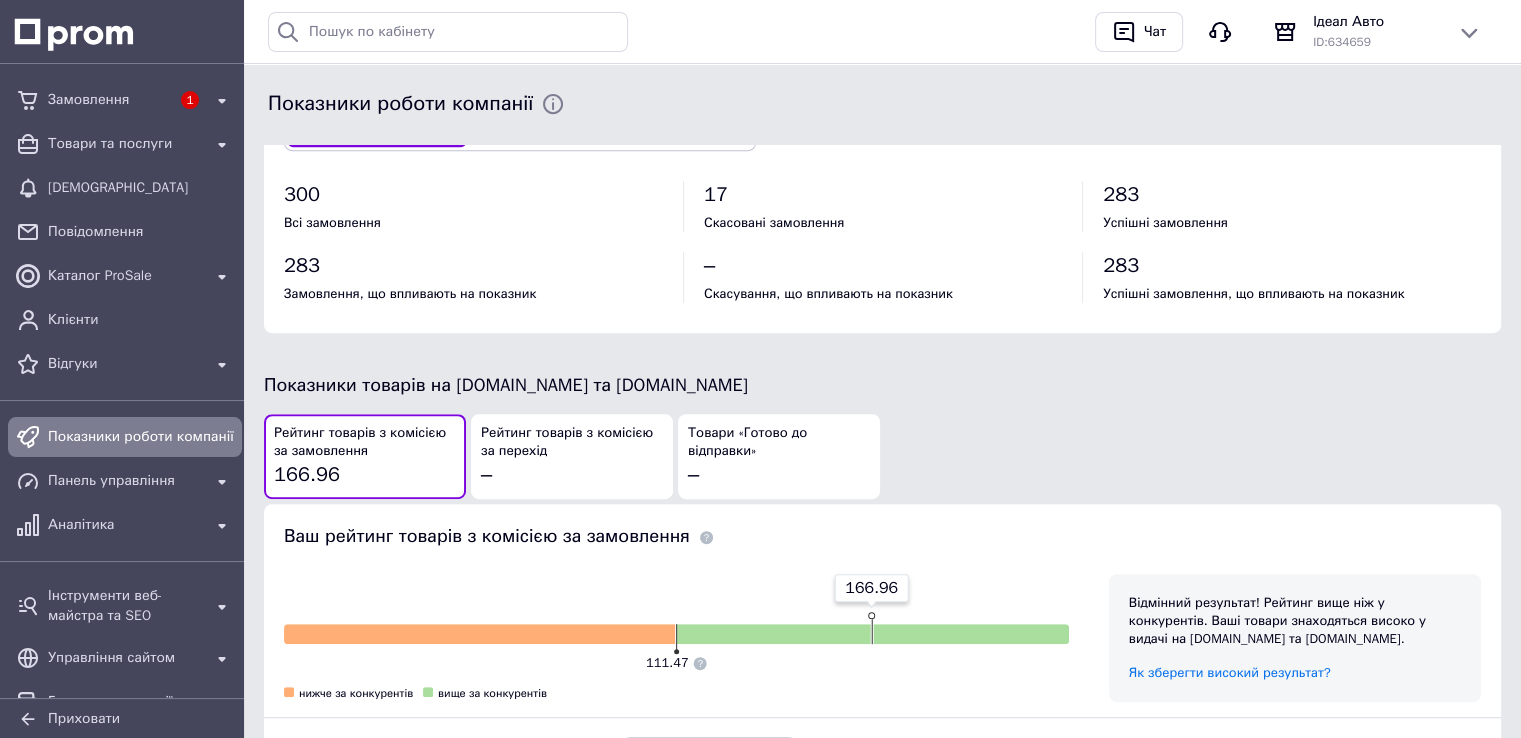 scroll, scrollTop: 900, scrollLeft: 0, axis: vertical 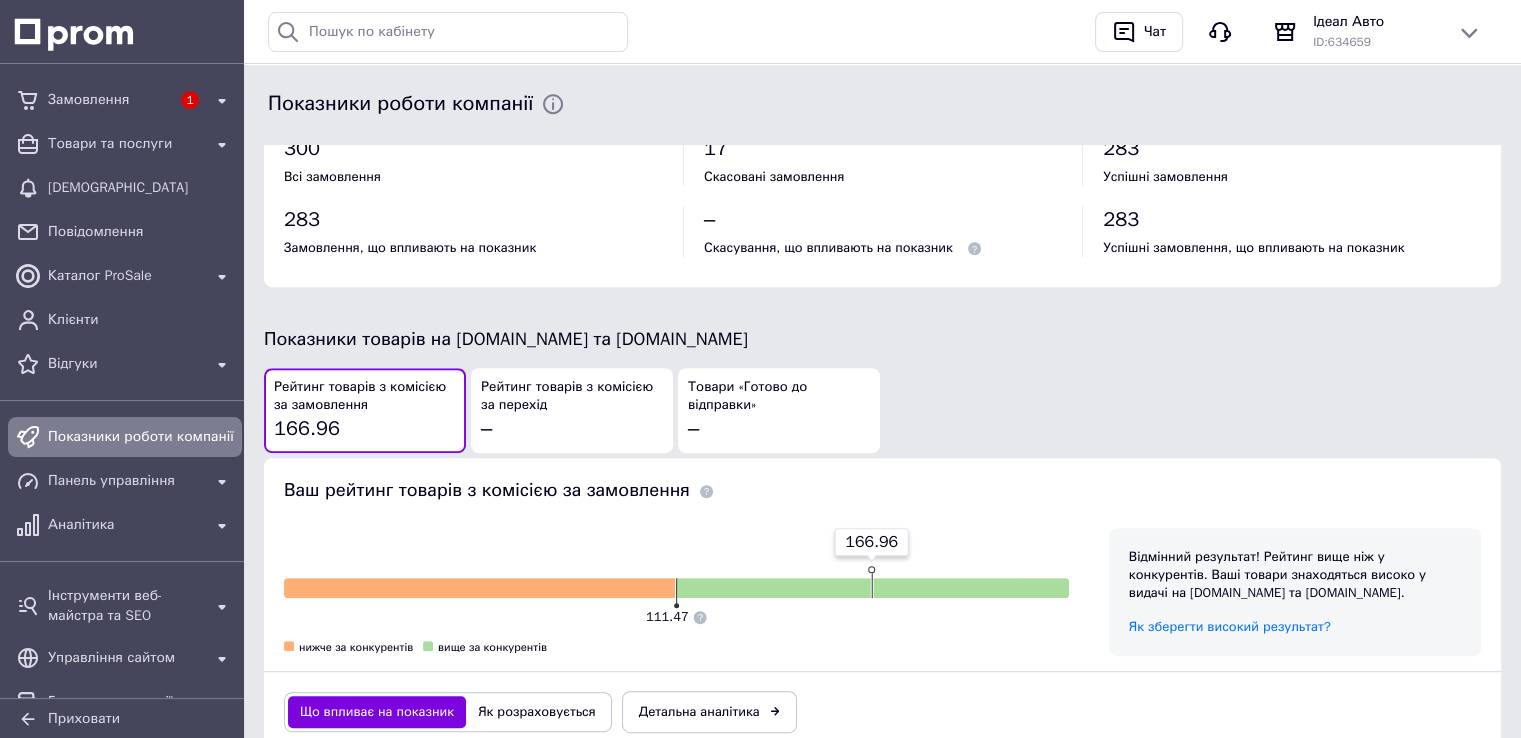 click on "Скасування, що впливають на показник" at bounding box center [828, 247] 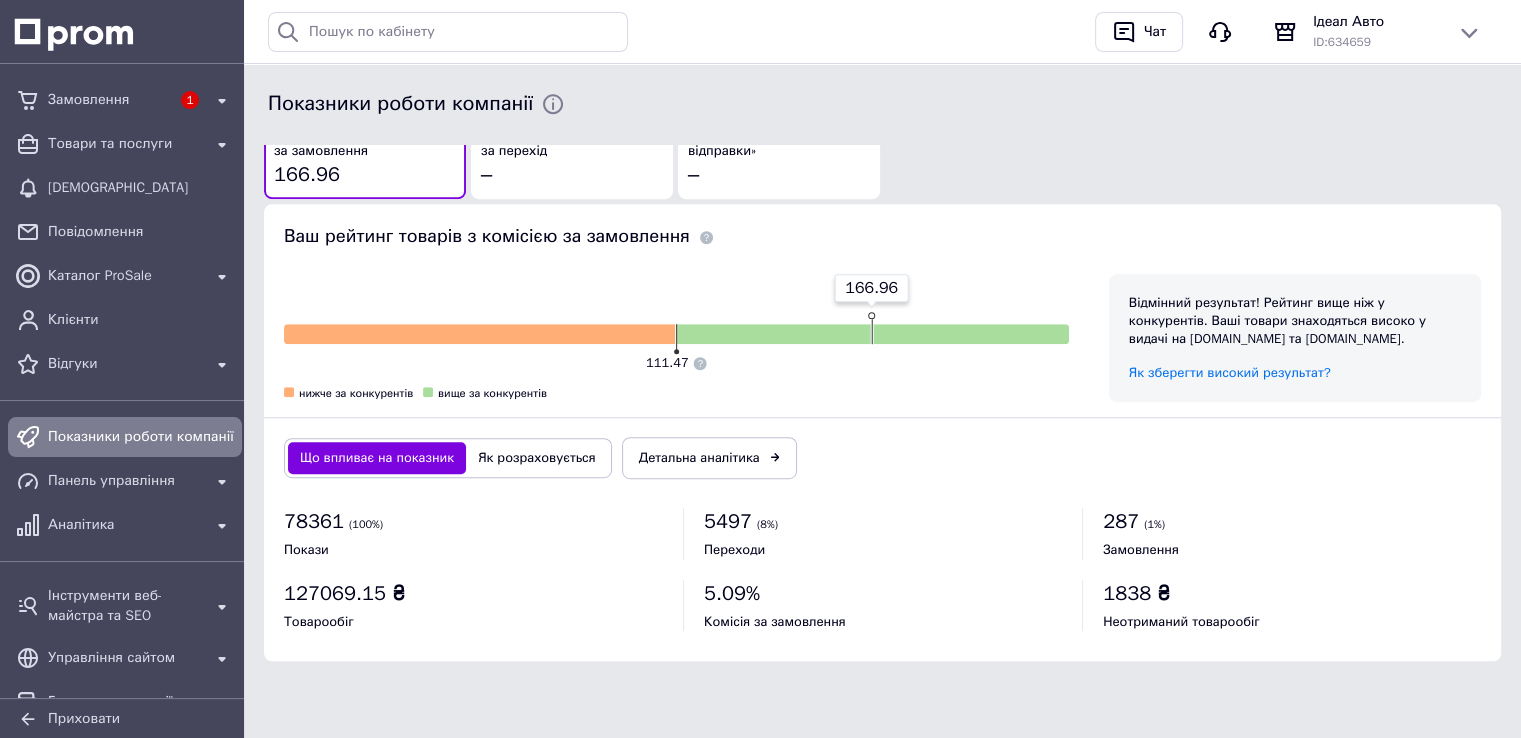 scroll, scrollTop: 1155, scrollLeft: 0, axis: vertical 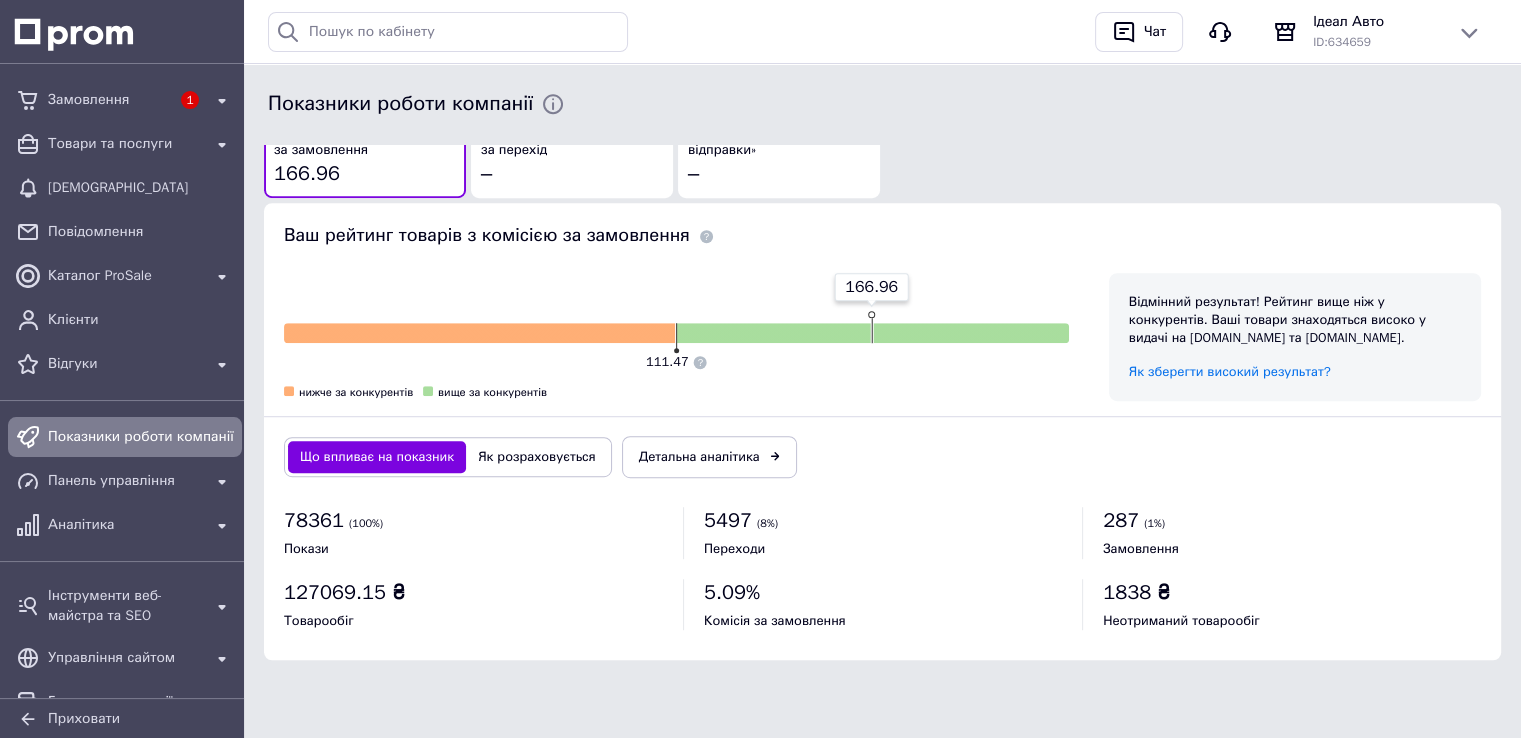 click on "Що впливає на показник Як розраховується" at bounding box center (448, 457) 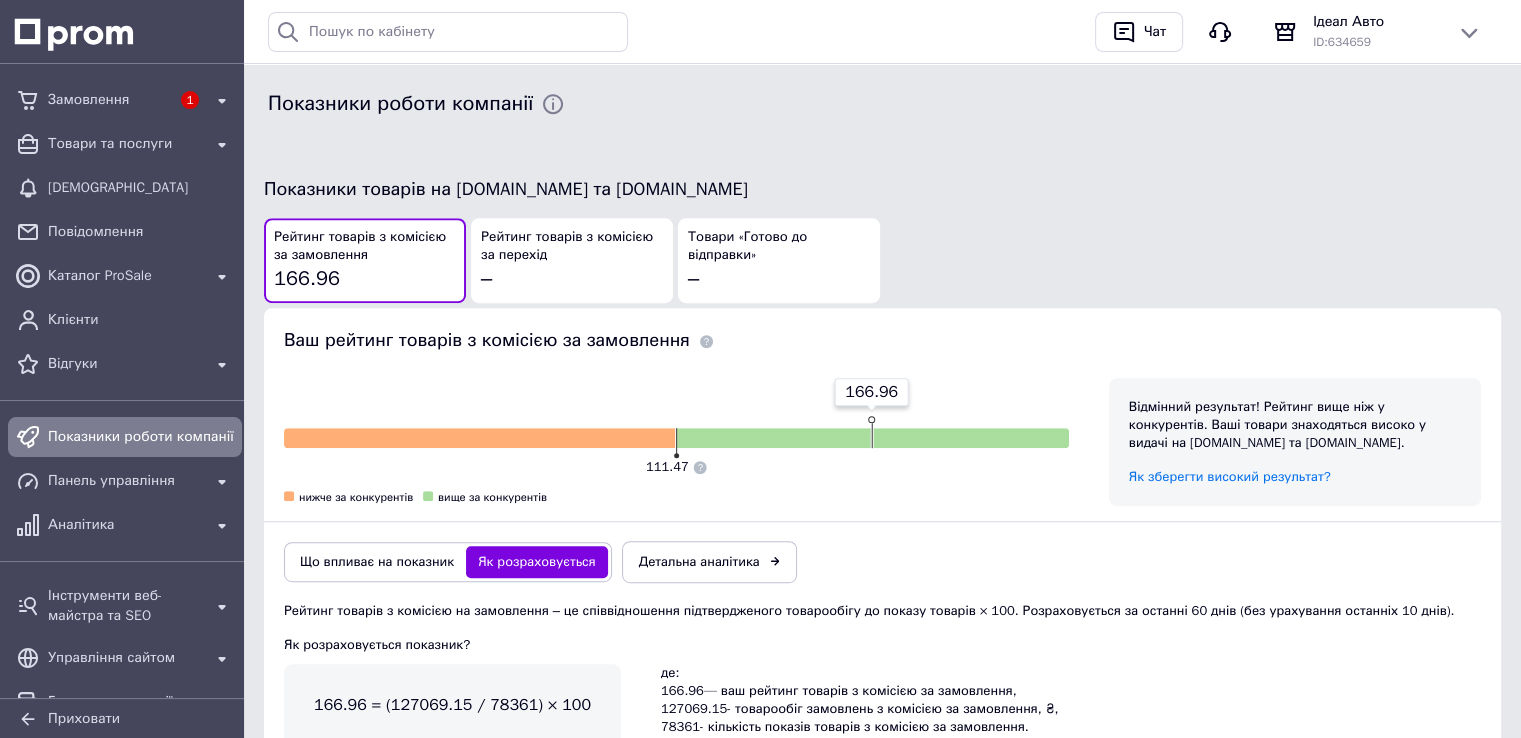 scroll, scrollTop: 956, scrollLeft: 0, axis: vertical 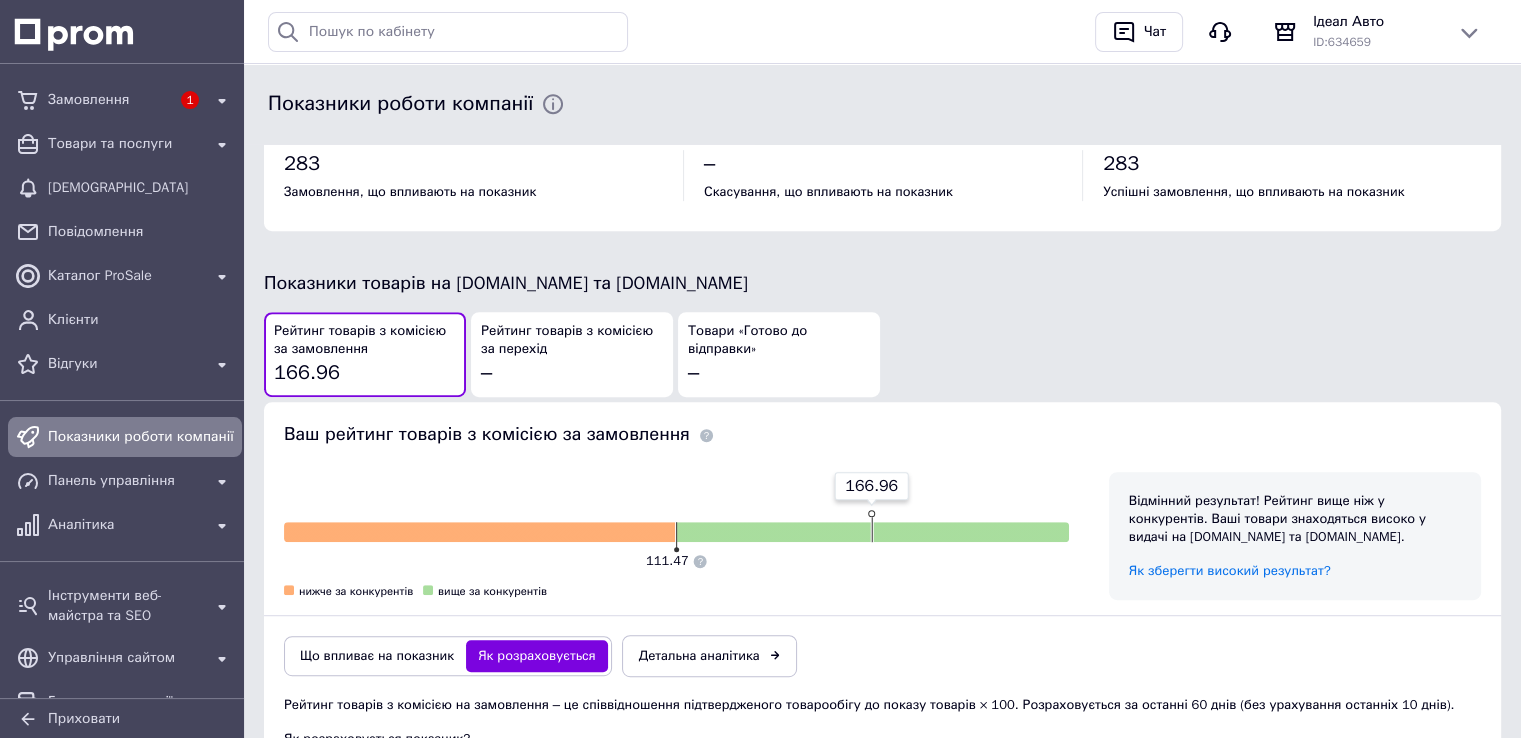 click on "Рейтинг товарів з комісією за перехід" at bounding box center (572, 340) 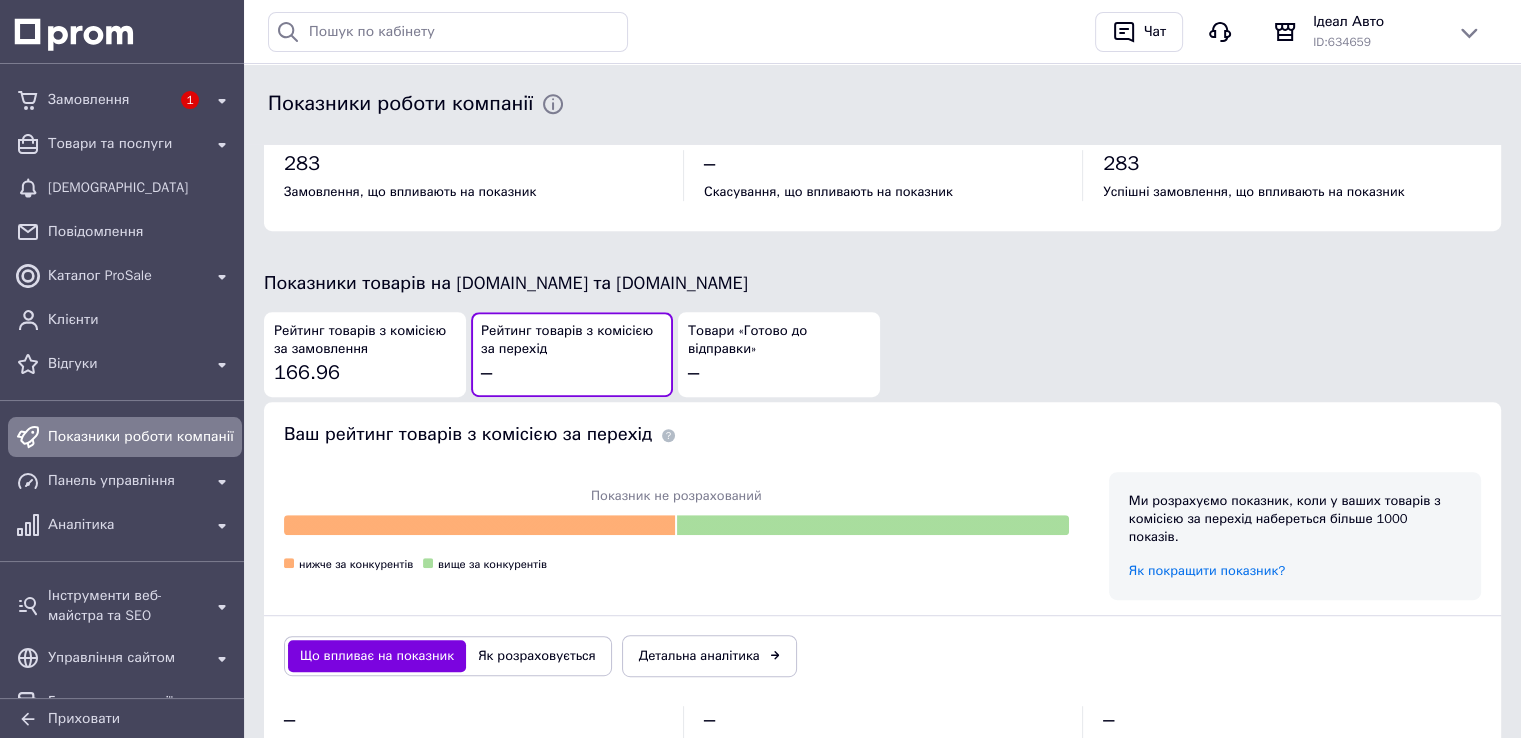 click on "Товари «Готово до відправки» –" at bounding box center [779, 354] 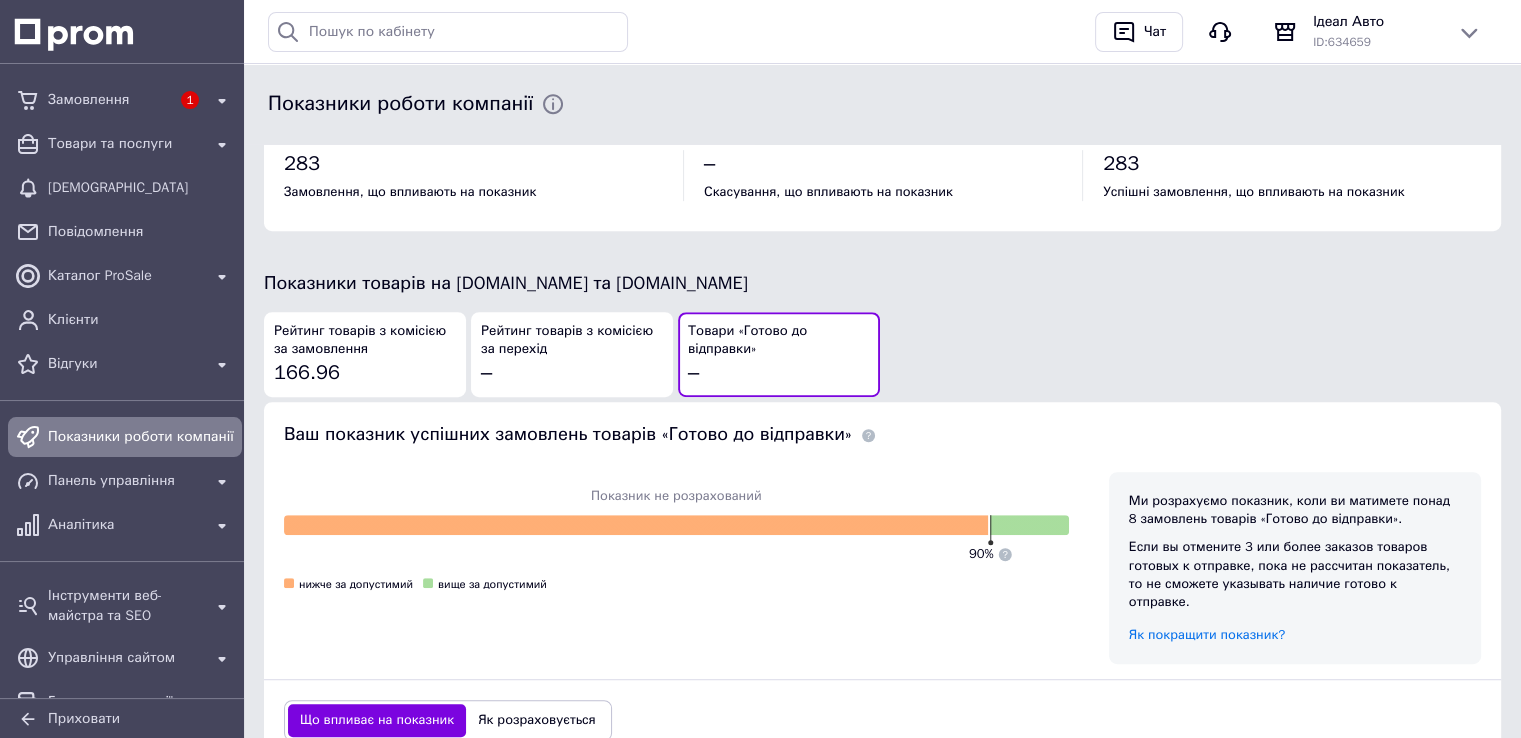 click on "Рейтинг товарів з комісією за замовлення 166.96" at bounding box center [365, 354] 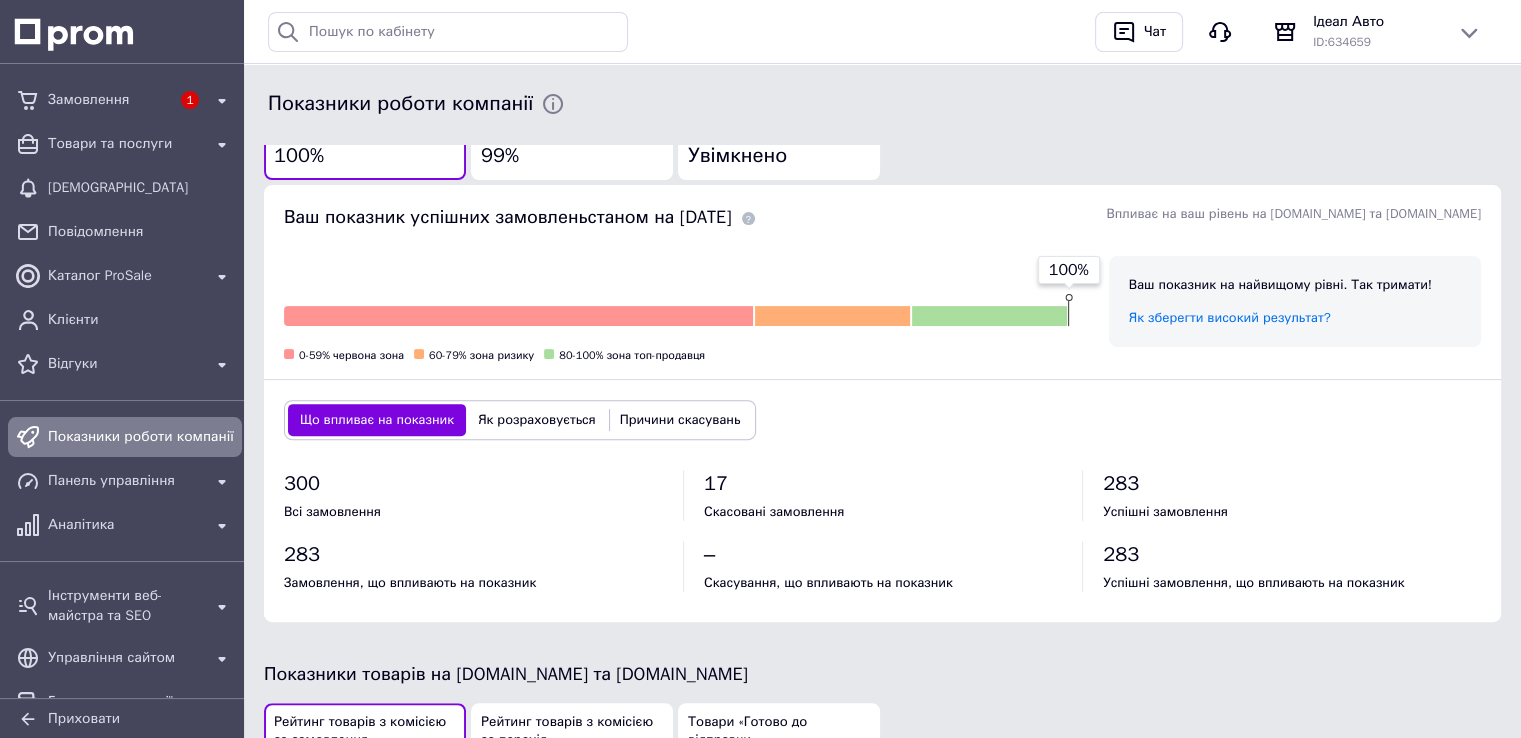 scroll, scrollTop: 556, scrollLeft: 0, axis: vertical 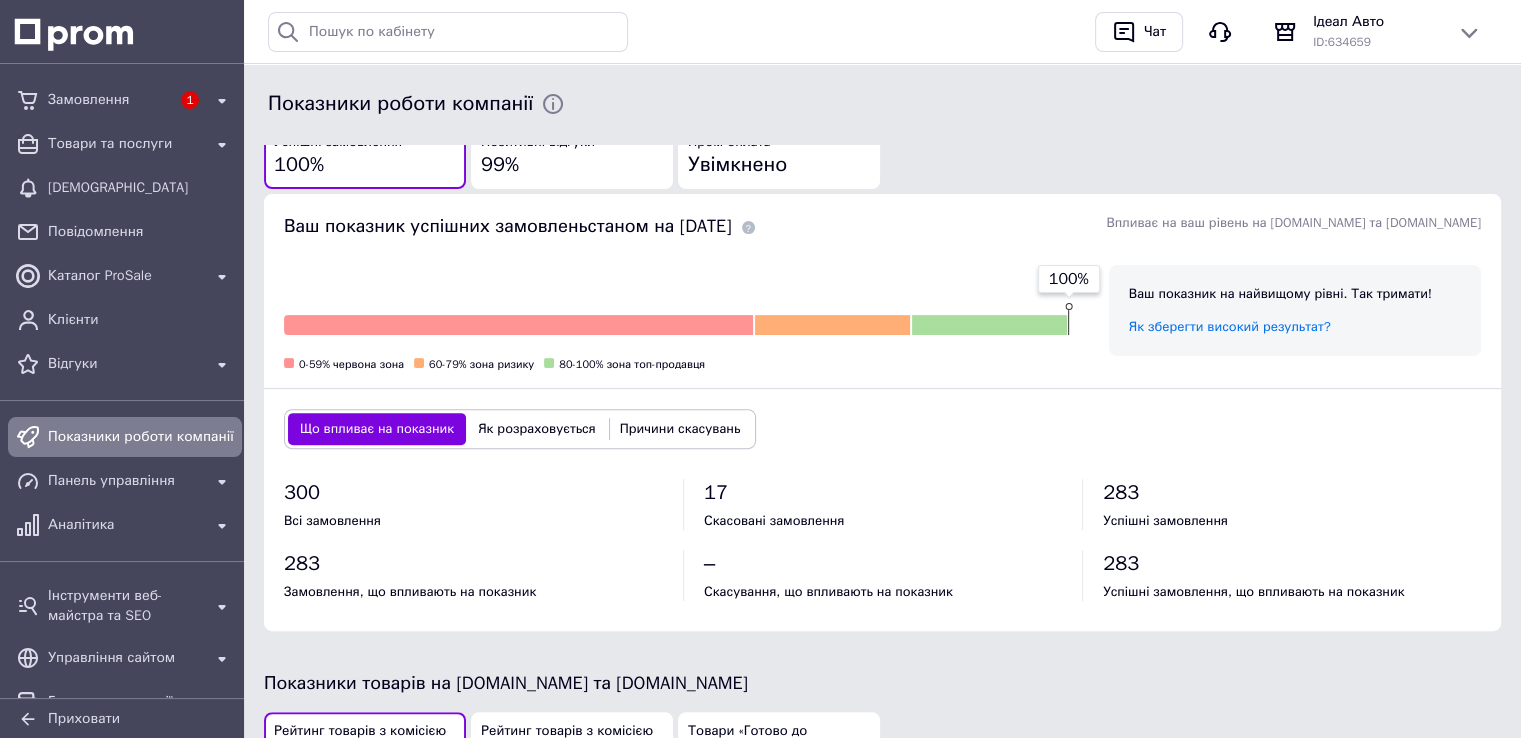 click on "Як розраховується" at bounding box center (537, 429) 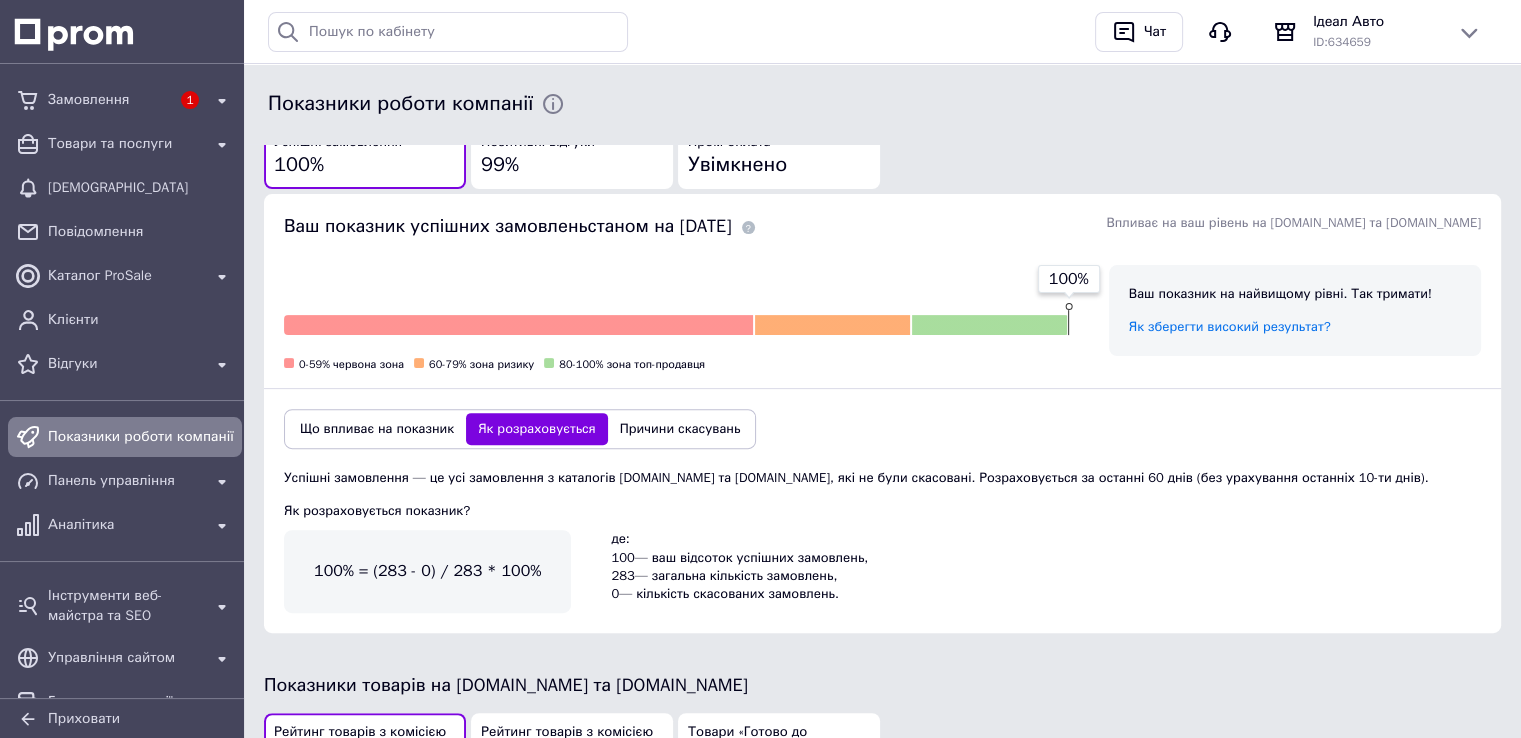 click on "Що впливає на показник" at bounding box center (377, 429) 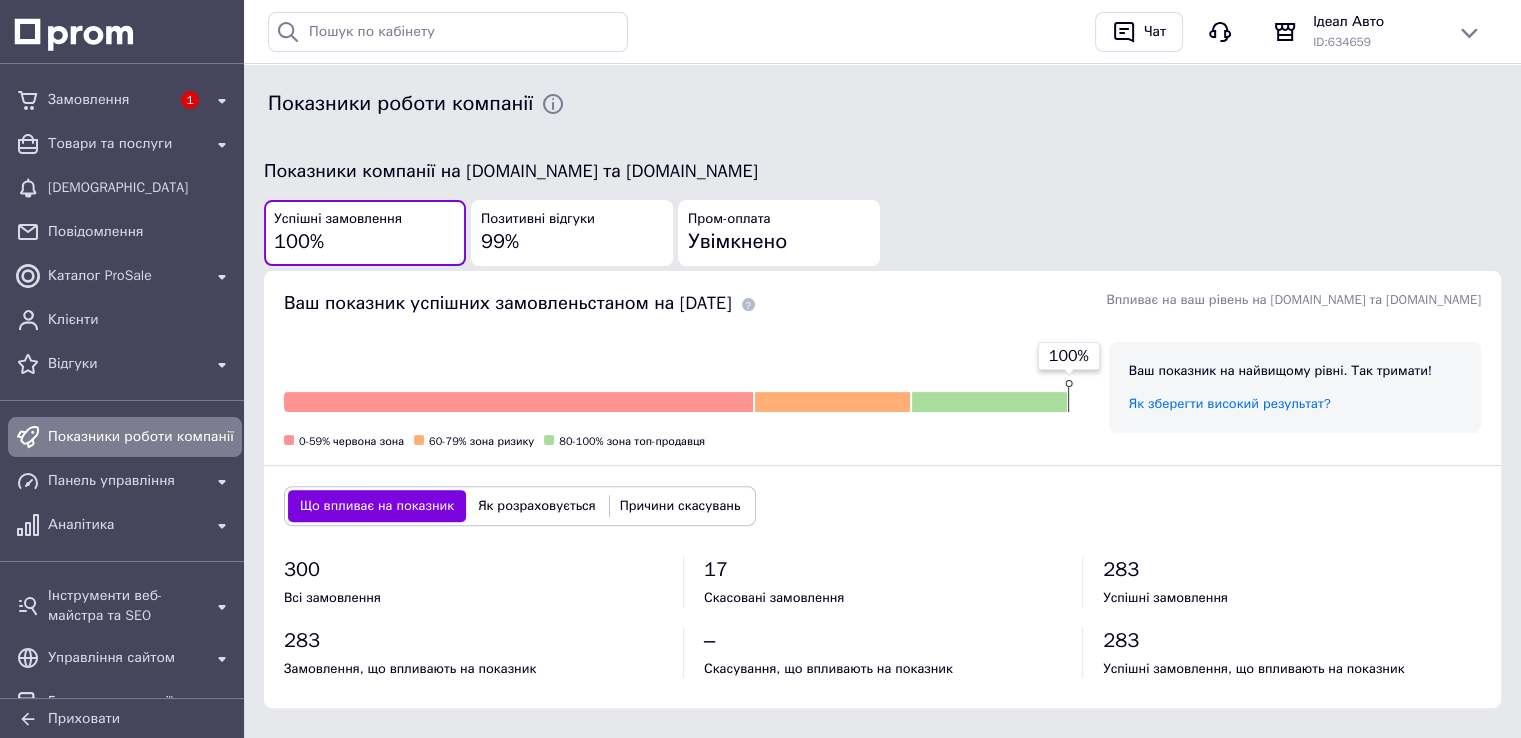 scroll, scrollTop: 456, scrollLeft: 0, axis: vertical 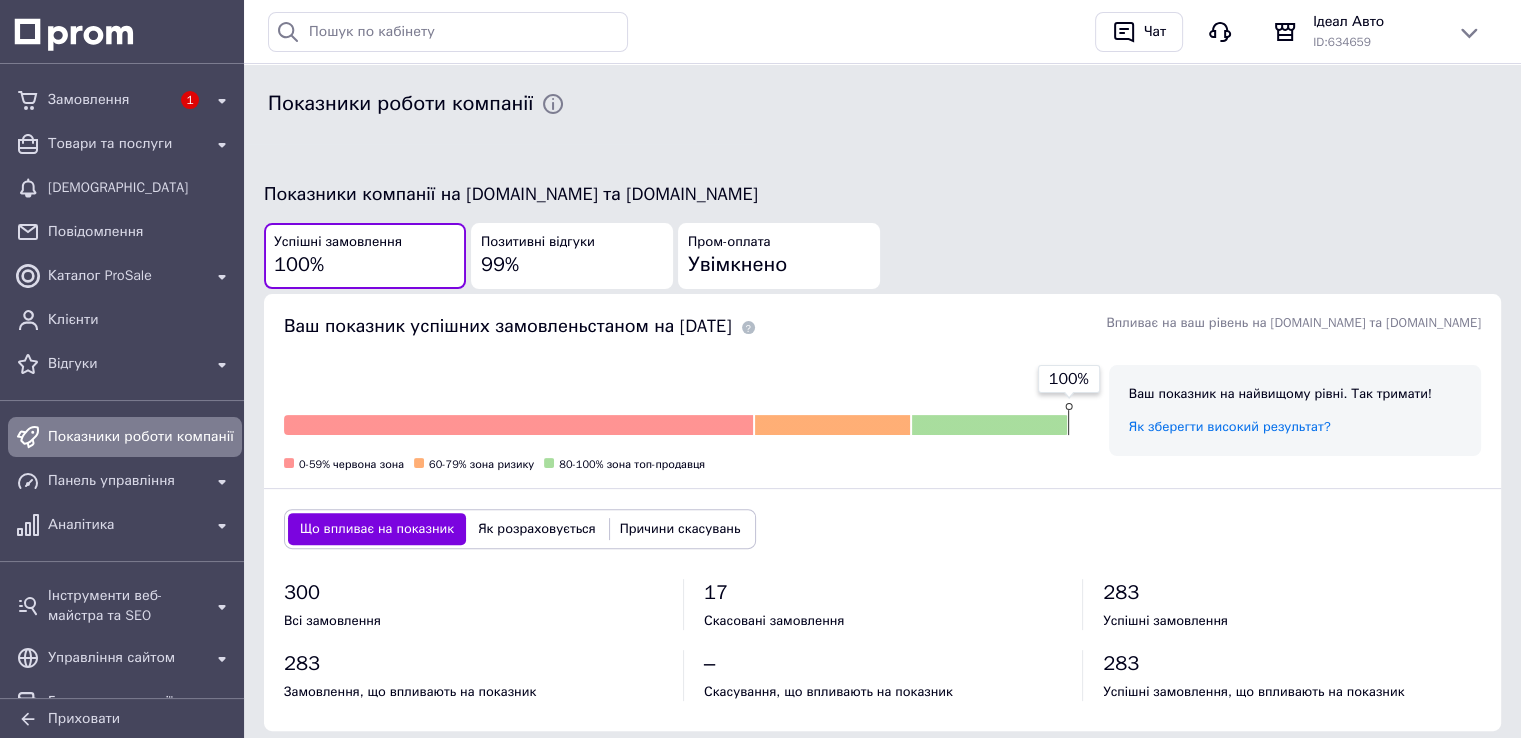 click on "Позитивні відгуки 99%" at bounding box center [572, 256] 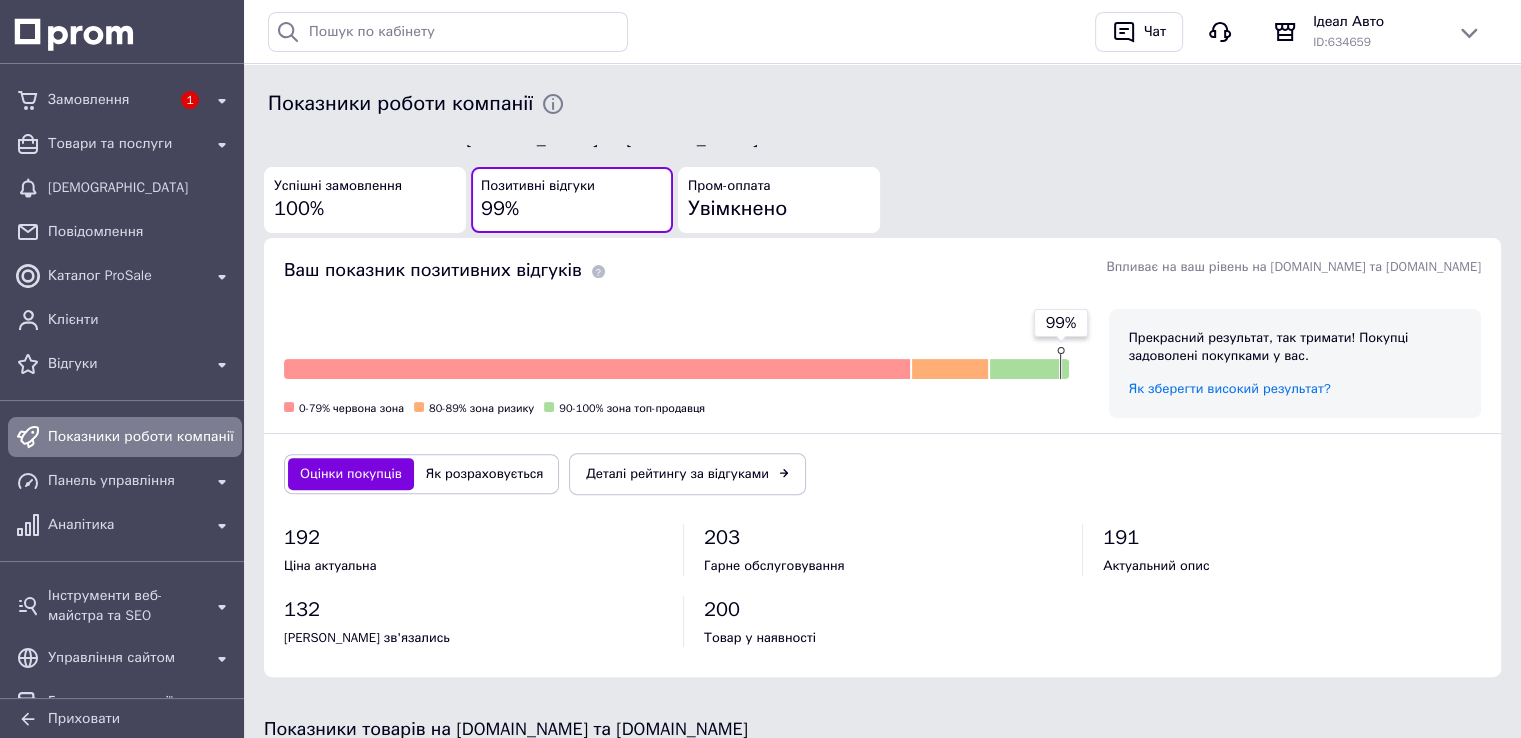 scroll, scrollTop: 556, scrollLeft: 0, axis: vertical 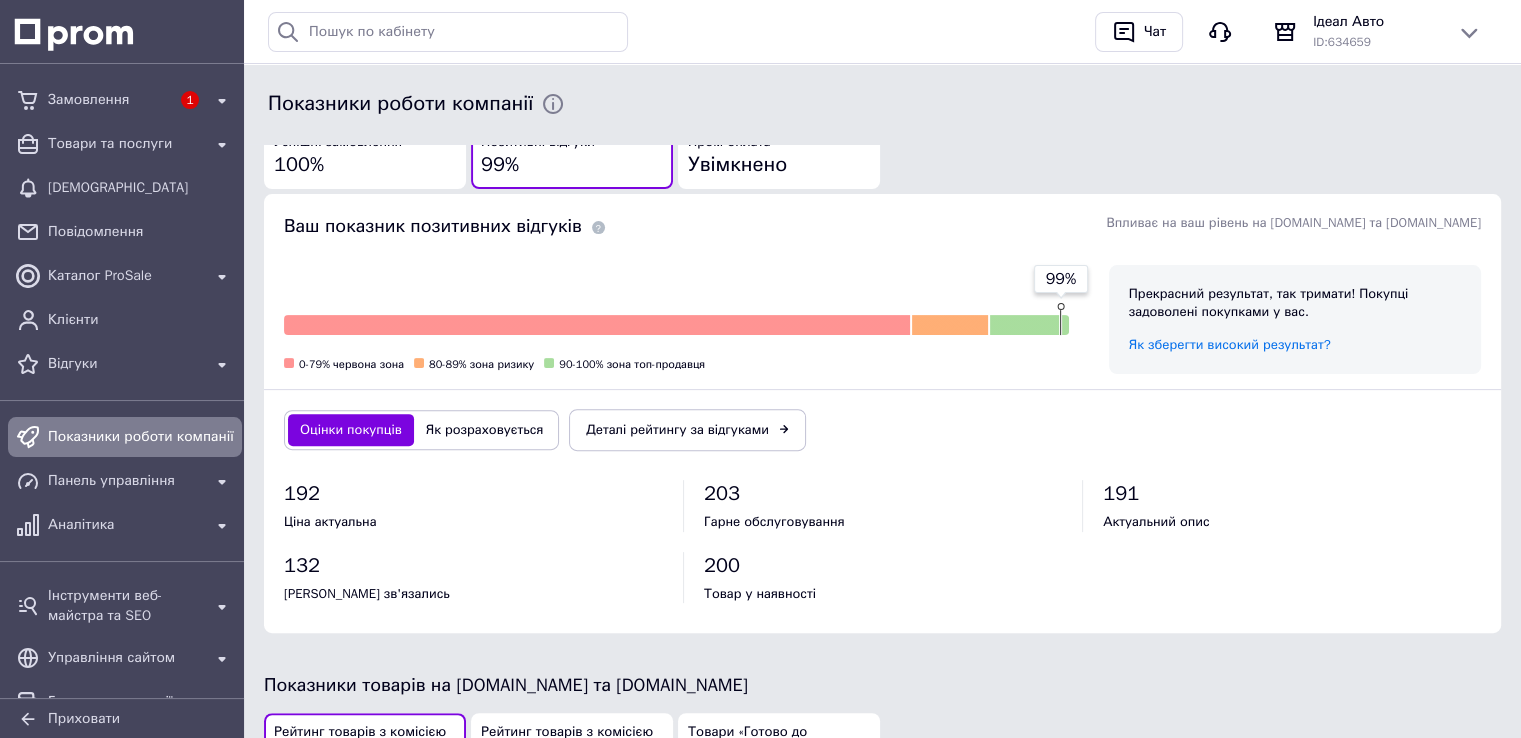 click on "Як розраховується" at bounding box center (485, 430) 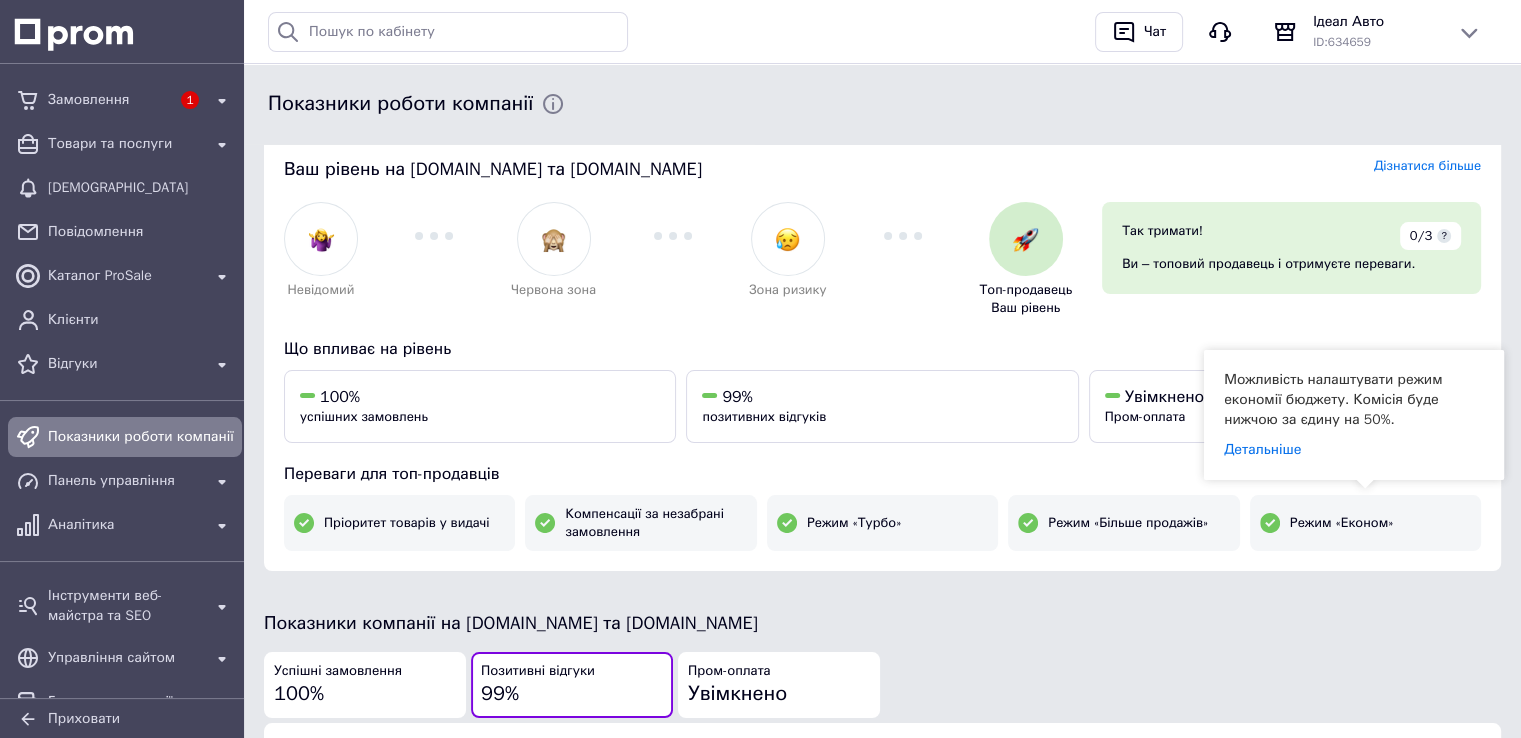 scroll, scrollTop: 0, scrollLeft: 0, axis: both 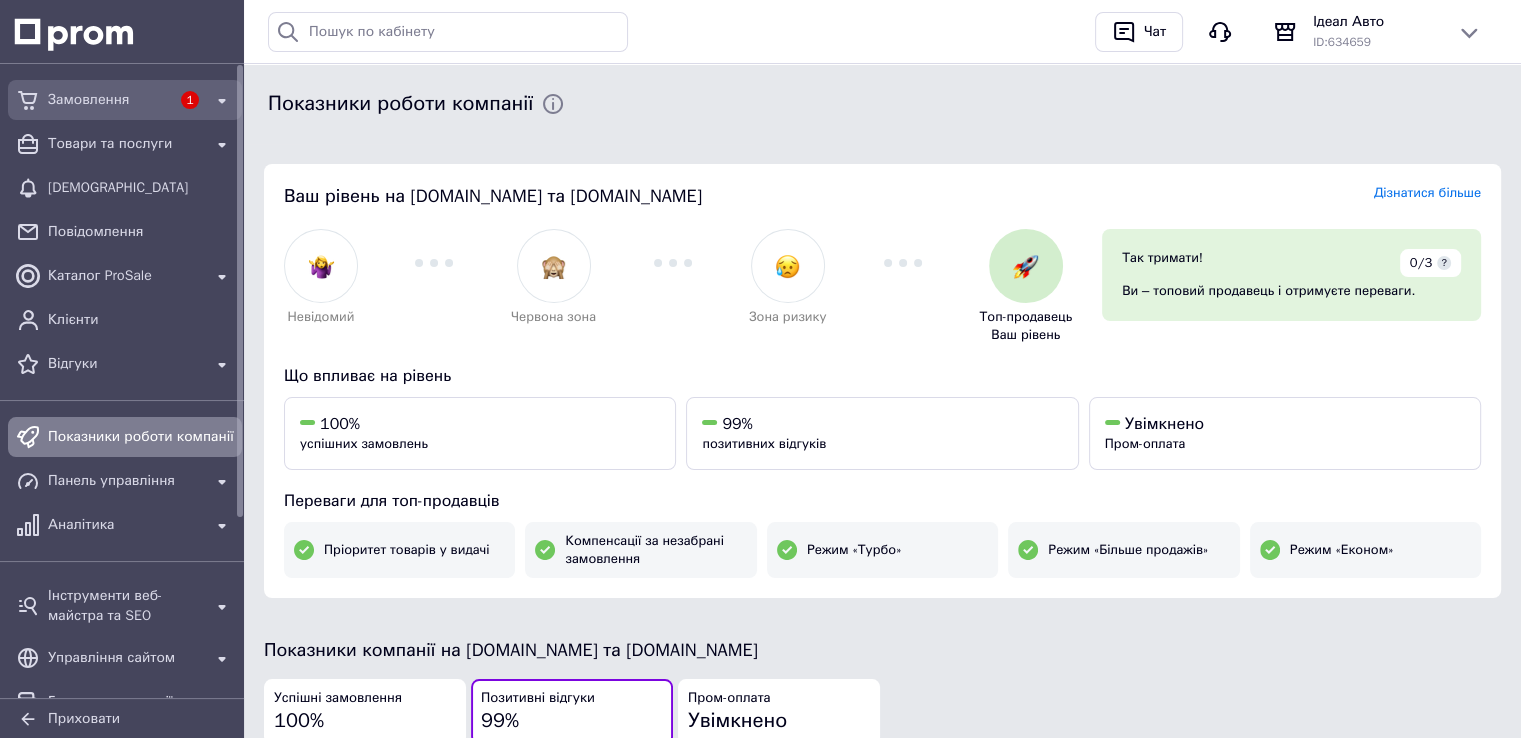 click on "Замовлення" at bounding box center (109, 100) 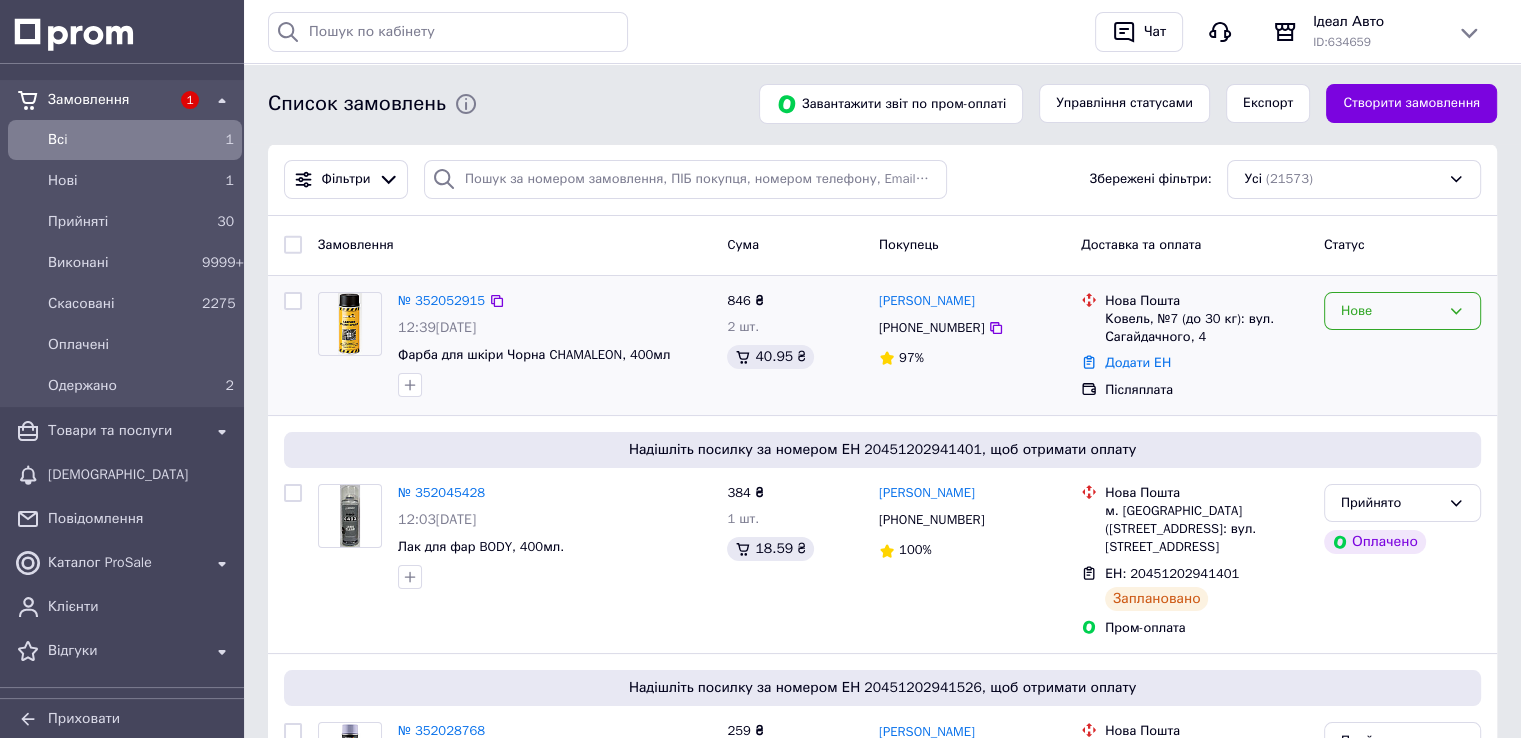 click on "Нове" at bounding box center (1390, 311) 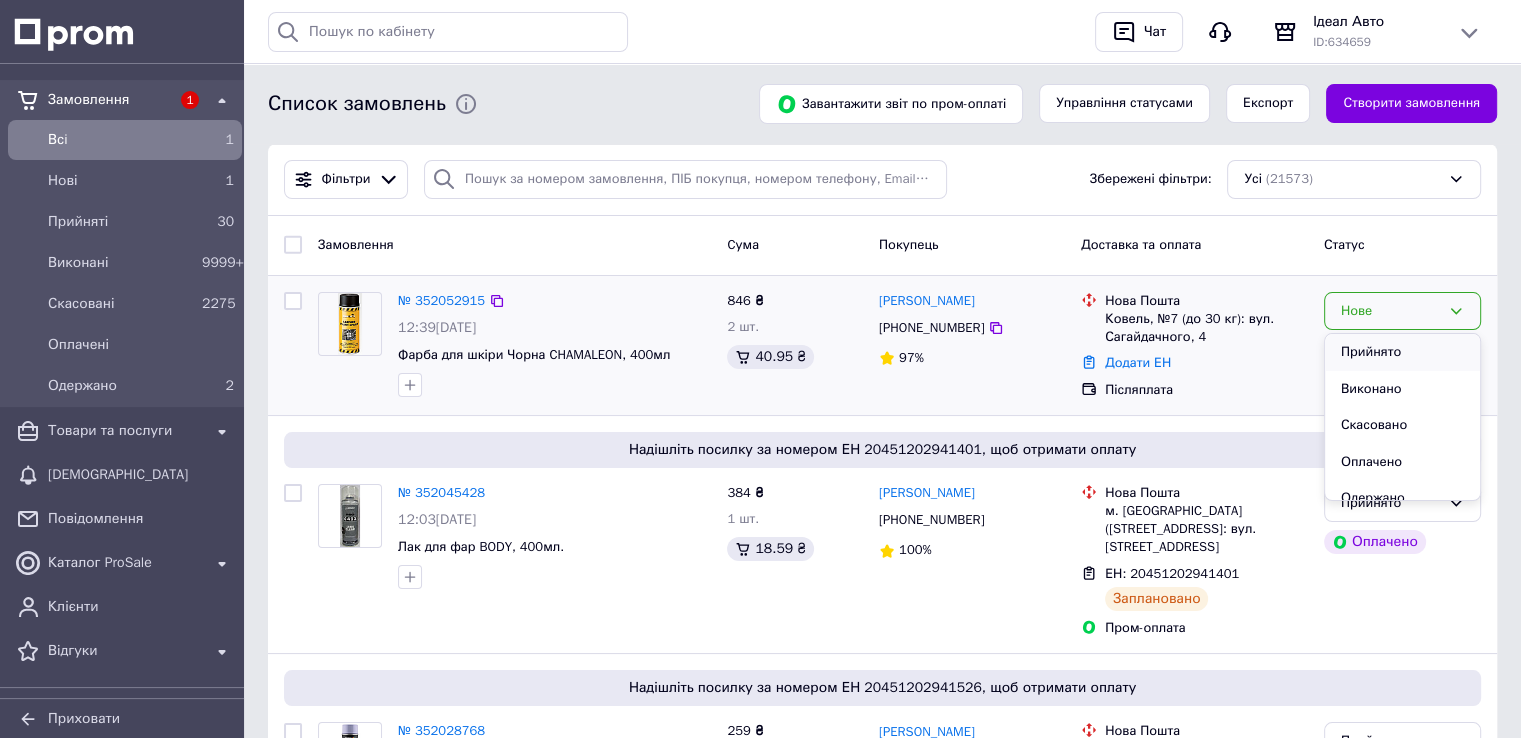 click on "Прийнято" at bounding box center (1402, 352) 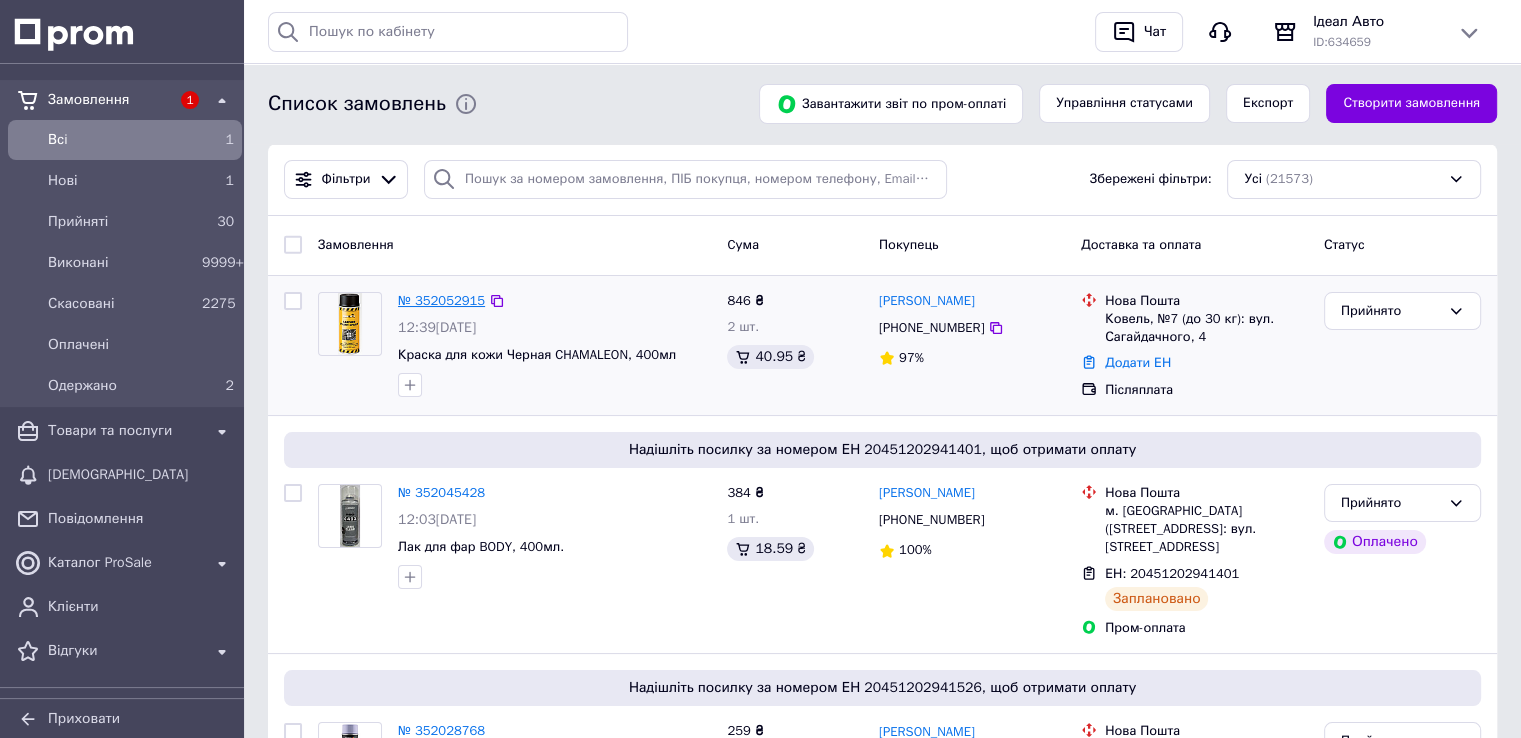 click on "№ 352052915" at bounding box center [441, 300] 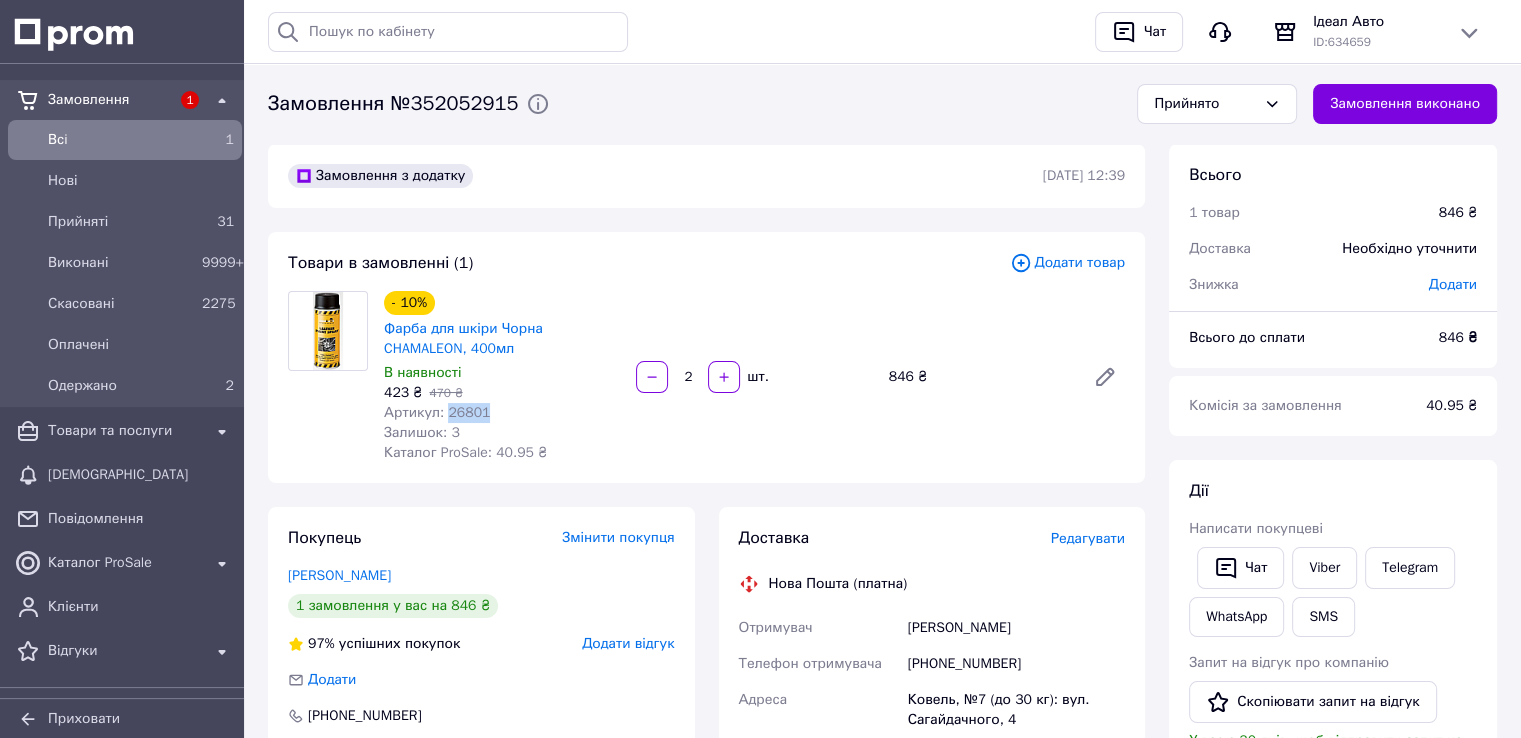 drag, startPoint x: 487, startPoint y: 412, endPoint x: 444, endPoint y: 412, distance: 43 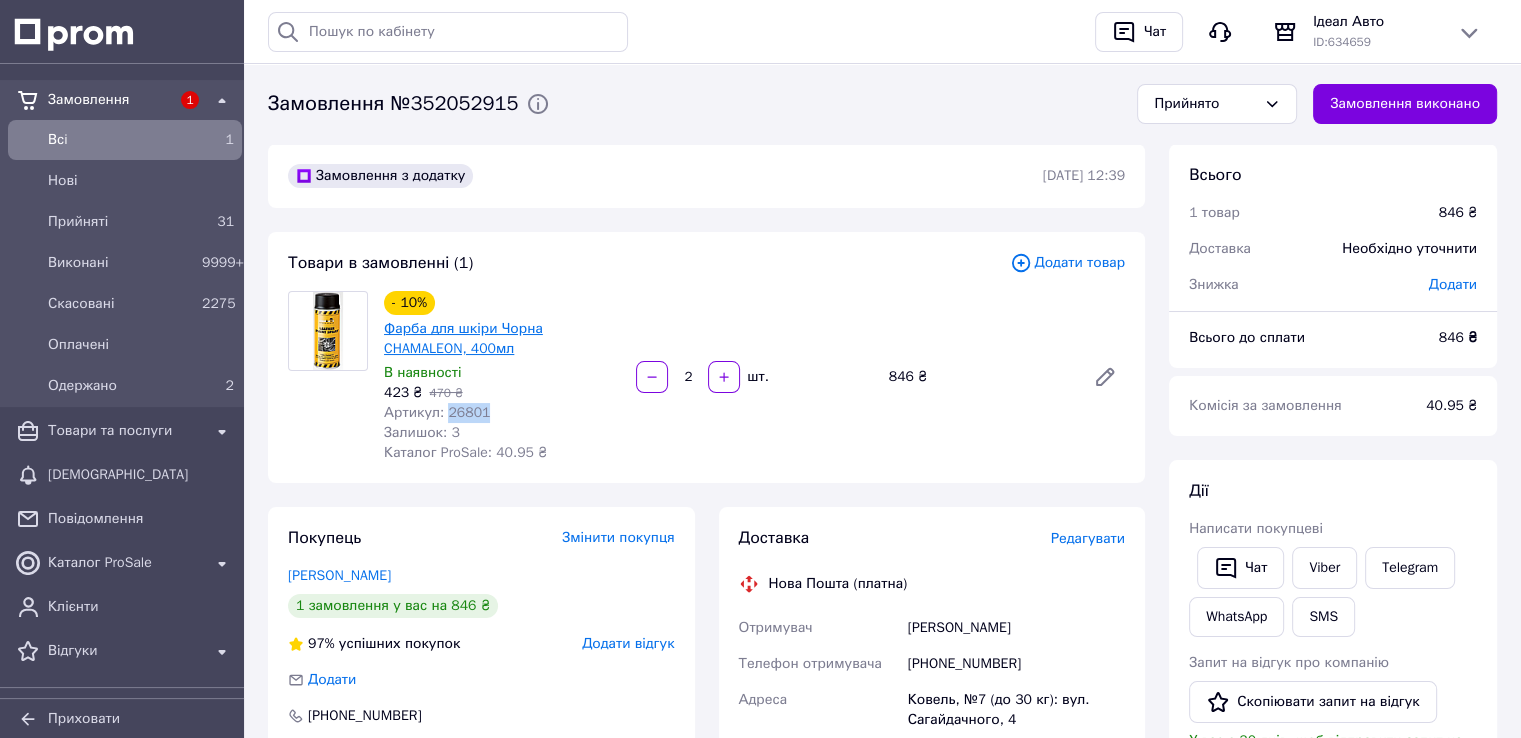 copy on "26801" 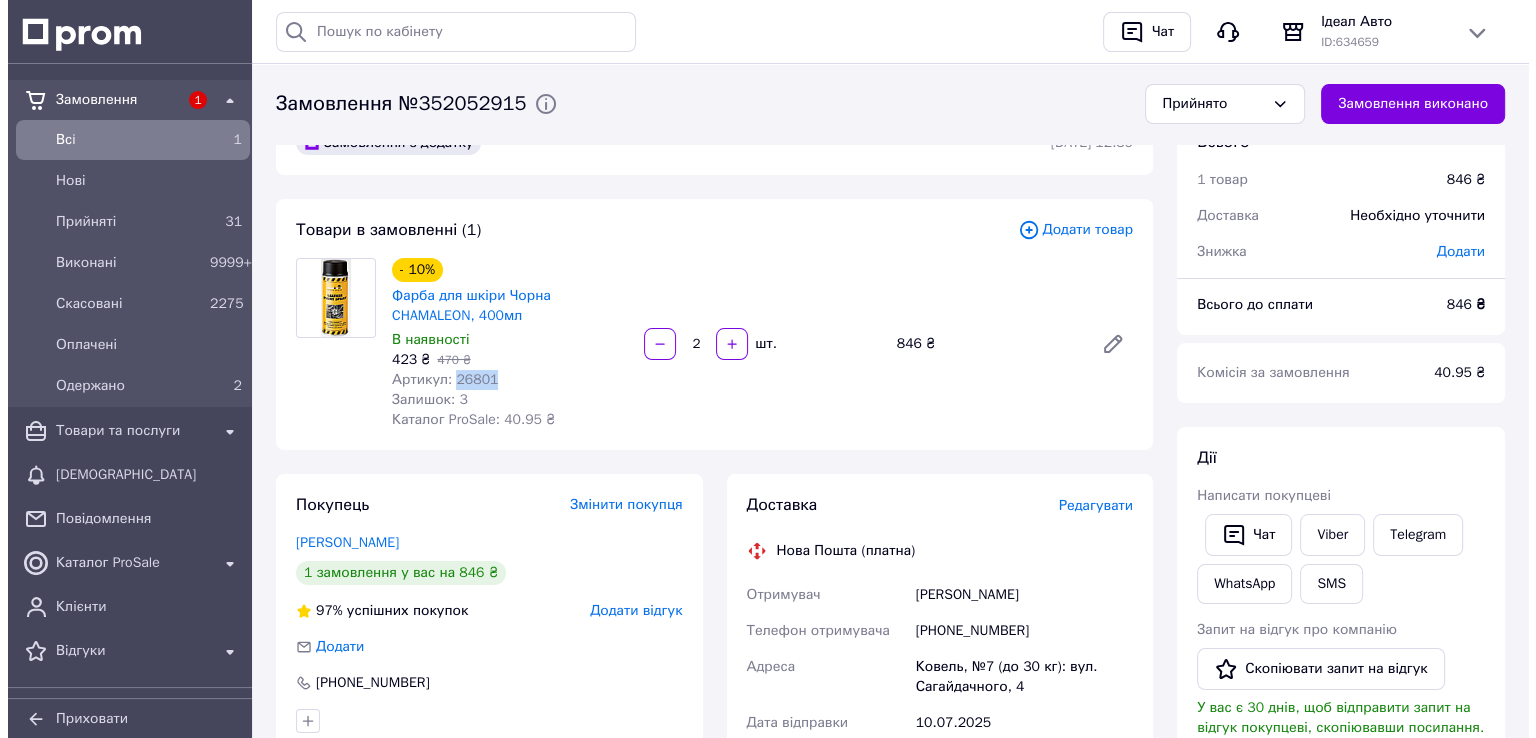 scroll, scrollTop: 0, scrollLeft: 0, axis: both 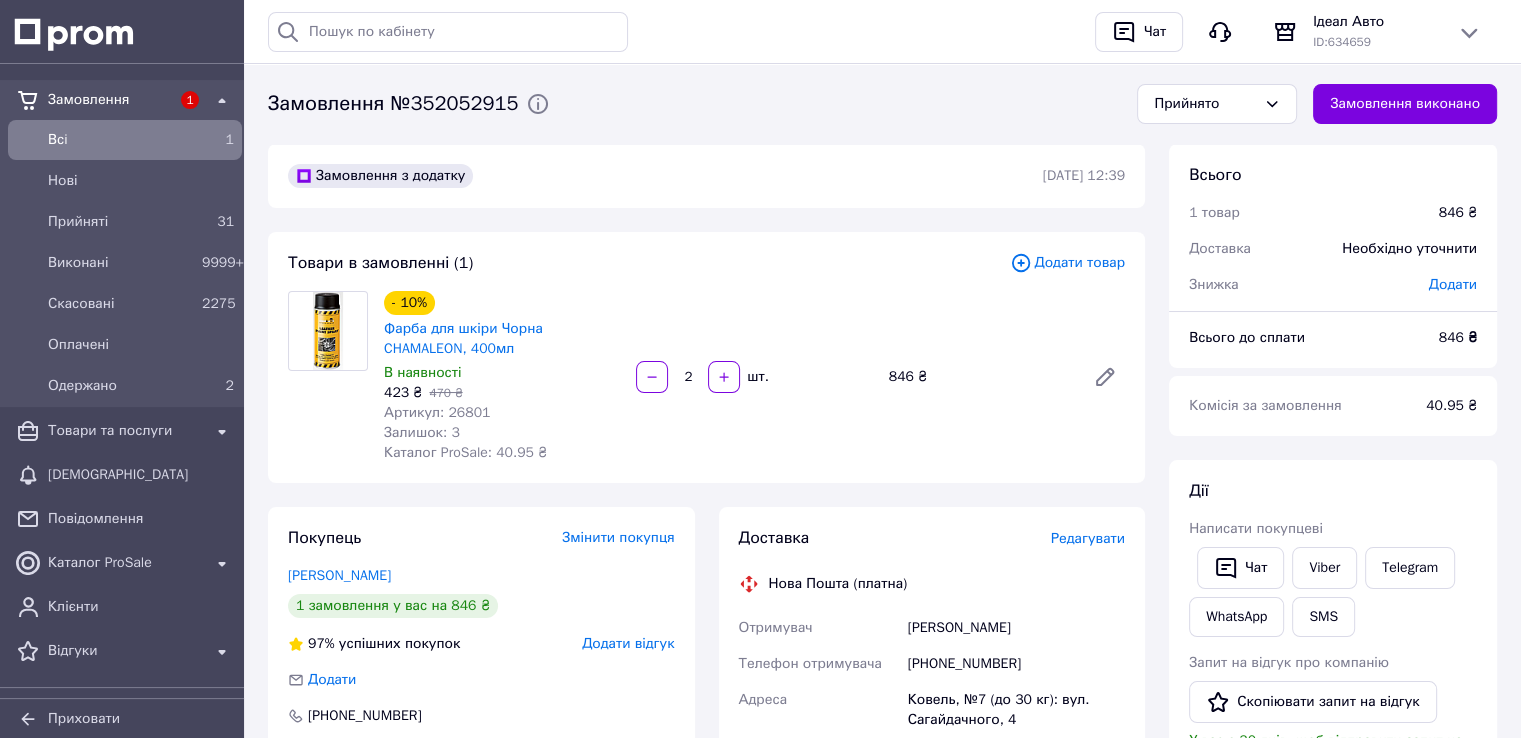 click on "Редагувати" at bounding box center (1088, 538) 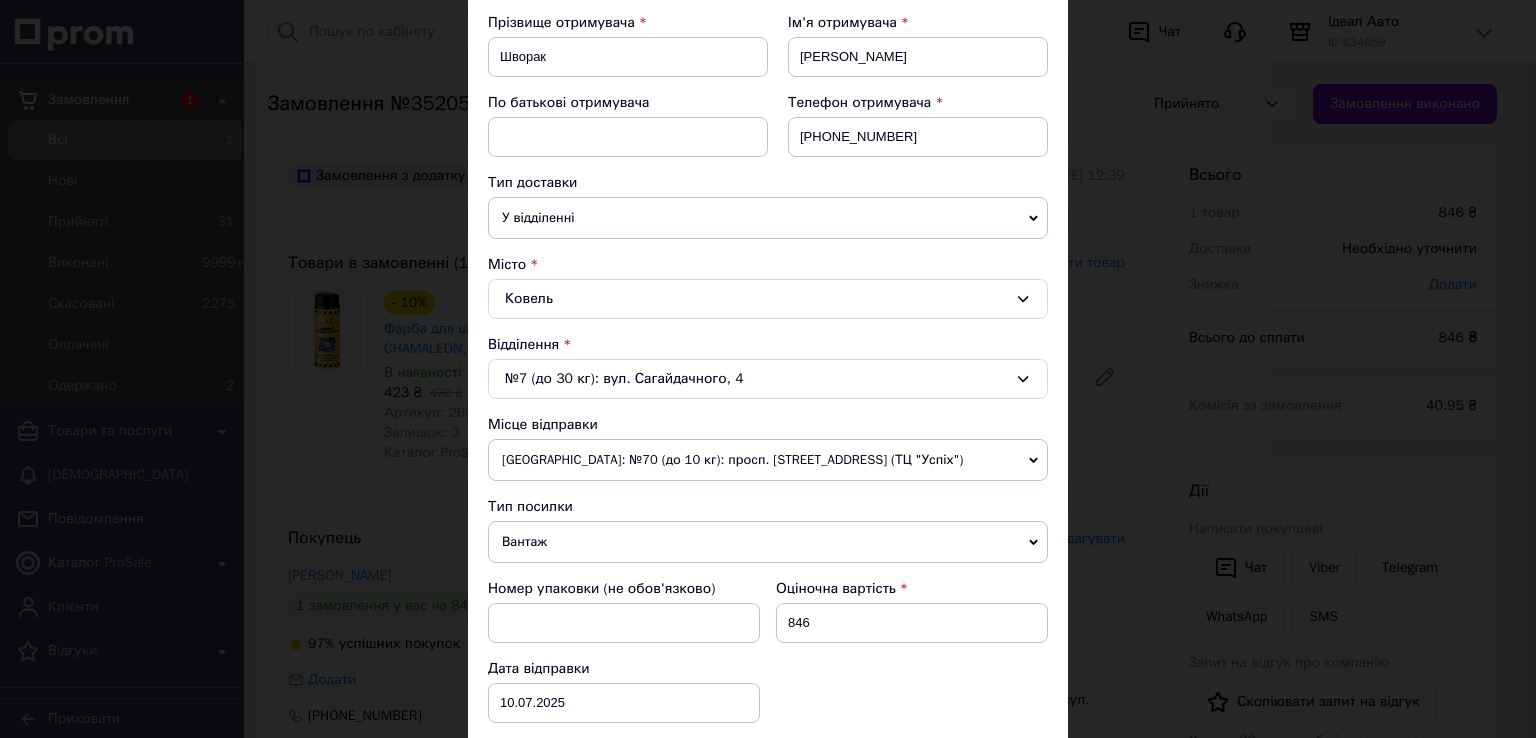 scroll, scrollTop: 600, scrollLeft: 0, axis: vertical 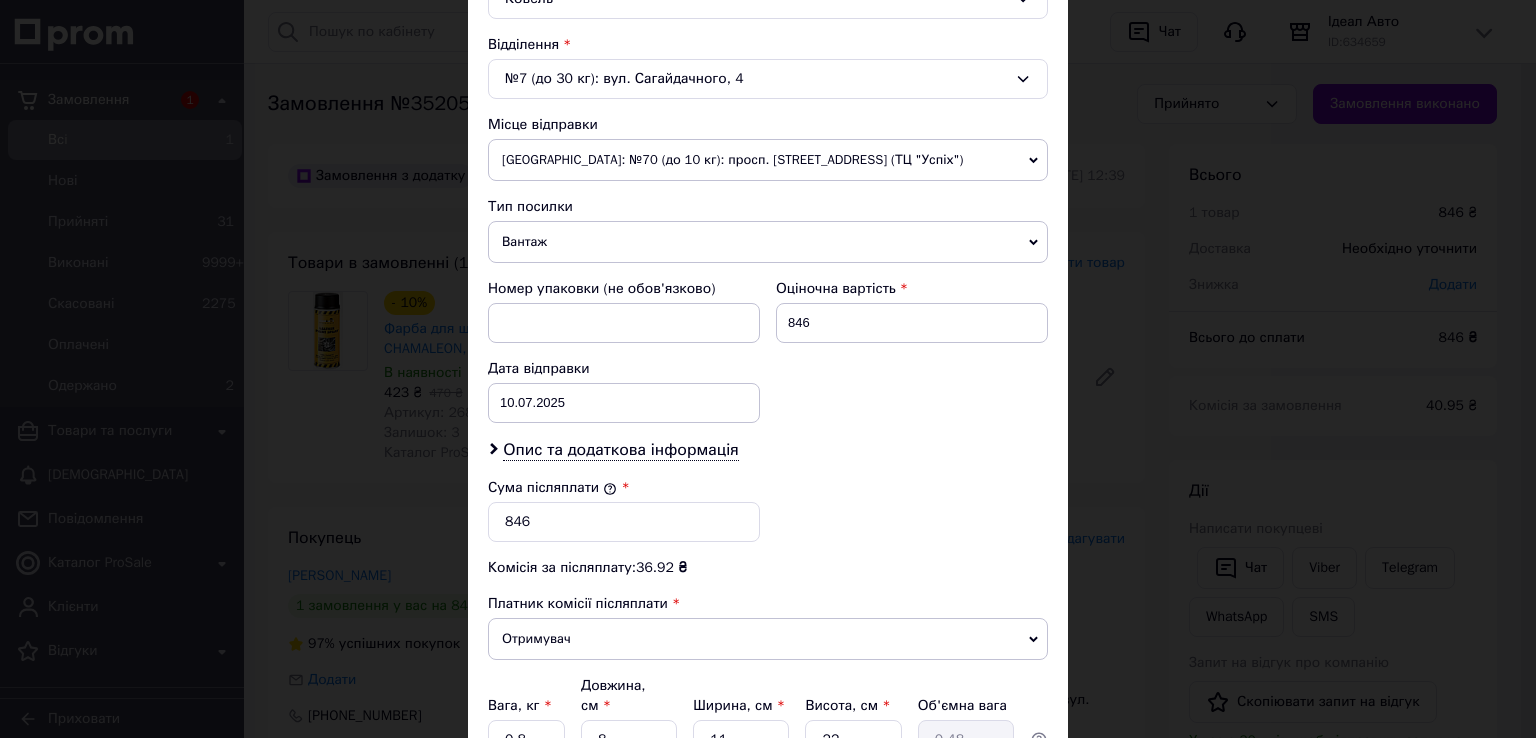 click on "Опис та додаткова інформація" at bounding box center [768, 450] 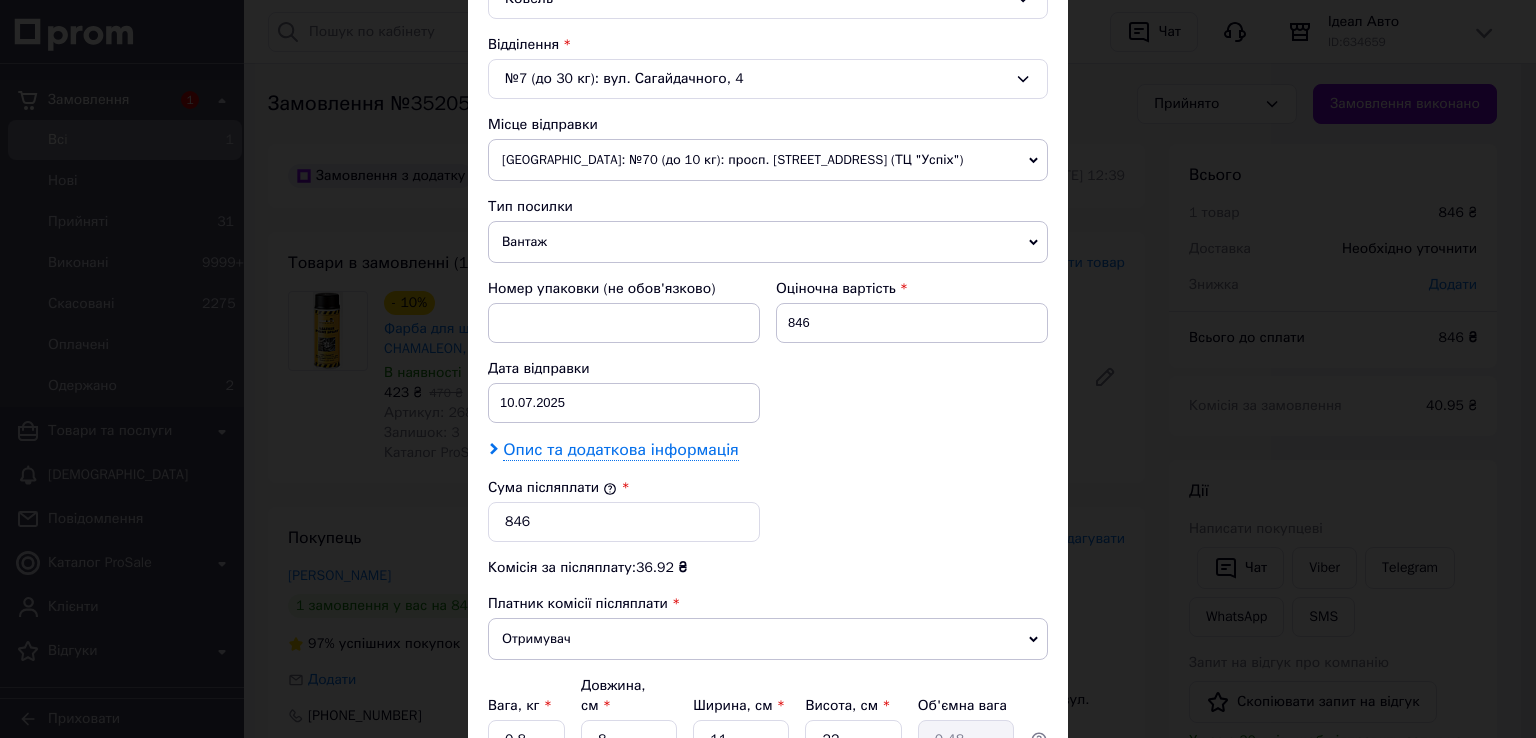 click on "Опис та додаткова інформація" at bounding box center [620, 450] 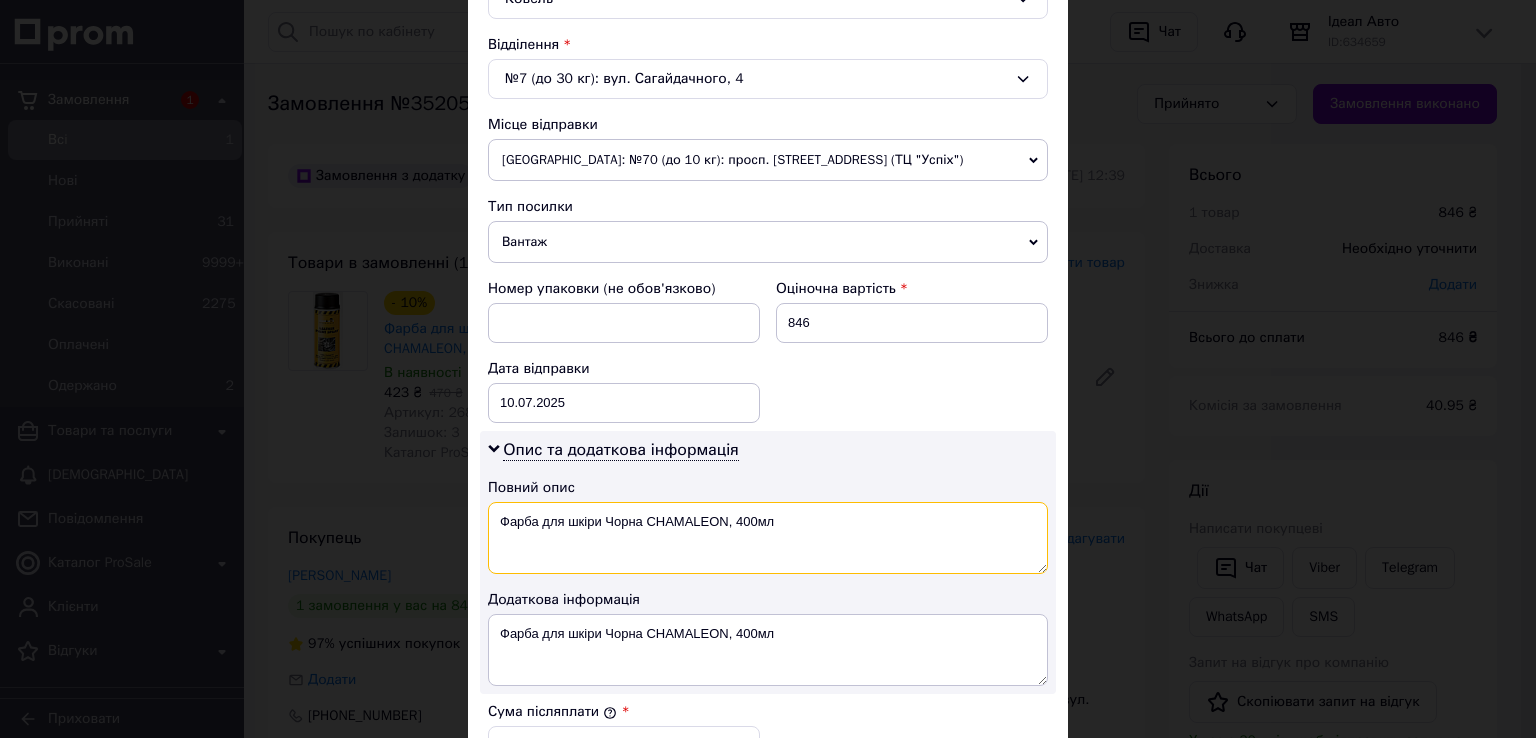 click on "Фарба для шкіри Чорна CHAMALEON, 400мл" at bounding box center (768, 538) 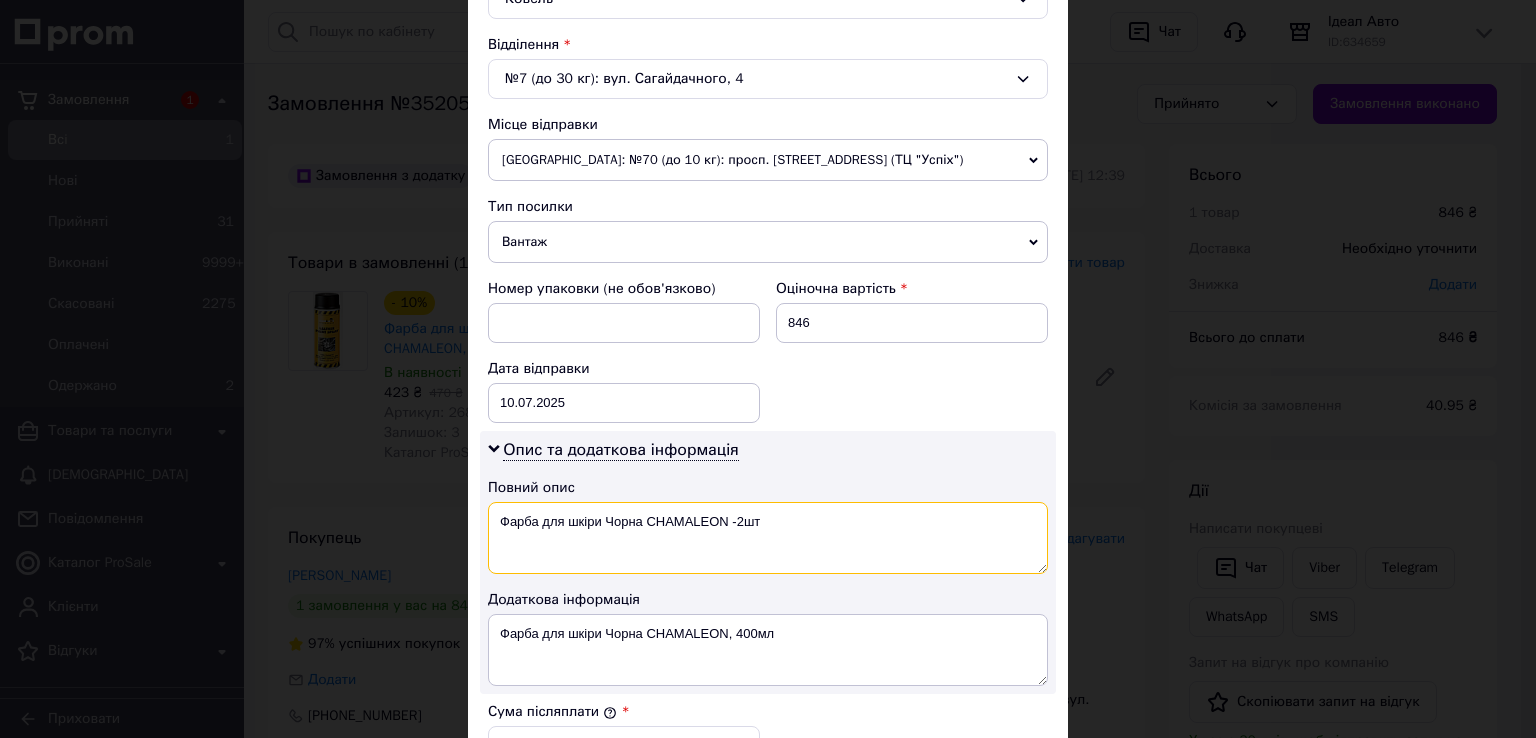 type on "Фарба для шкіри Чорна CHAMALEON -2шт" 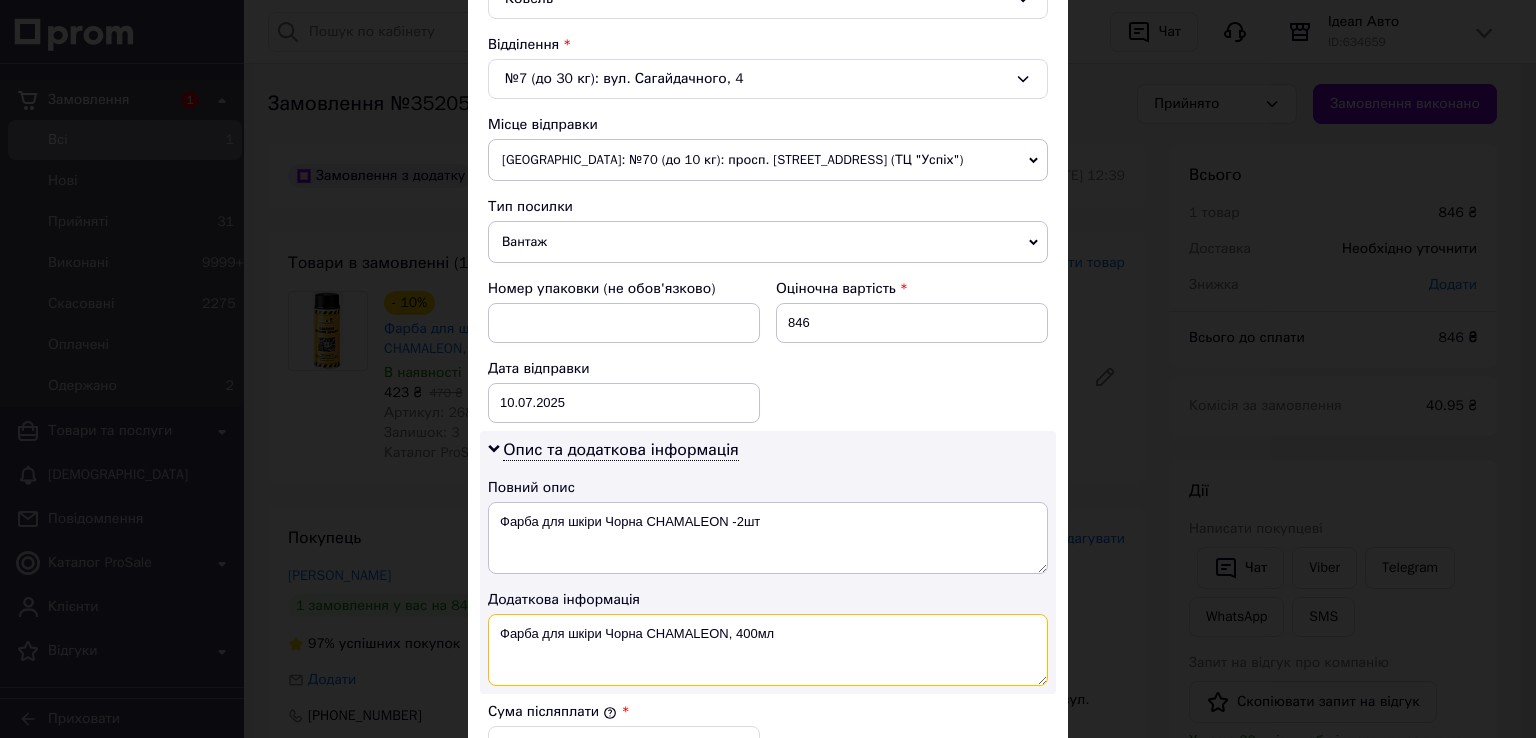 paste on "-2шт" 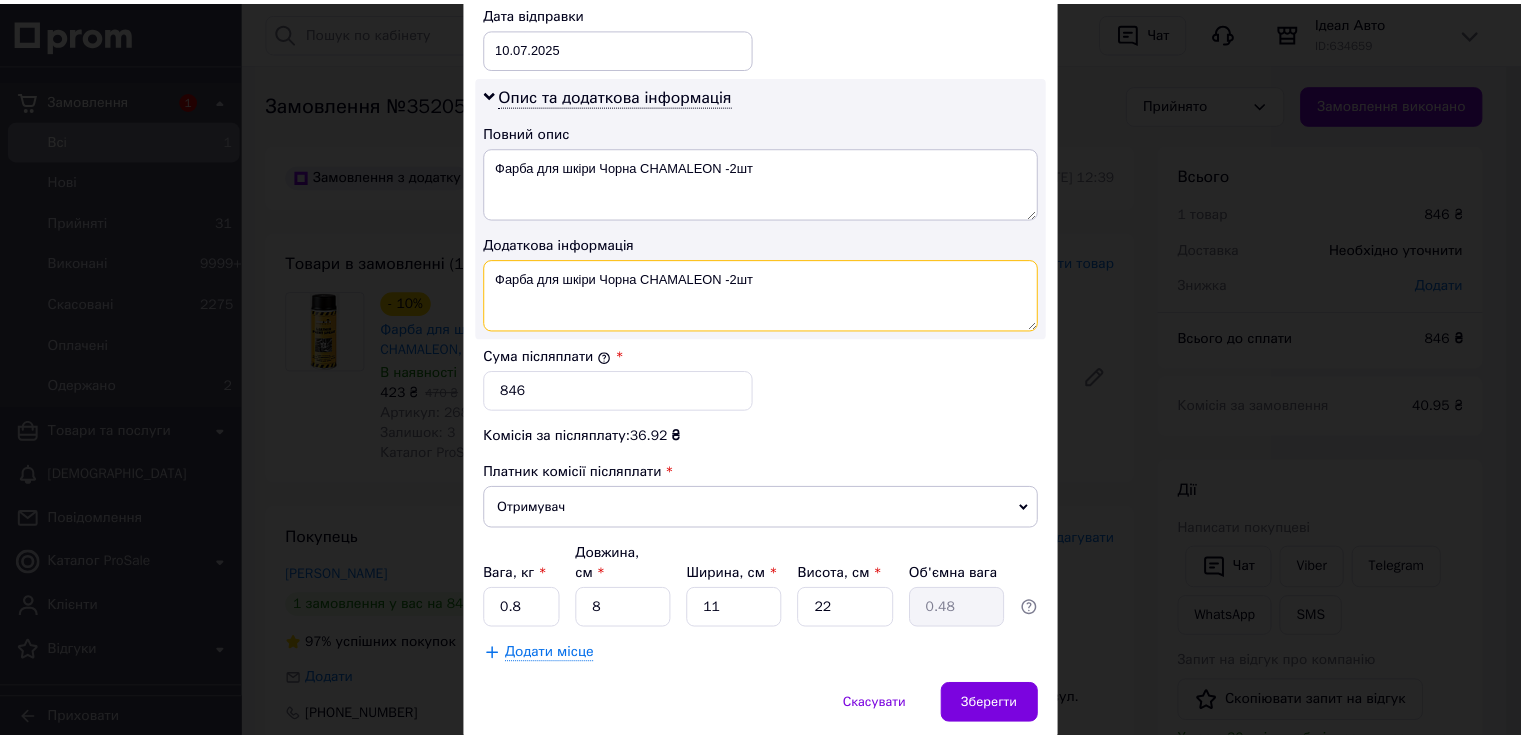 scroll, scrollTop: 1000, scrollLeft: 0, axis: vertical 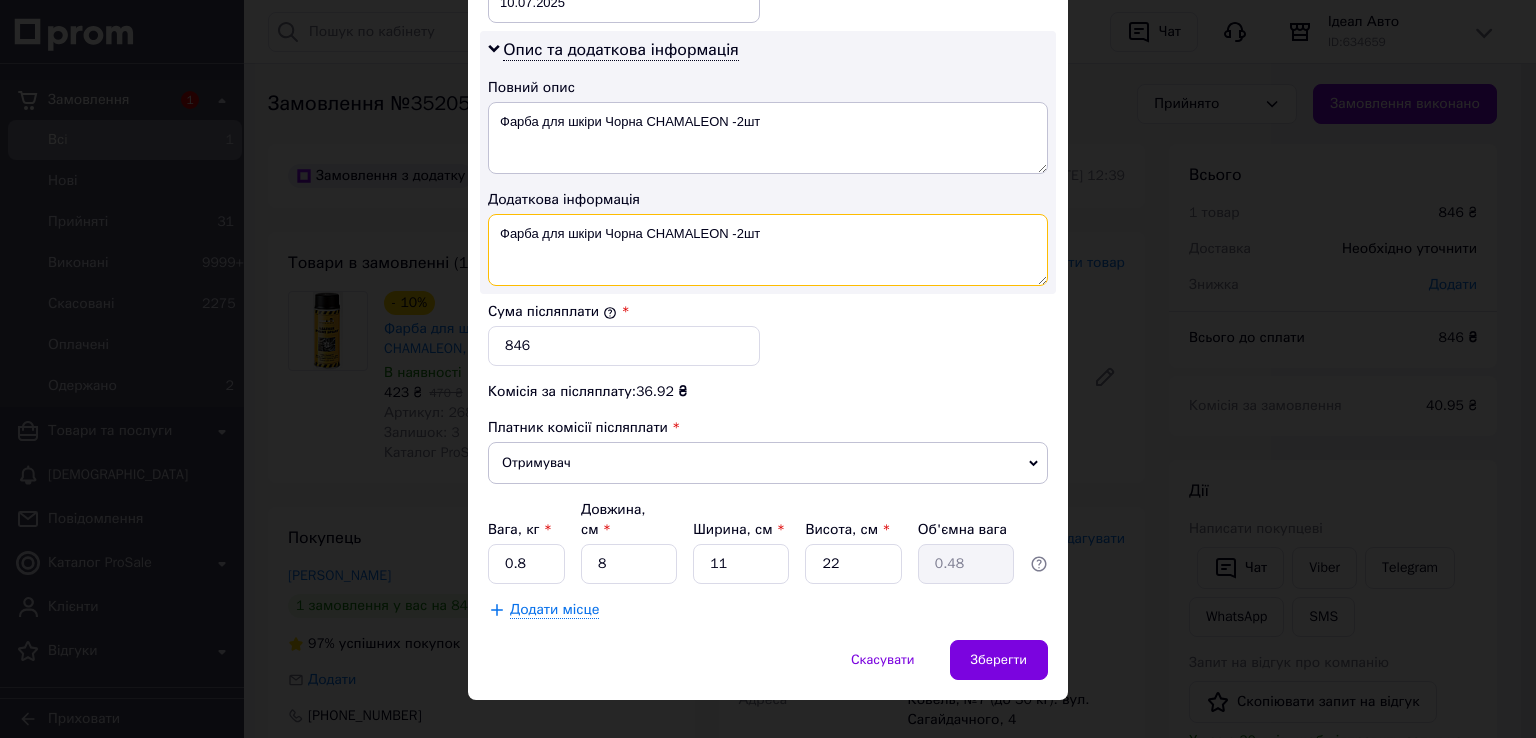 type on "Фарба для шкіри Чорна CHAMALEON -2шт" 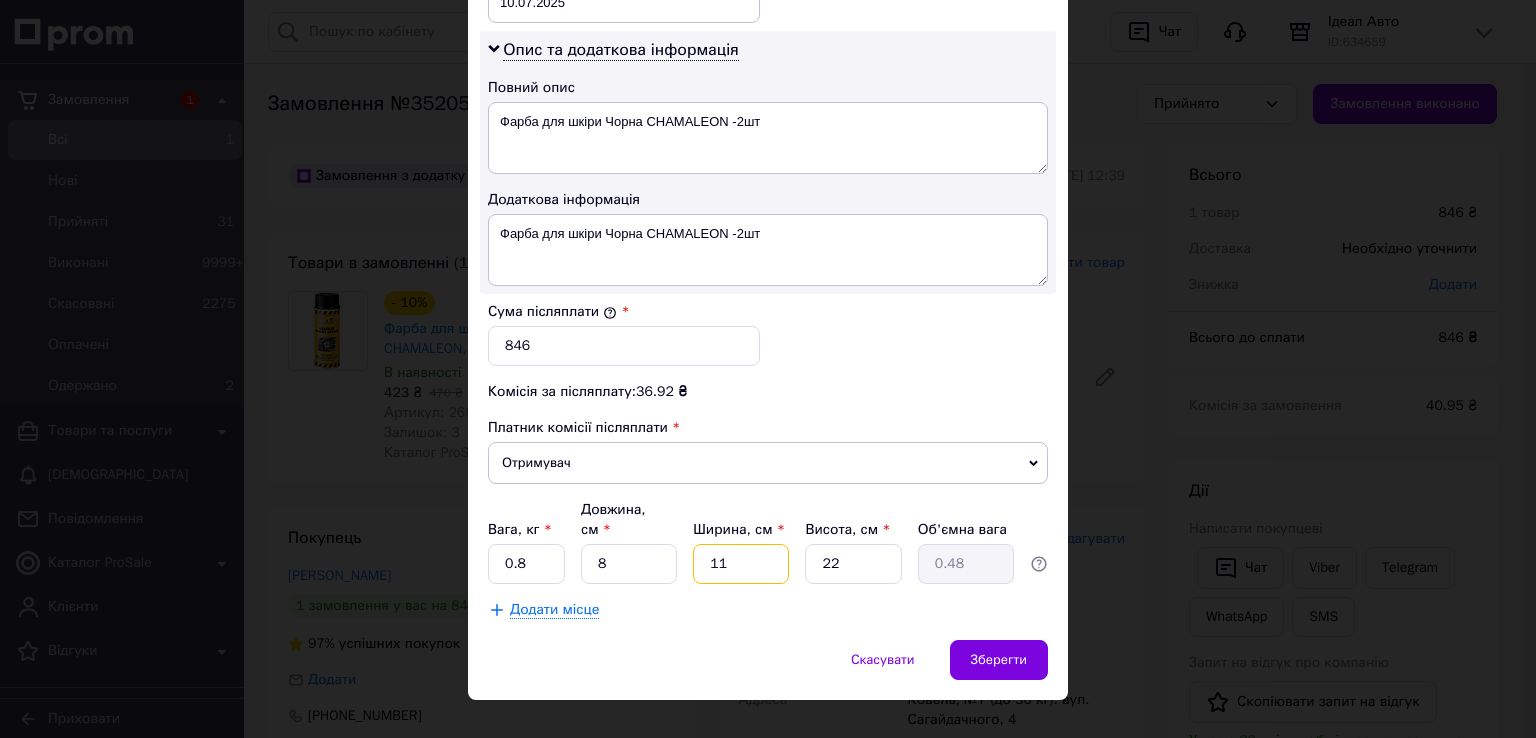 click on "11" at bounding box center (741, 564) 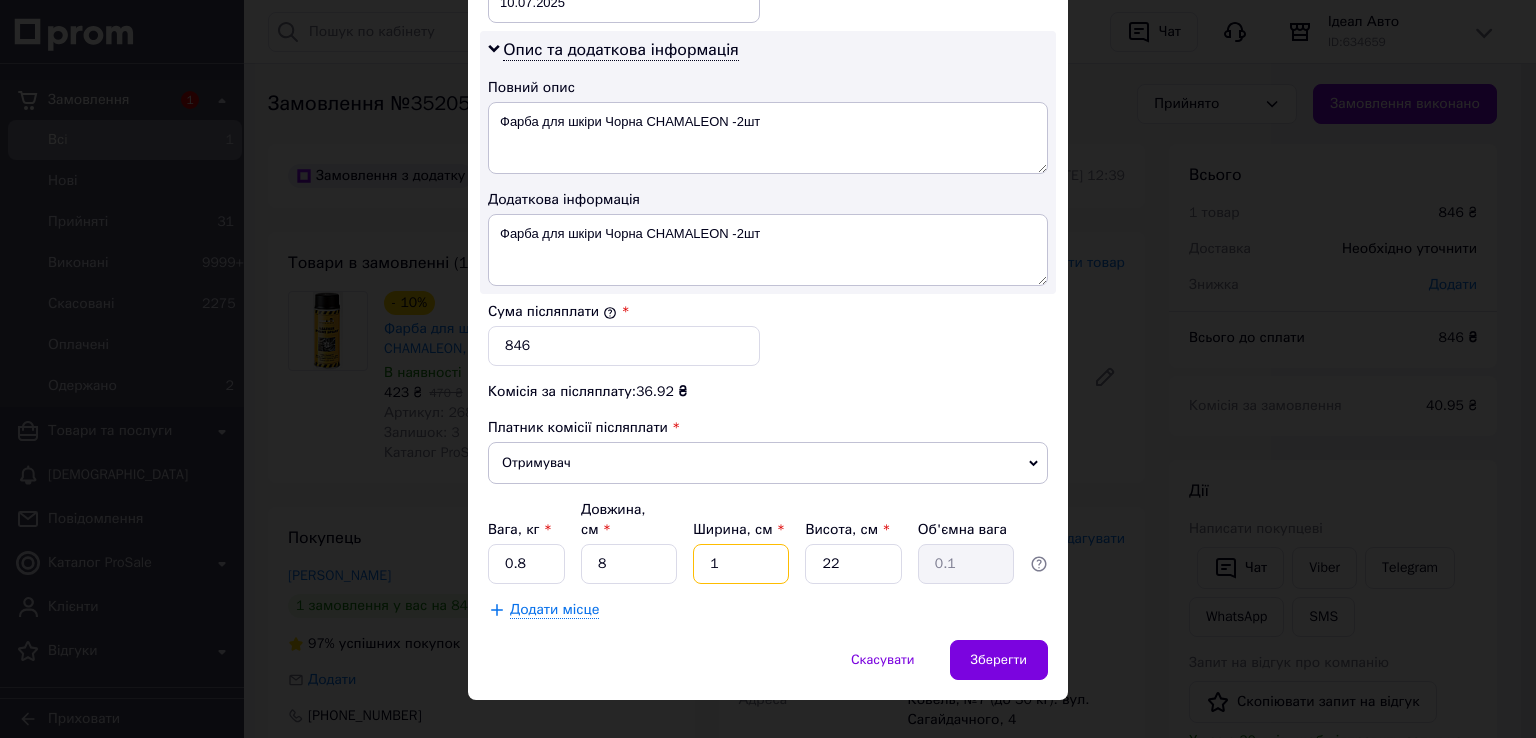 type on "12" 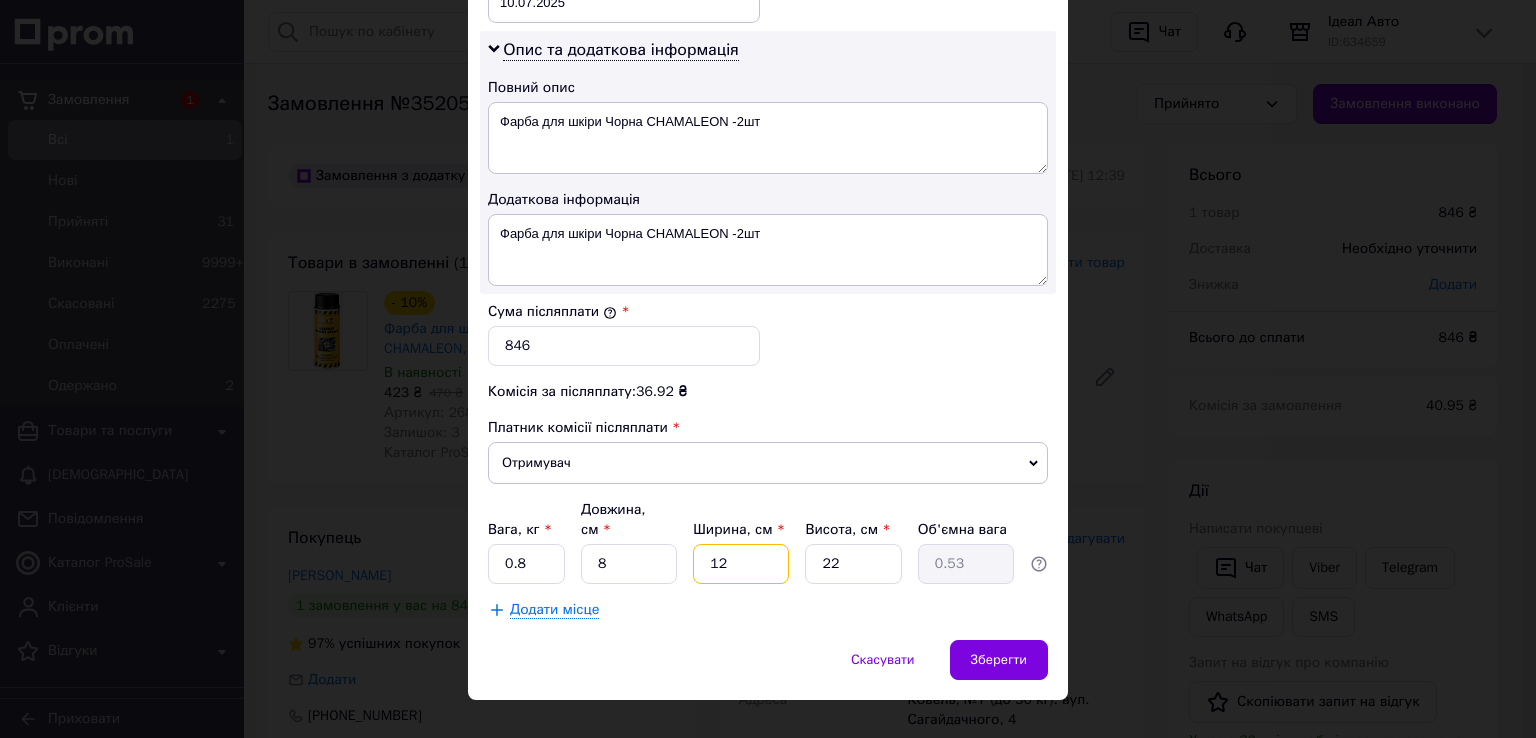 type on "1" 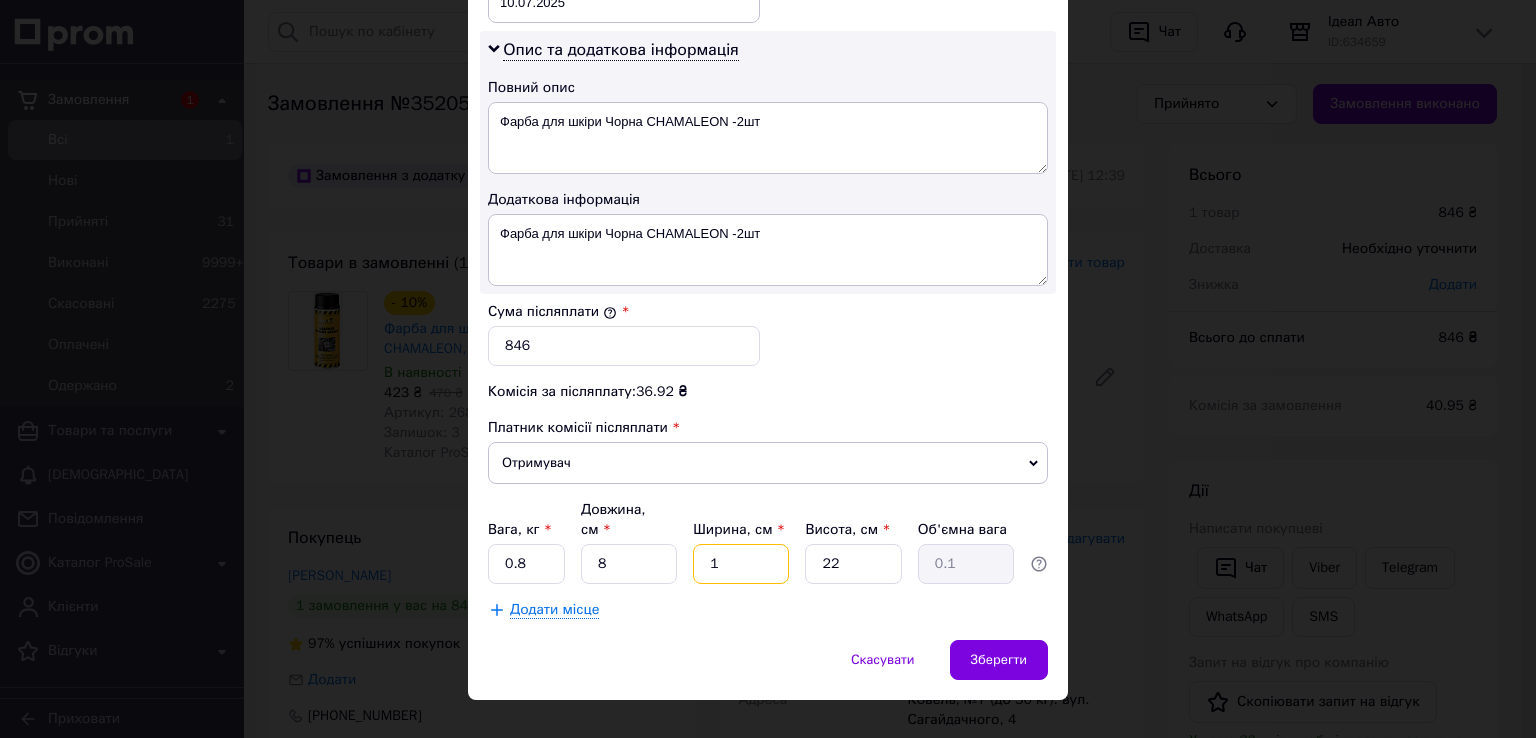 type on "18" 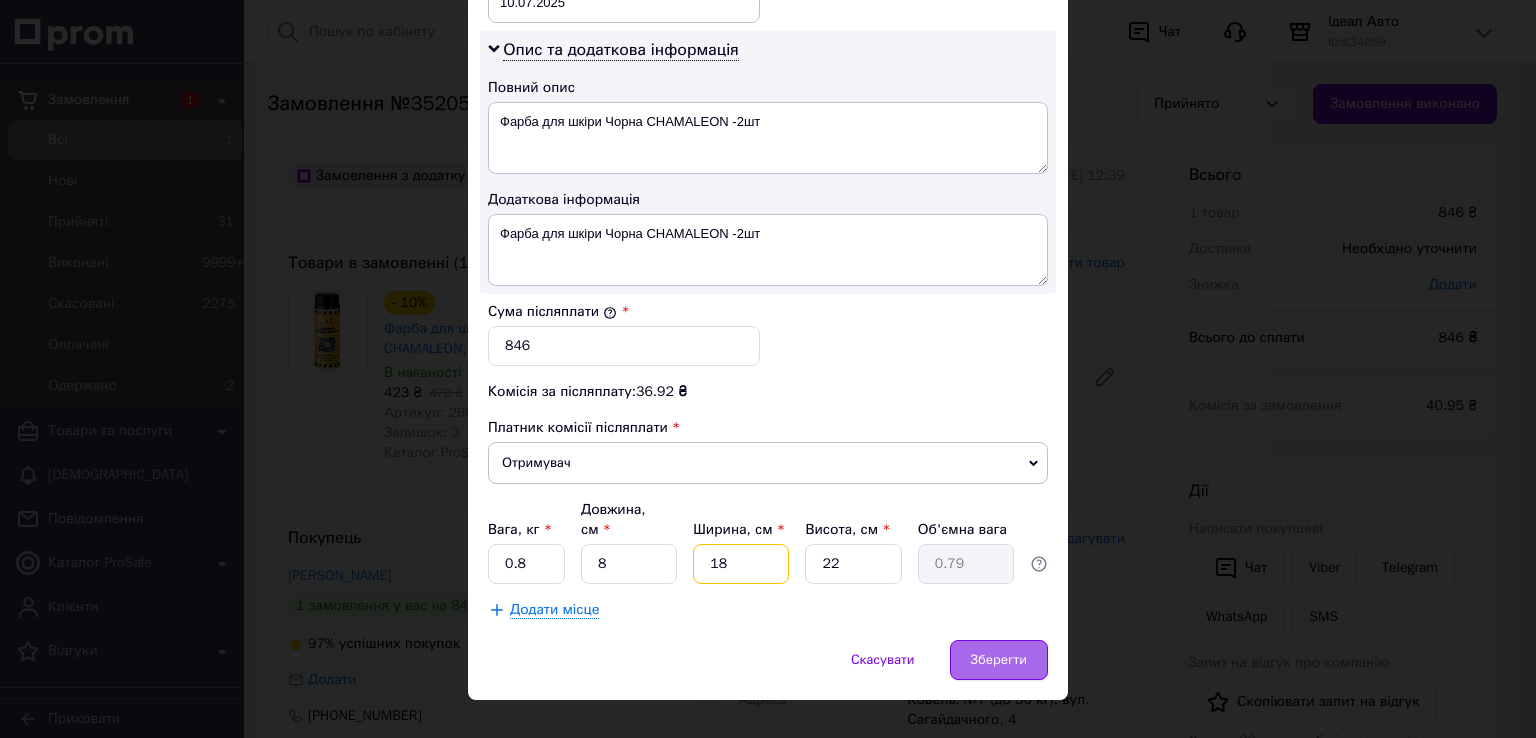 type on "18" 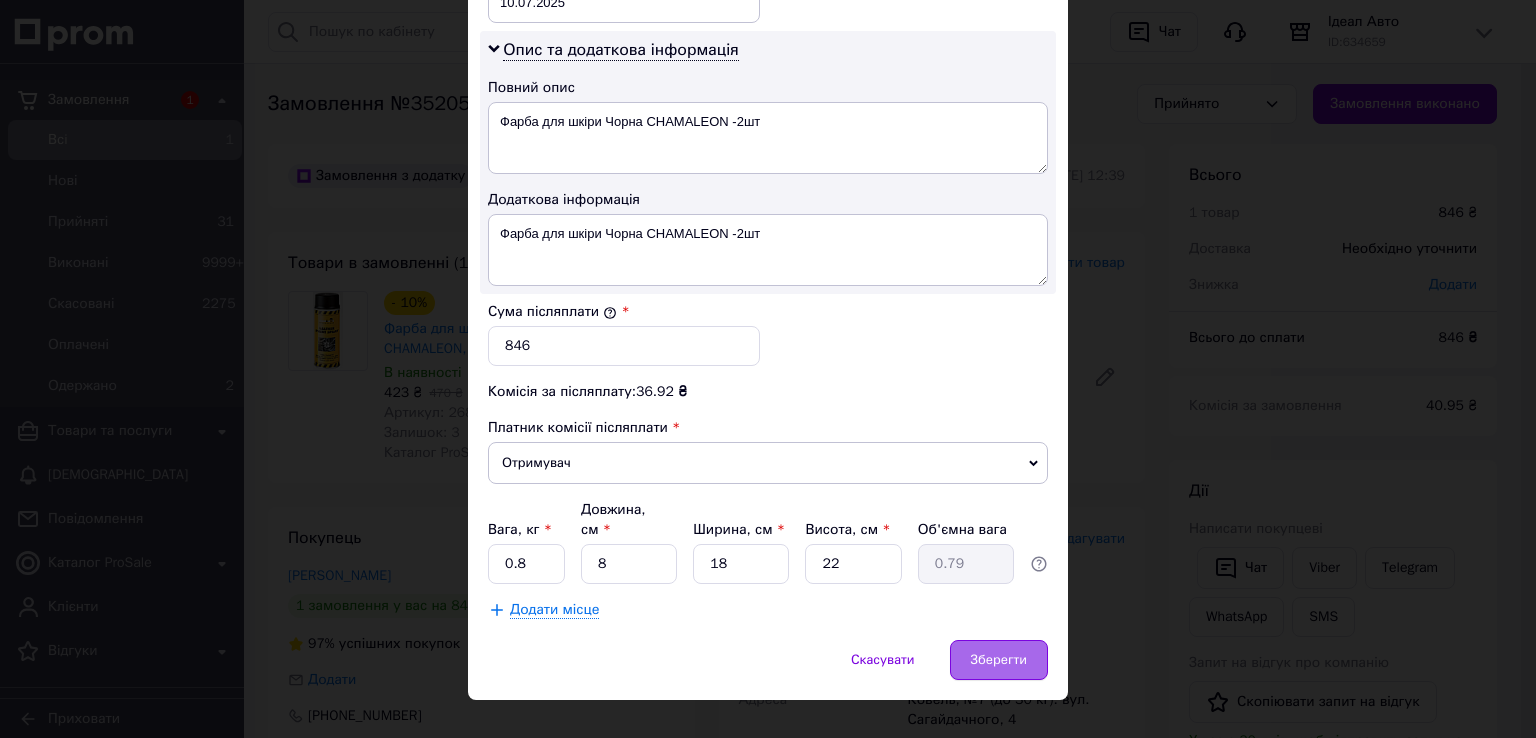 click on "Зберегти" at bounding box center (999, 660) 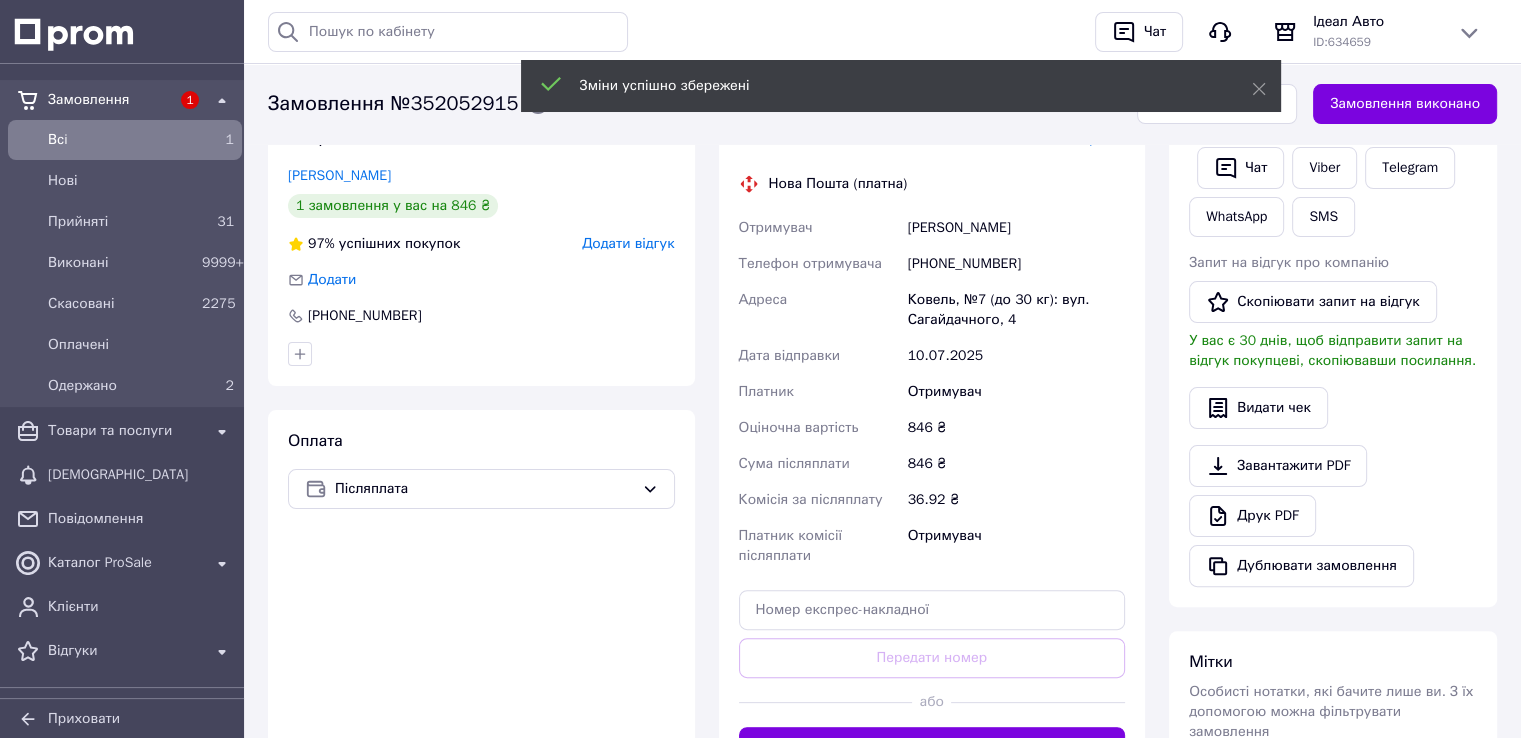 scroll, scrollTop: 700, scrollLeft: 0, axis: vertical 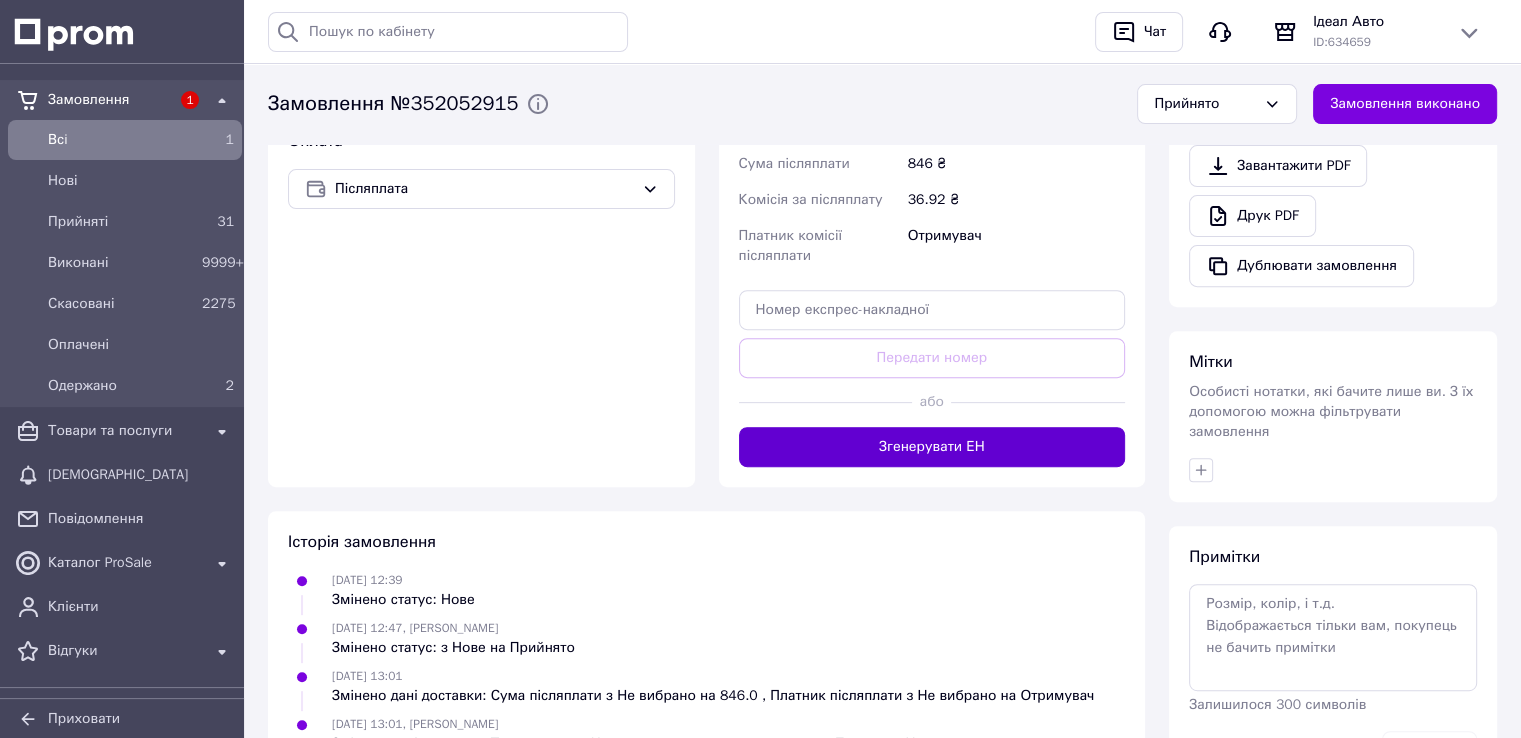 click on "Згенерувати ЕН" at bounding box center [932, 447] 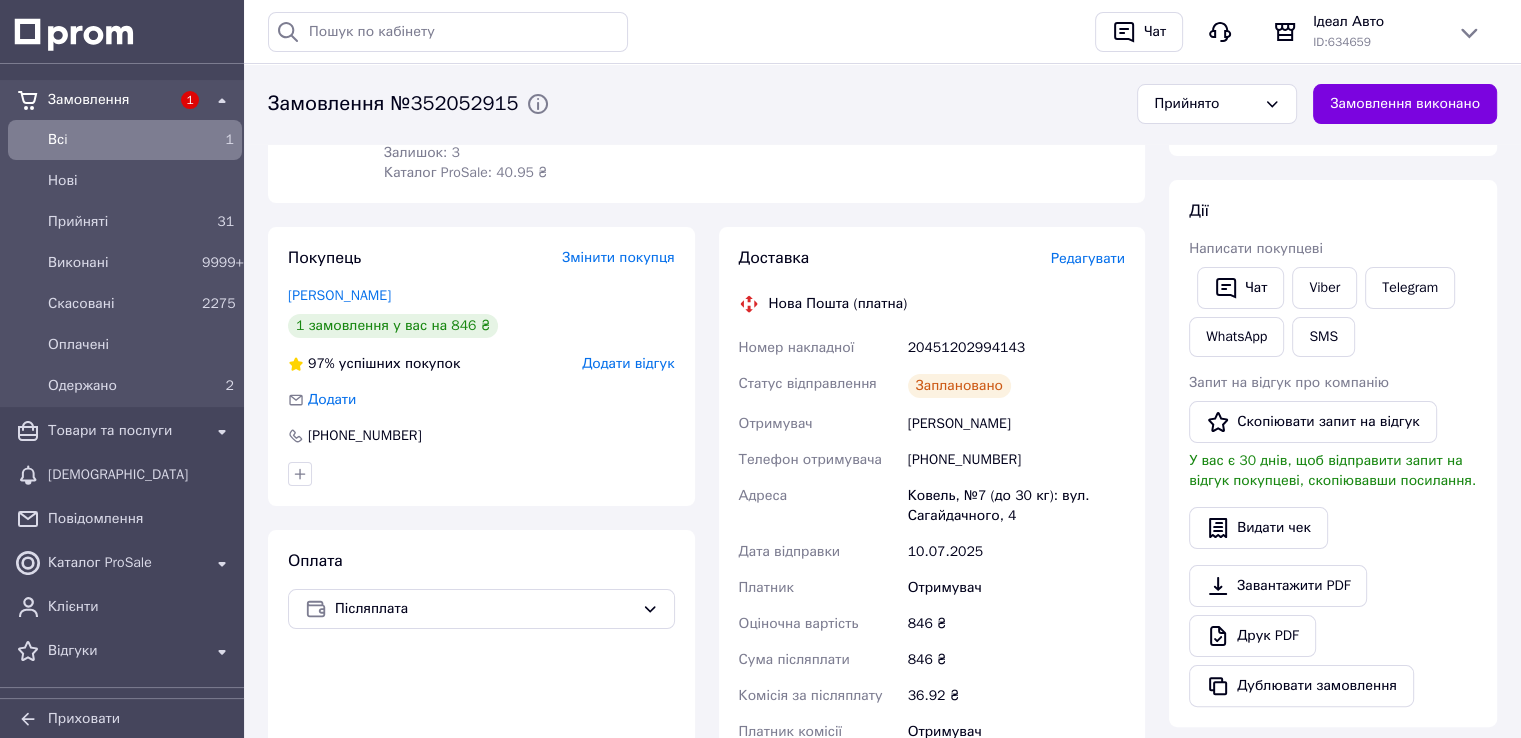 scroll, scrollTop: 0, scrollLeft: 0, axis: both 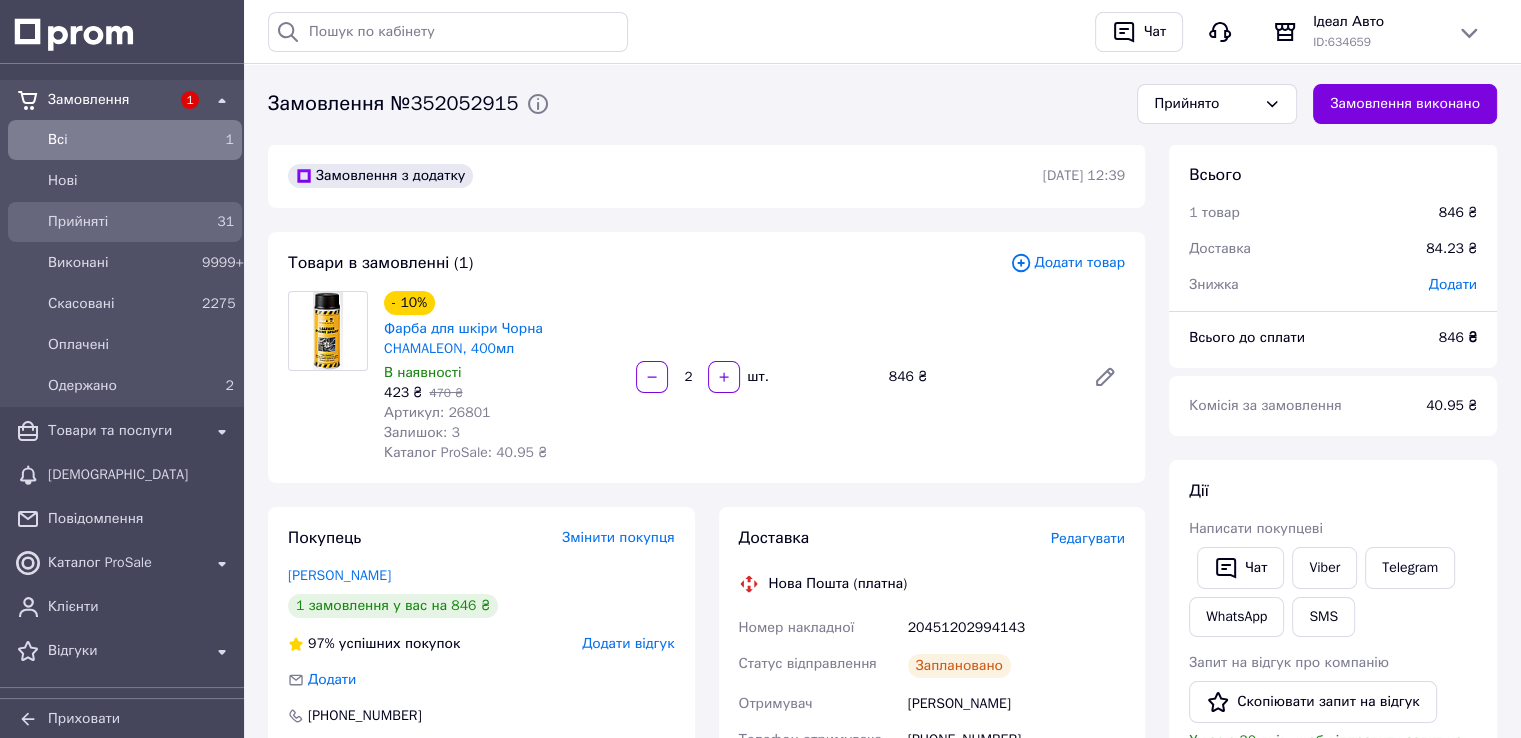 click on "Прийняті" at bounding box center [121, 222] 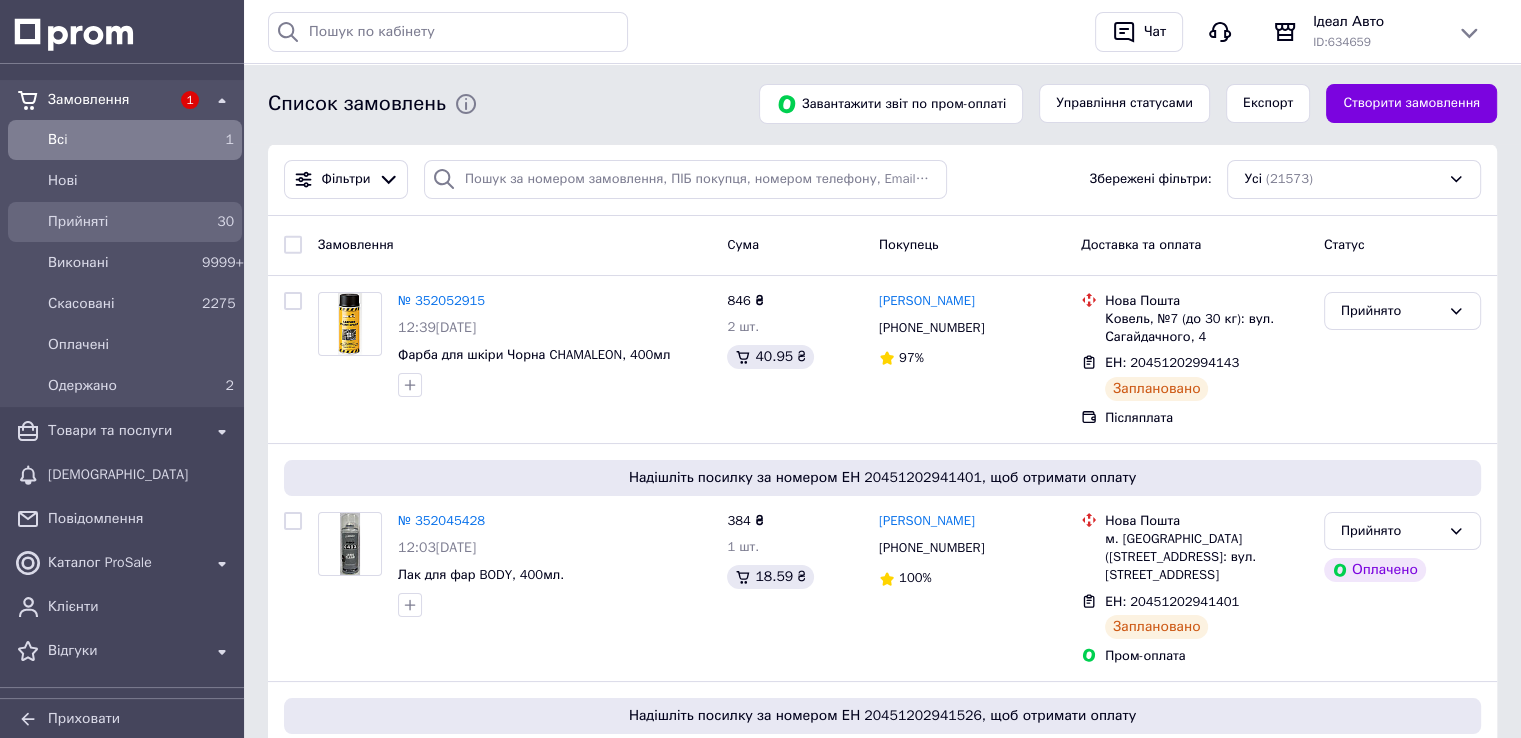 click on "Прийняті" at bounding box center [121, 222] 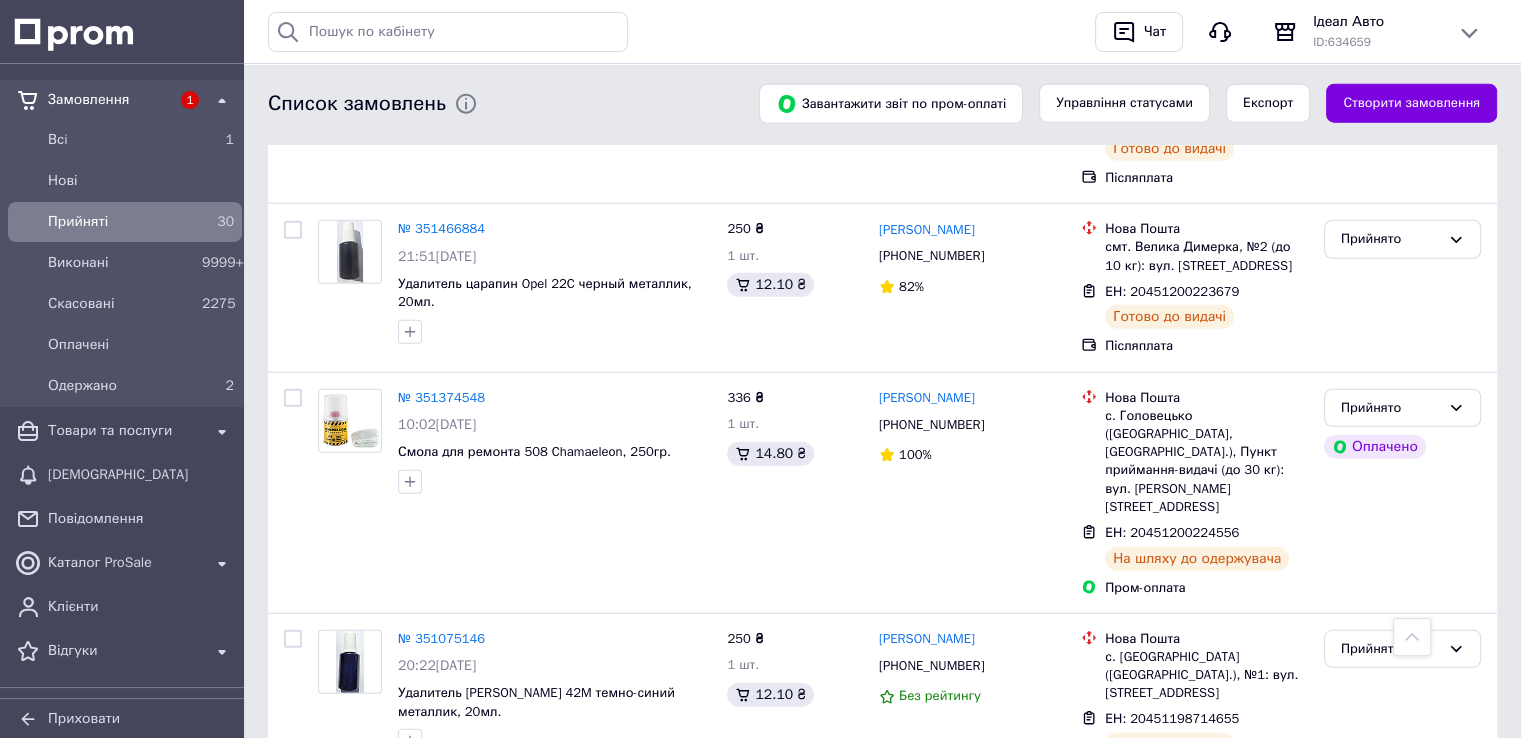 scroll, scrollTop: 5318, scrollLeft: 0, axis: vertical 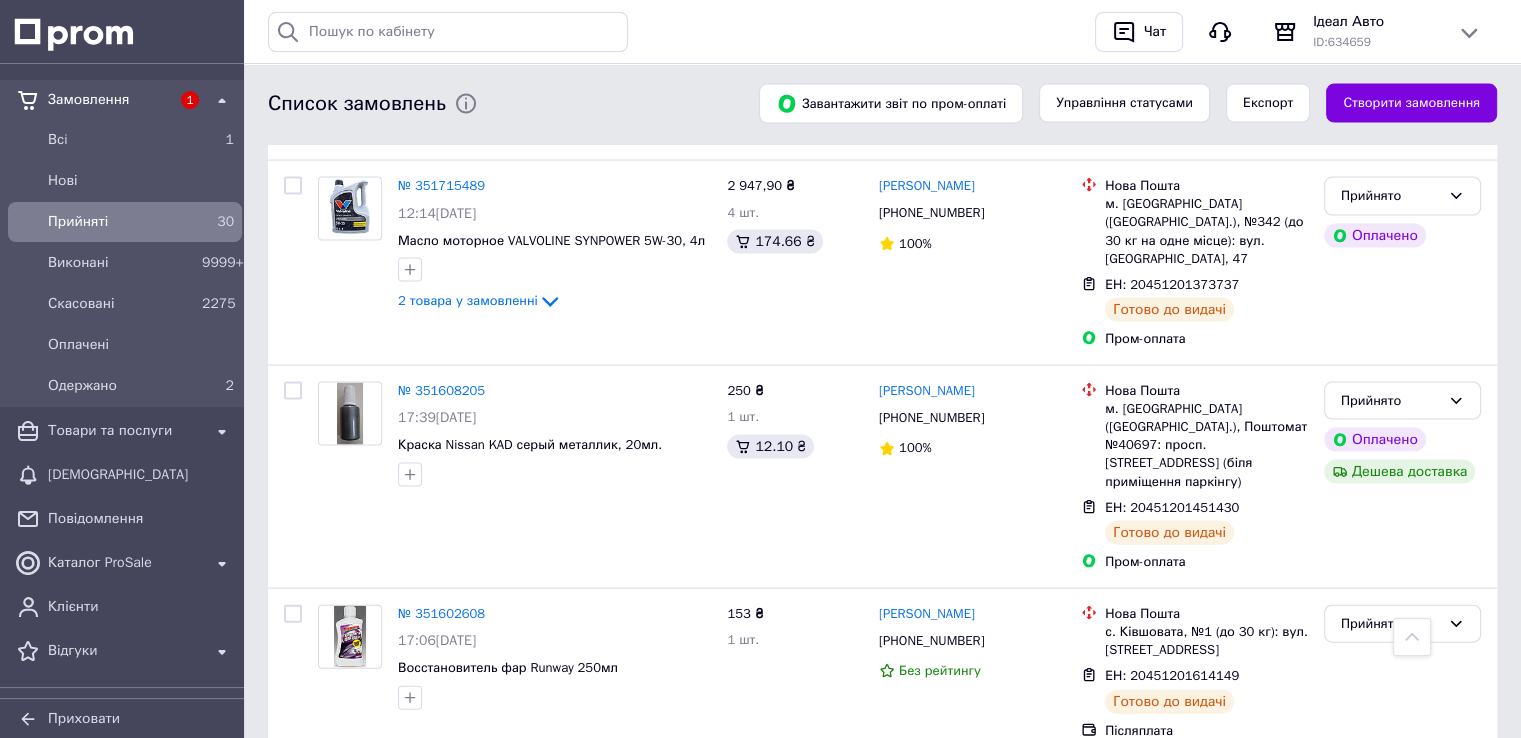 click on "Прийнято" at bounding box center (1390, 792) 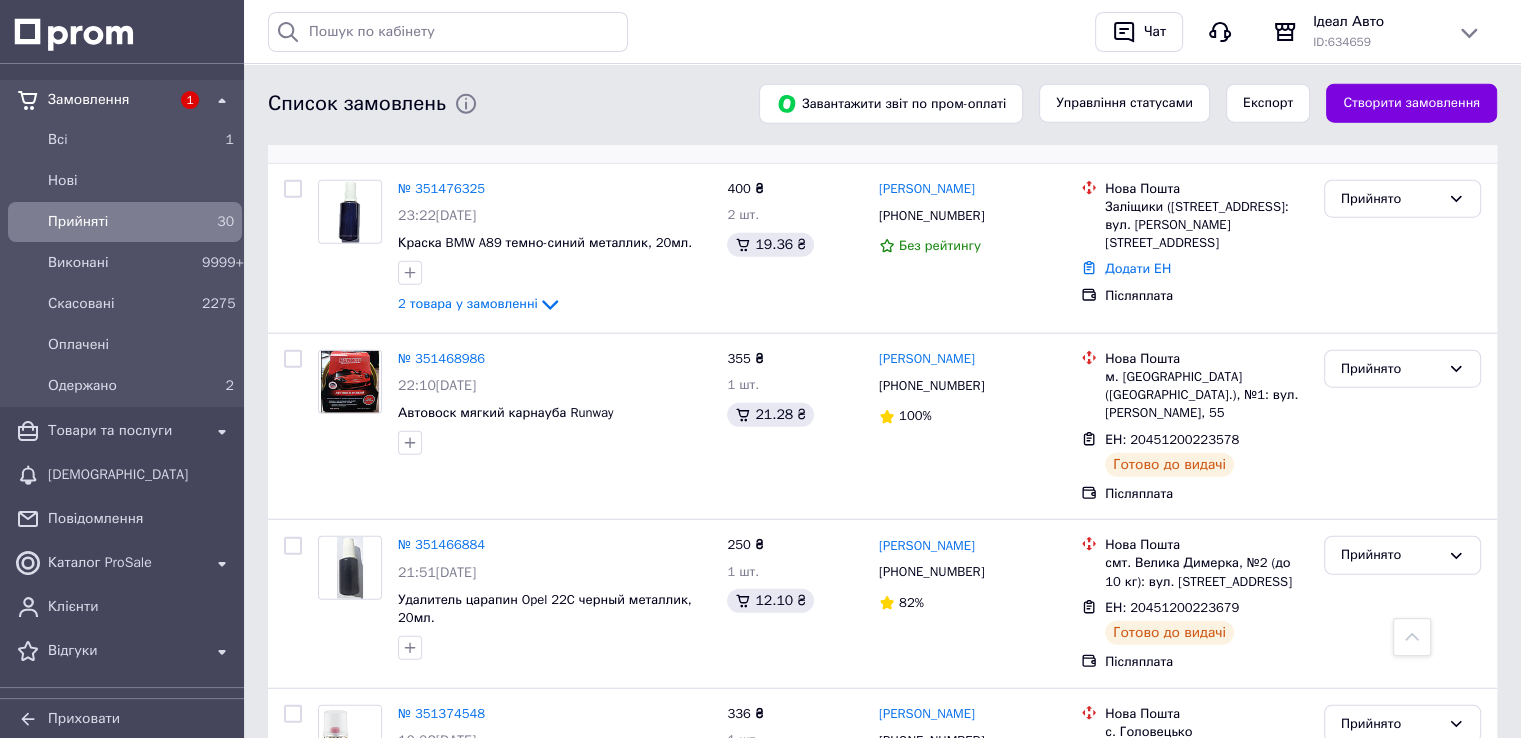 scroll, scrollTop: 5318, scrollLeft: 0, axis: vertical 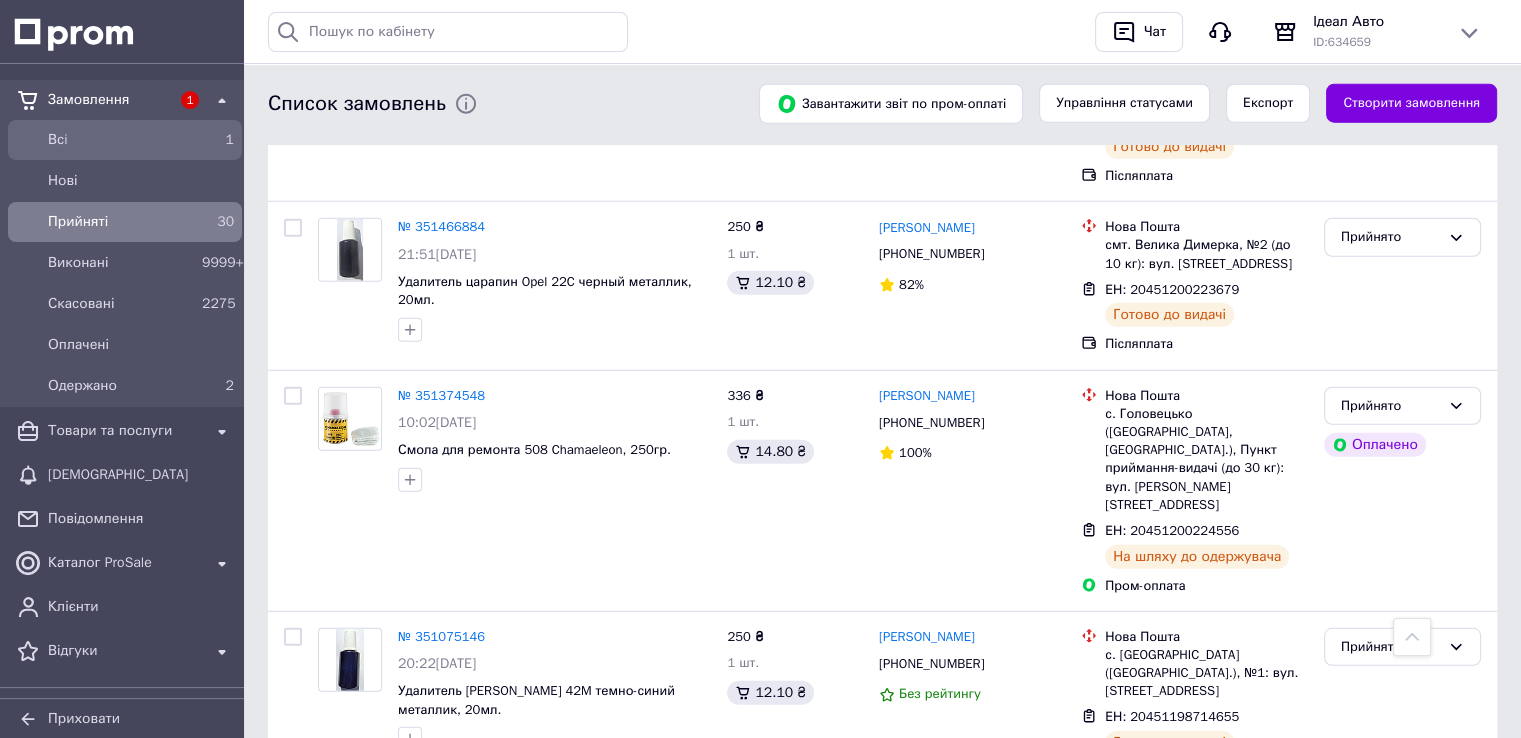 click on "Всi" at bounding box center [121, 140] 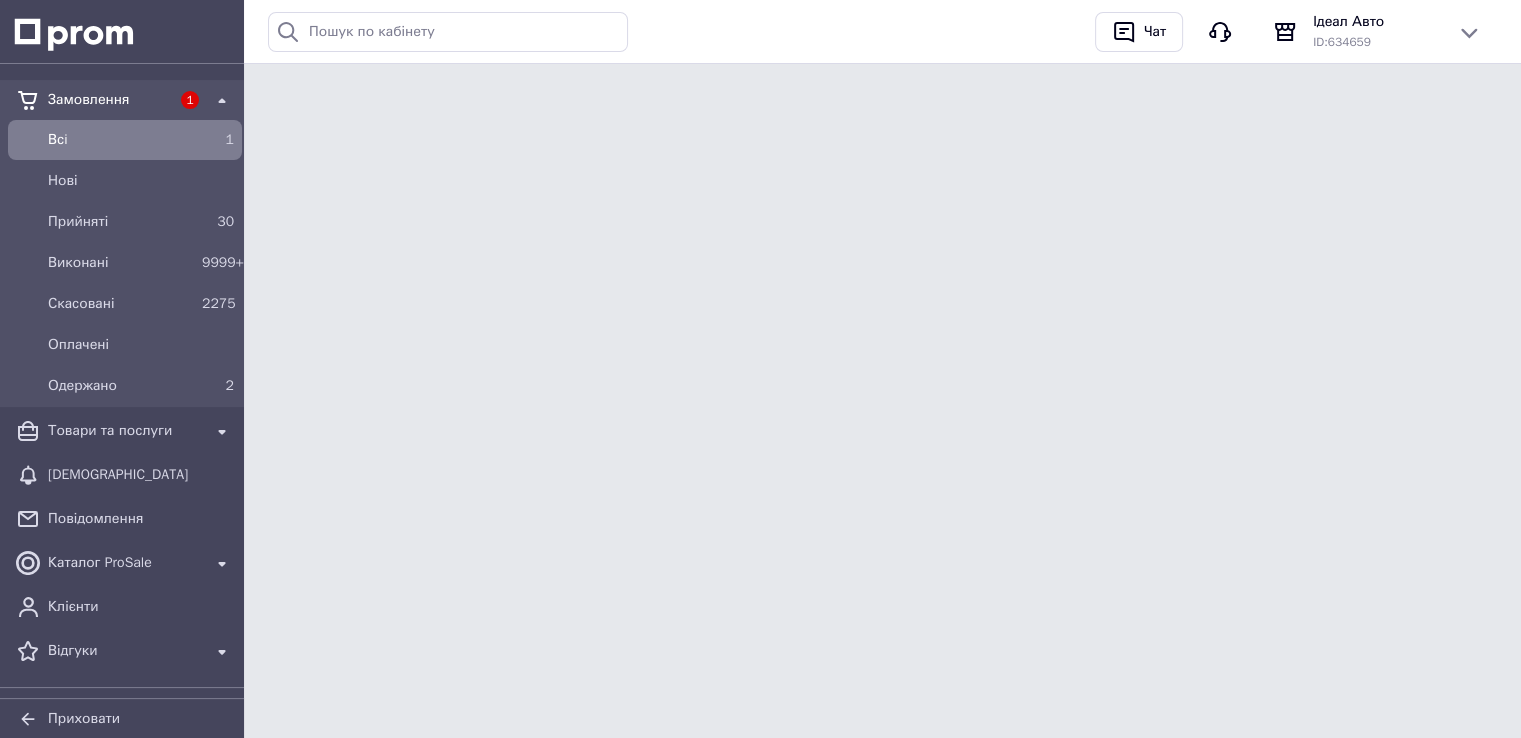 scroll, scrollTop: 0, scrollLeft: 0, axis: both 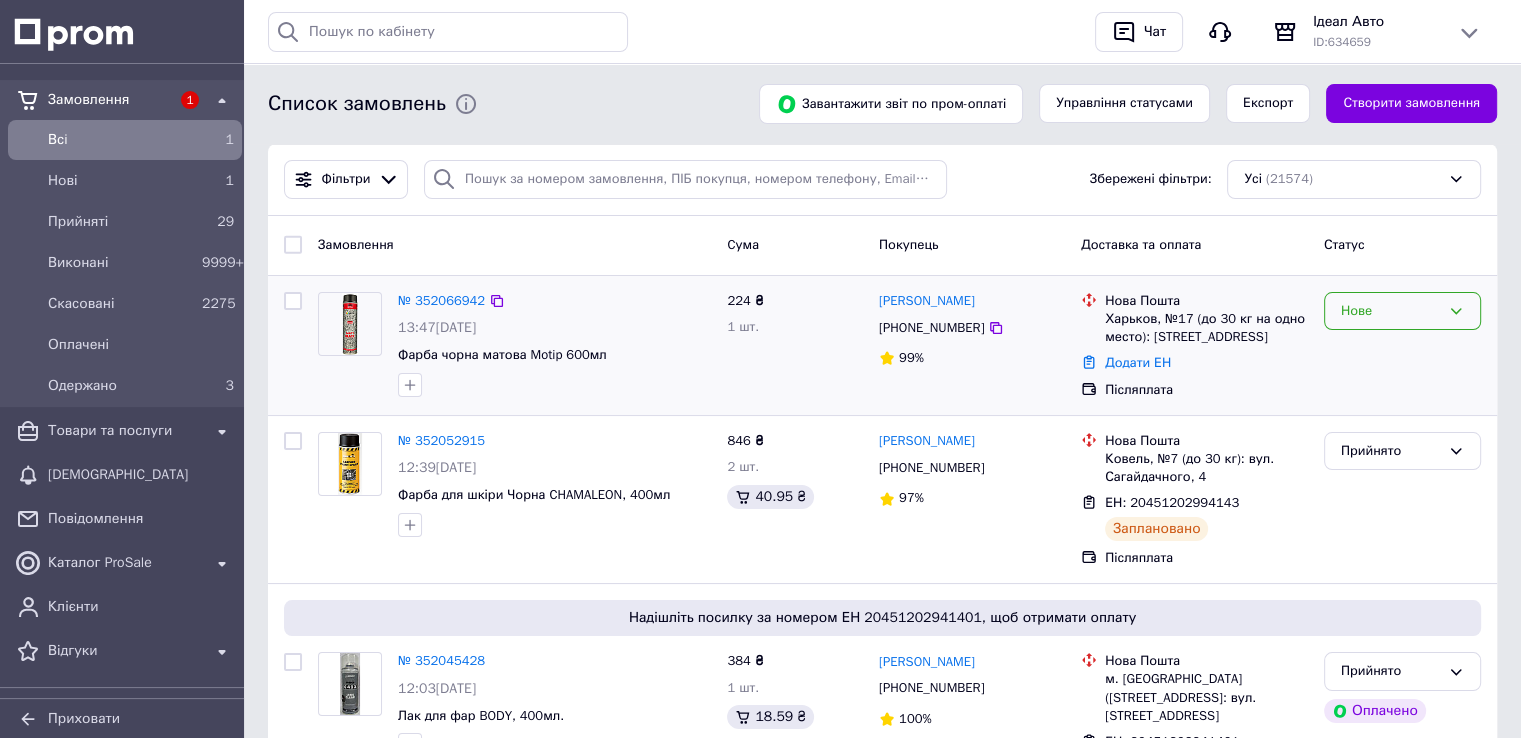 click on "Нове" at bounding box center (1390, 311) 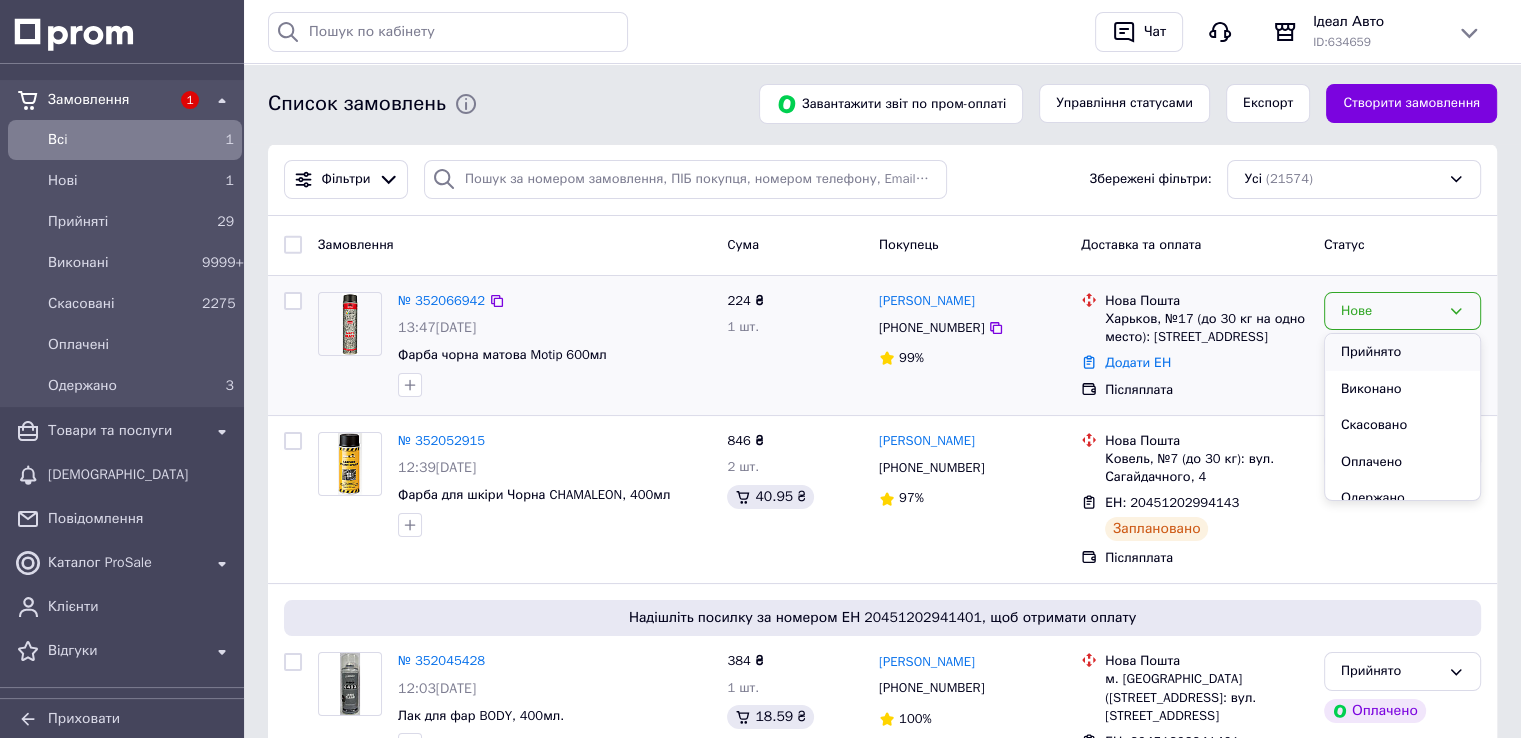 click on "Прийнято" at bounding box center (1402, 352) 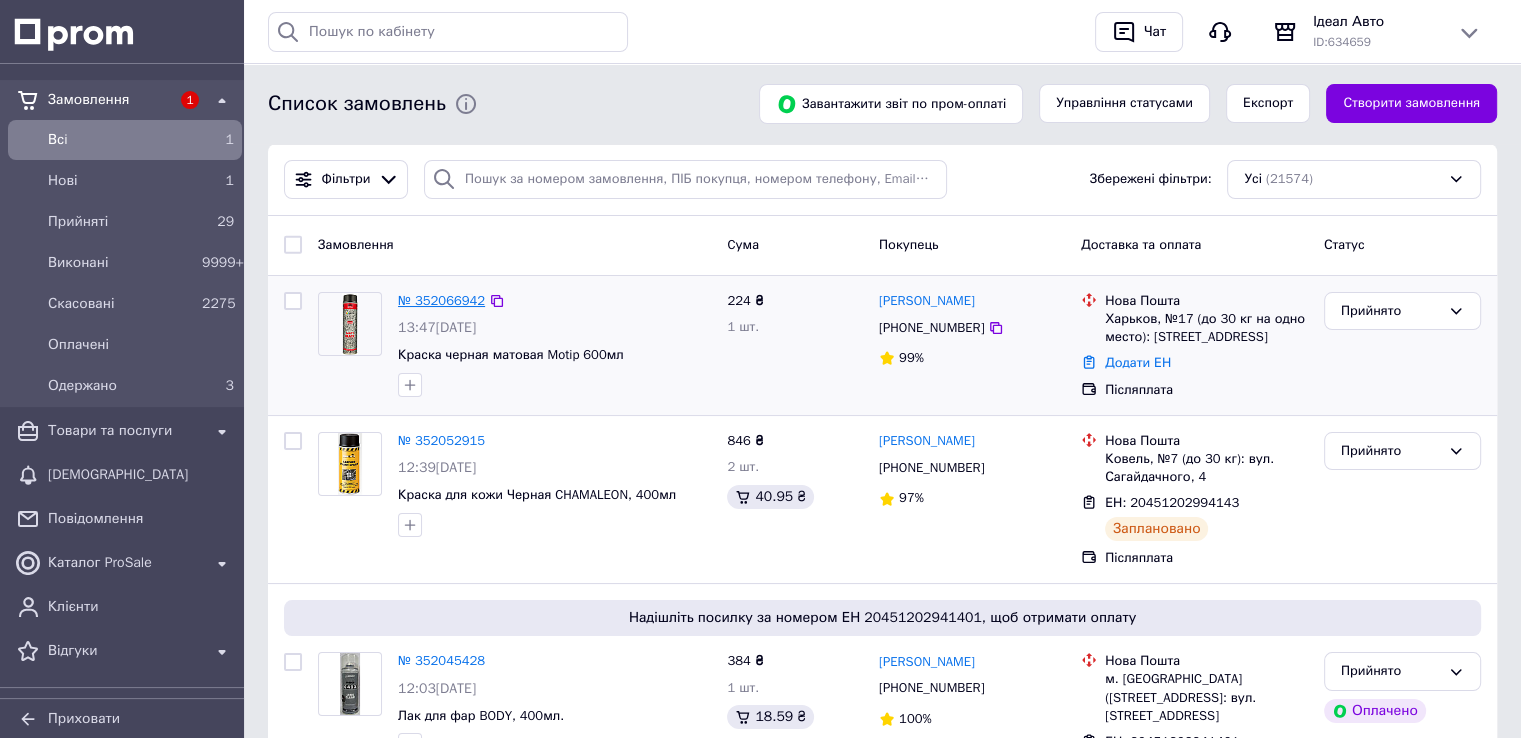 click on "№ 352066942" at bounding box center (441, 300) 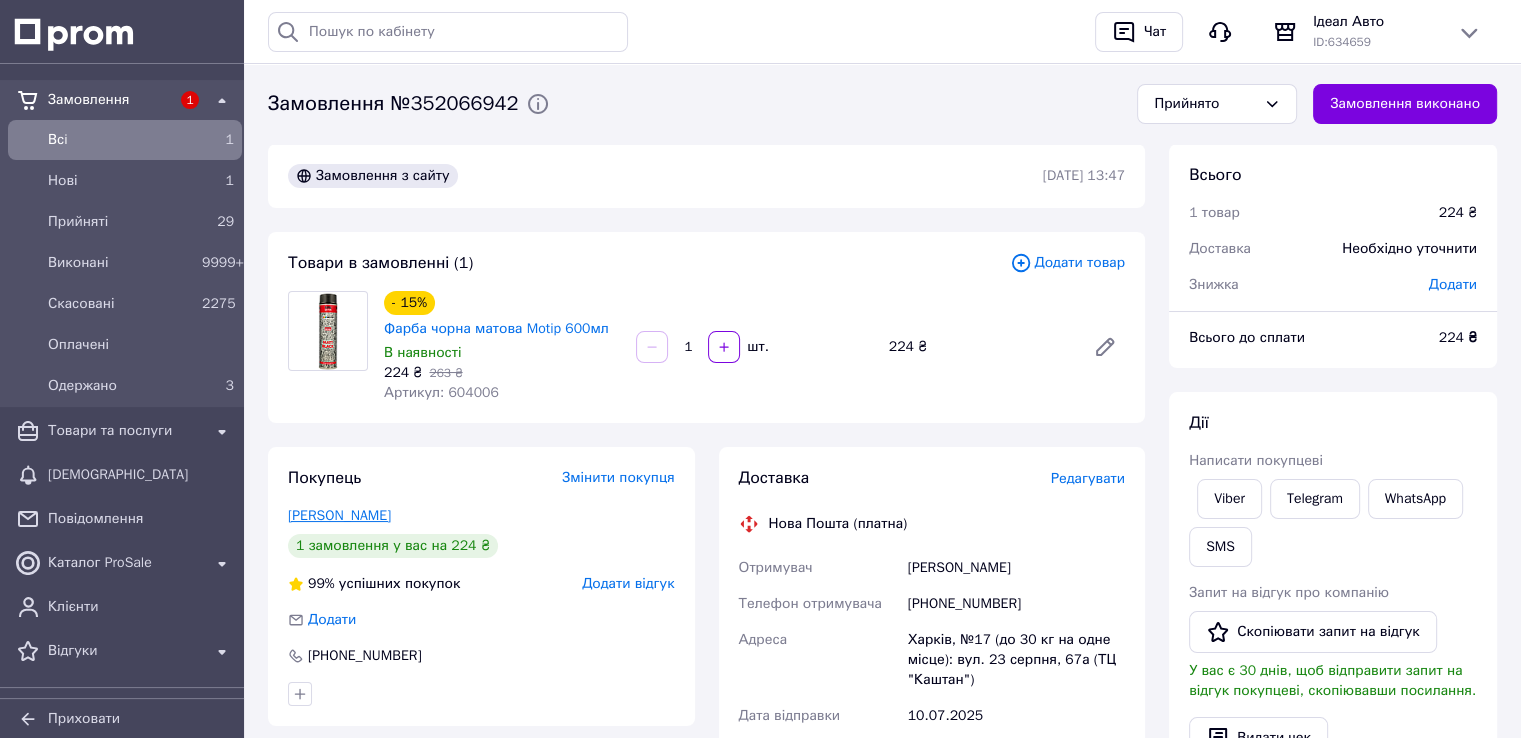 click on "Гриднев Юра" at bounding box center [339, 515] 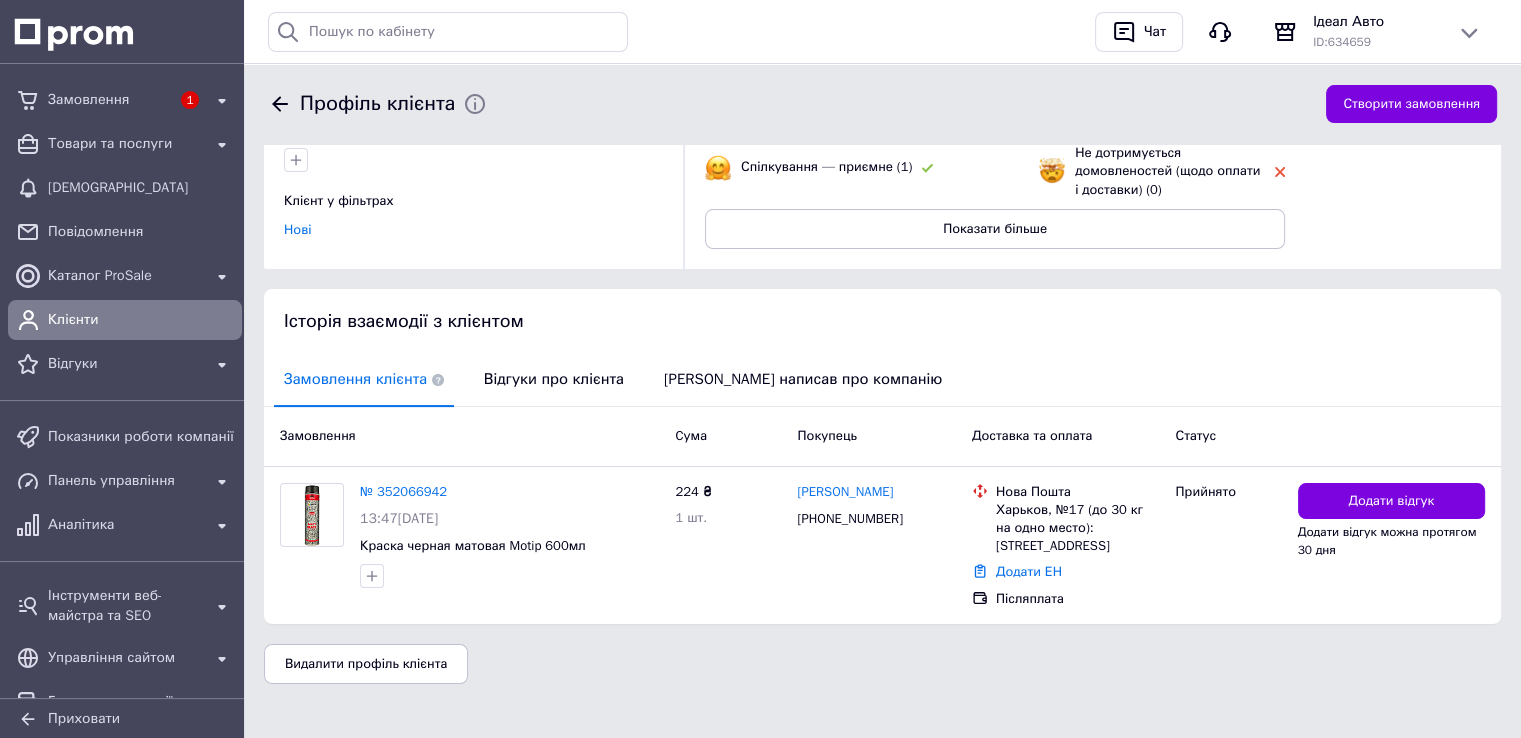scroll, scrollTop: 256, scrollLeft: 0, axis: vertical 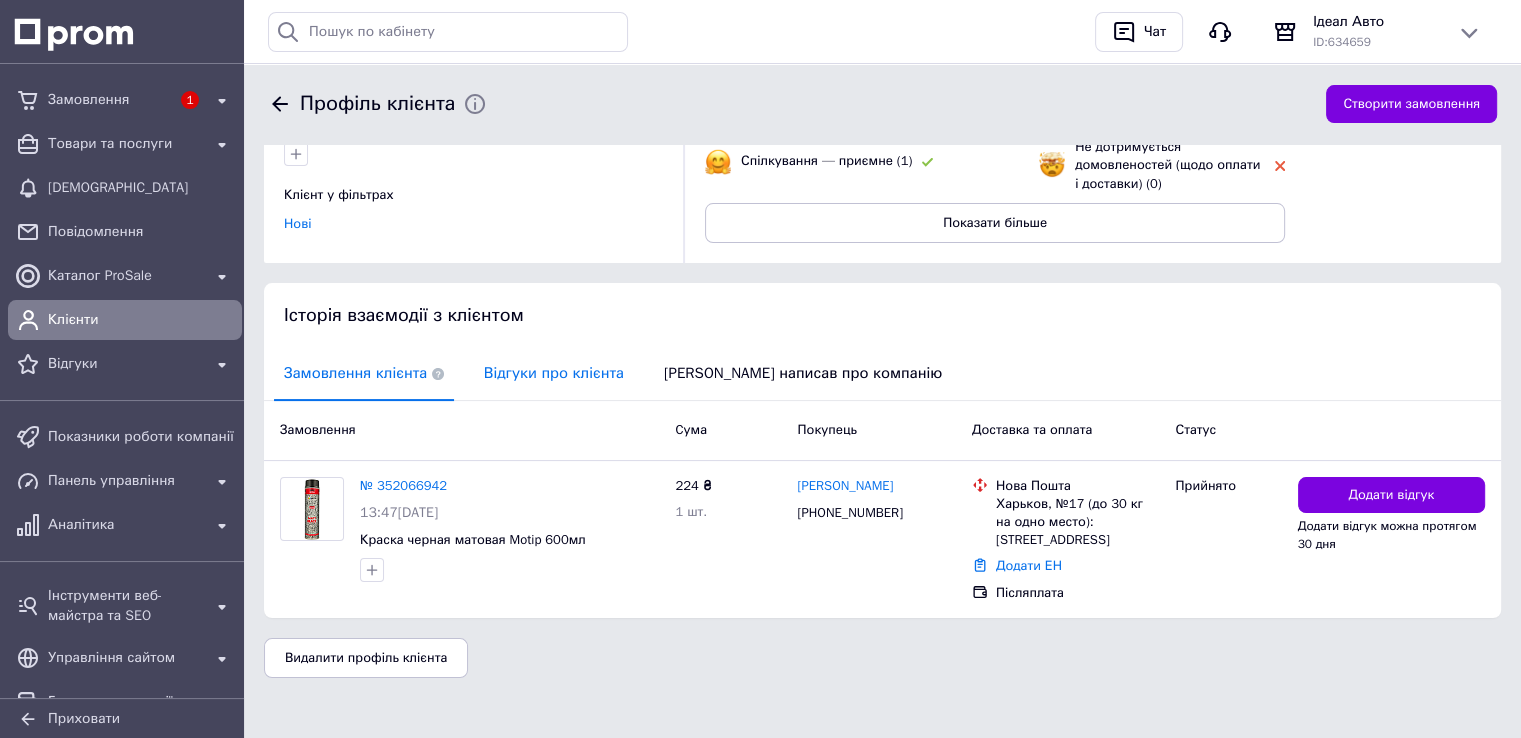 click on "Відгуки про клієнта" at bounding box center (554, 373) 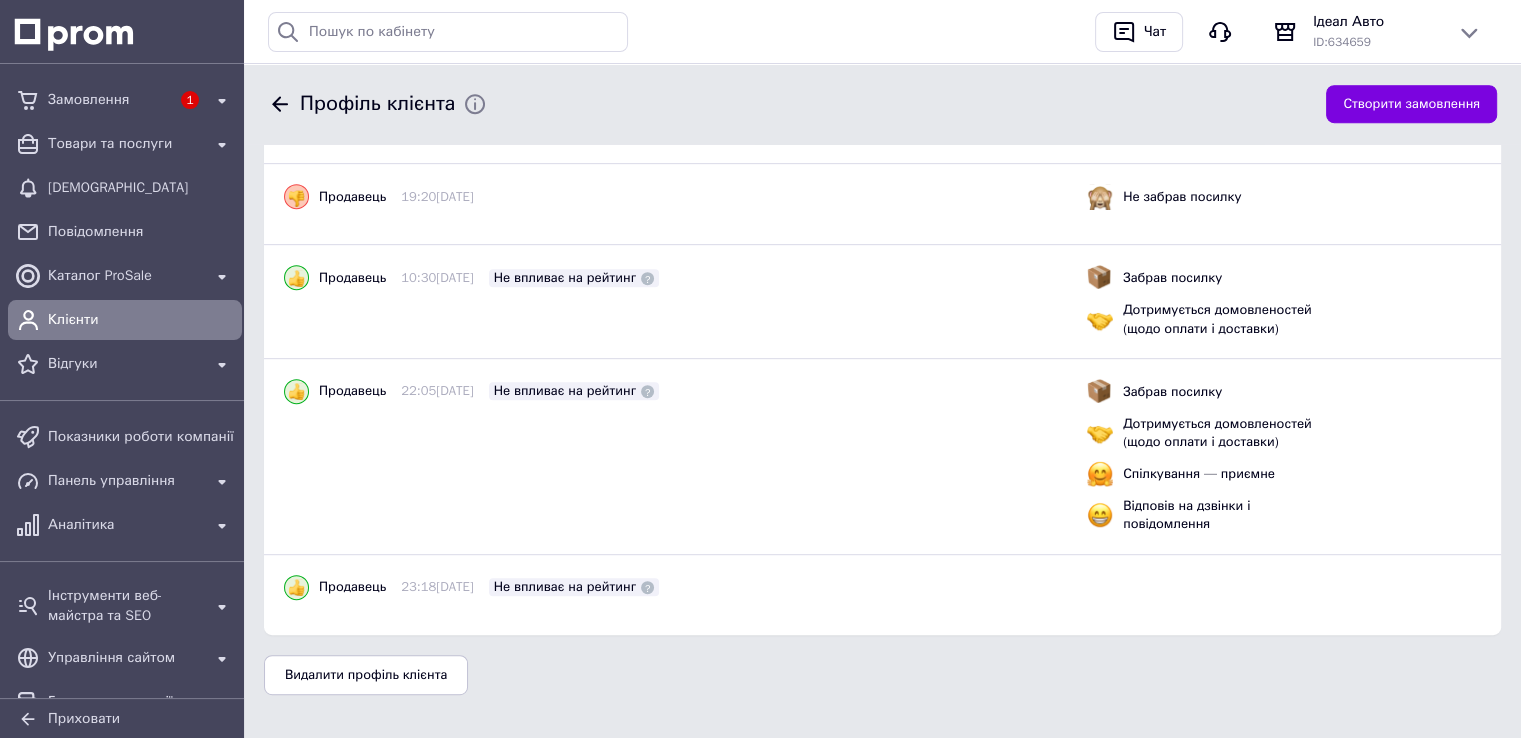 scroll, scrollTop: 948, scrollLeft: 0, axis: vertical 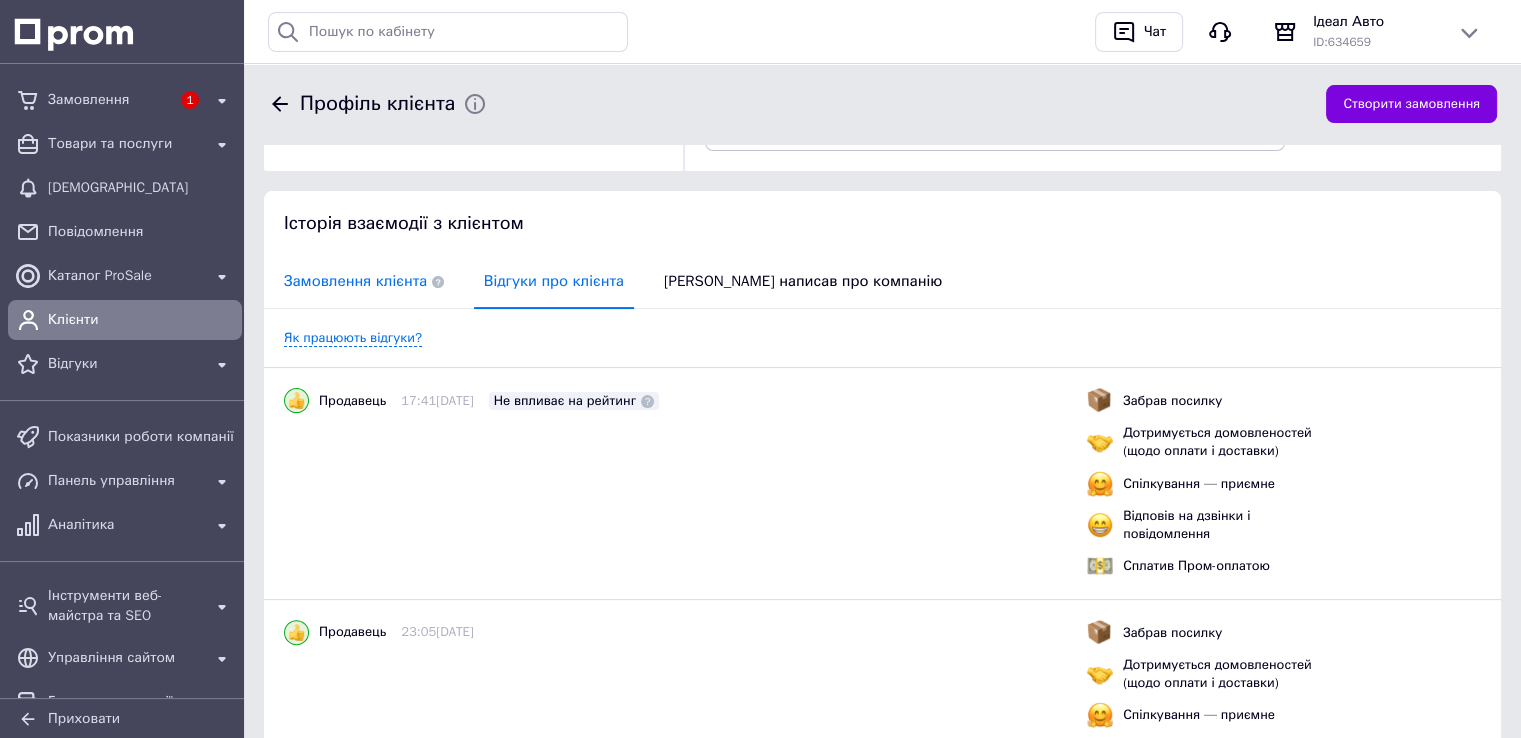 click on "Замовлення клієнта" at bounding box center [364, 281] 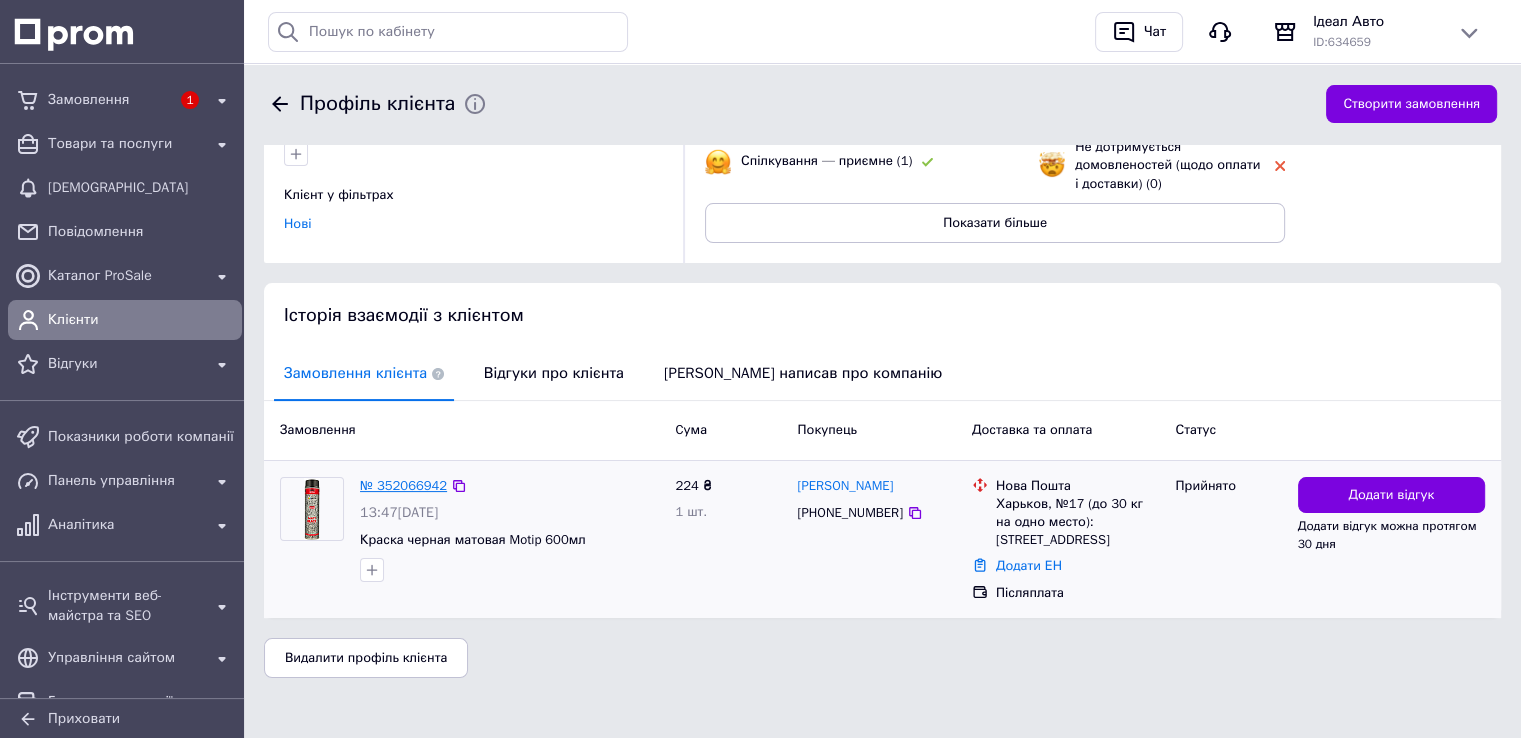 click on "№ 352066942" at bounding box center (403, 485) 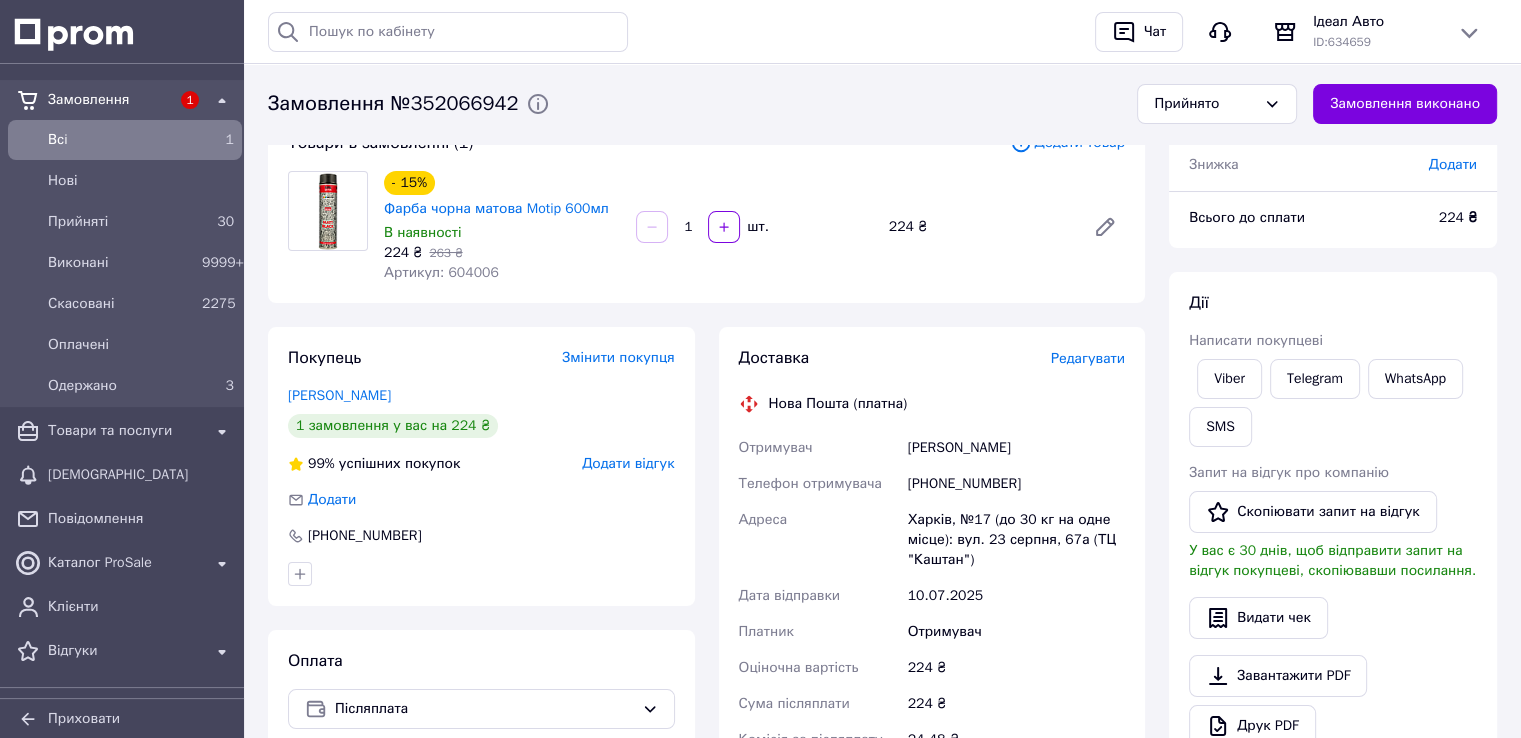 scroll, scrollTop: 0, scrollLeft: 0, axis: both 